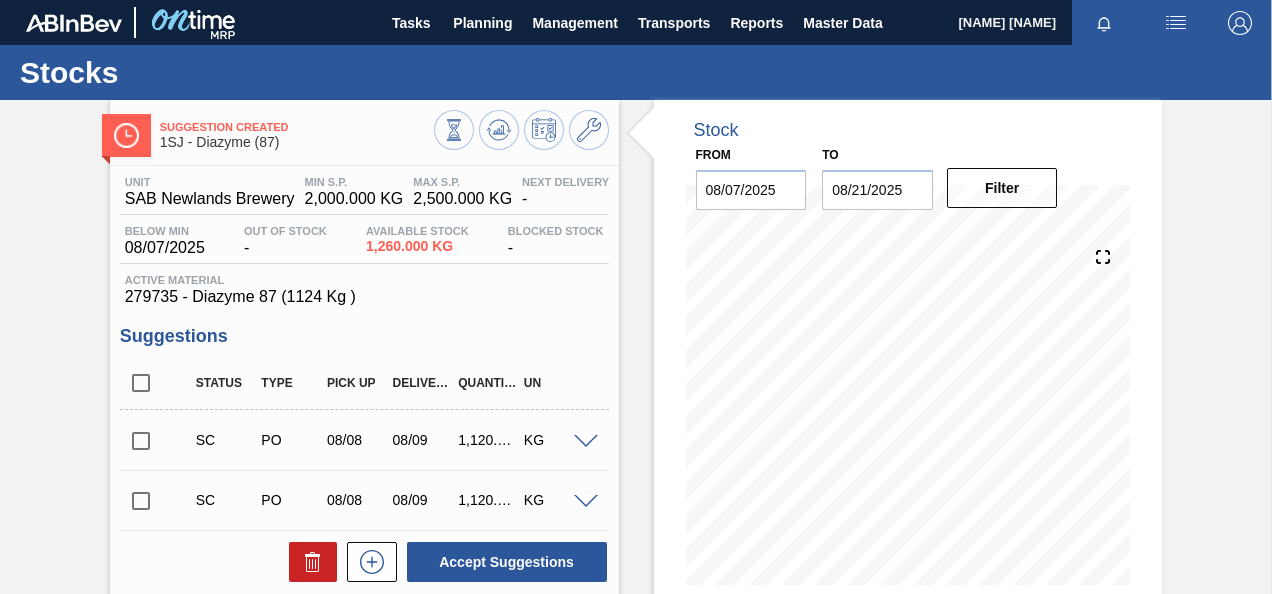 scroll, scrollTop: 0, scrollLeft: 0, axis: both 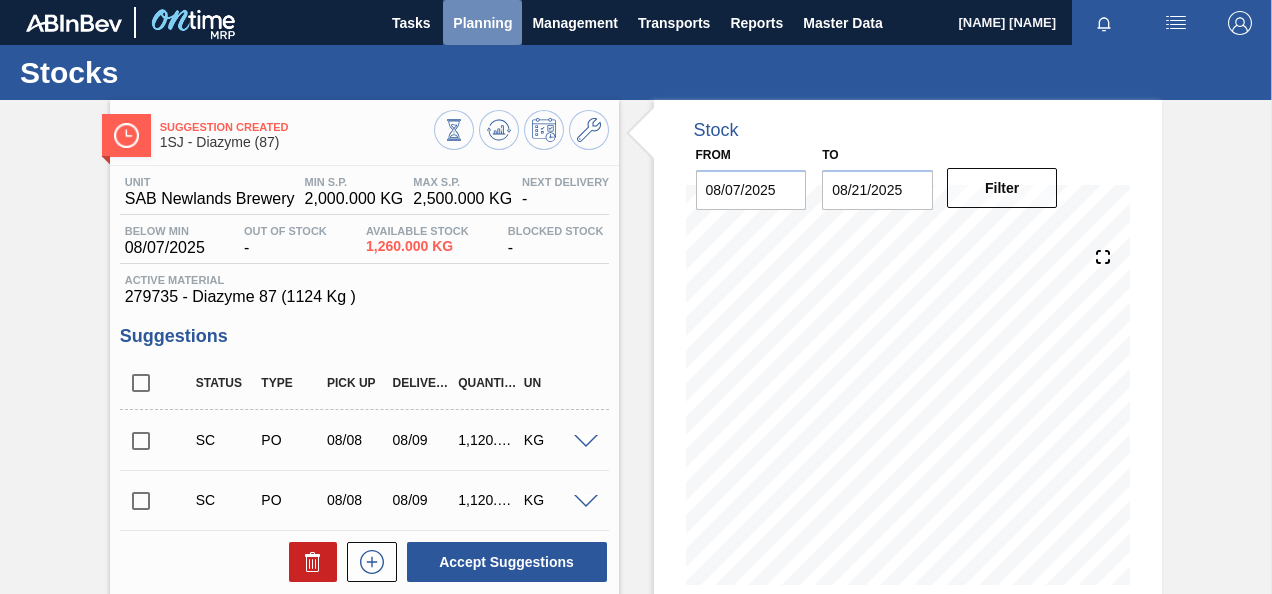 click on "Planning" at bounding box center [482, 22] 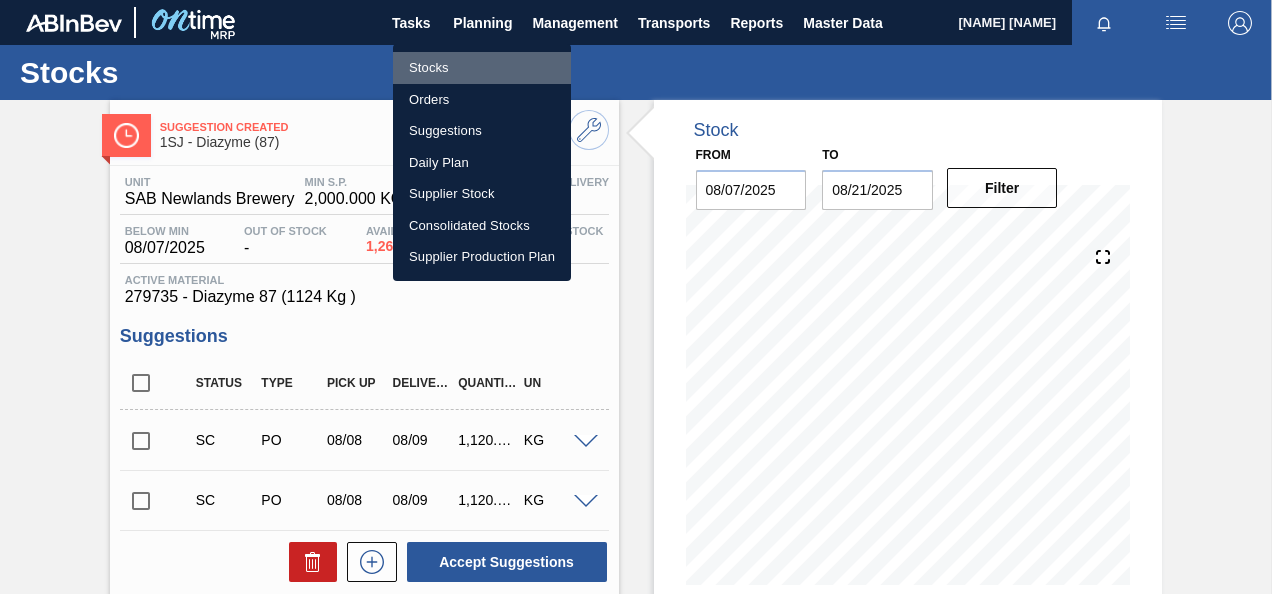 click on "Stocks" at bounding box center (482, 68) 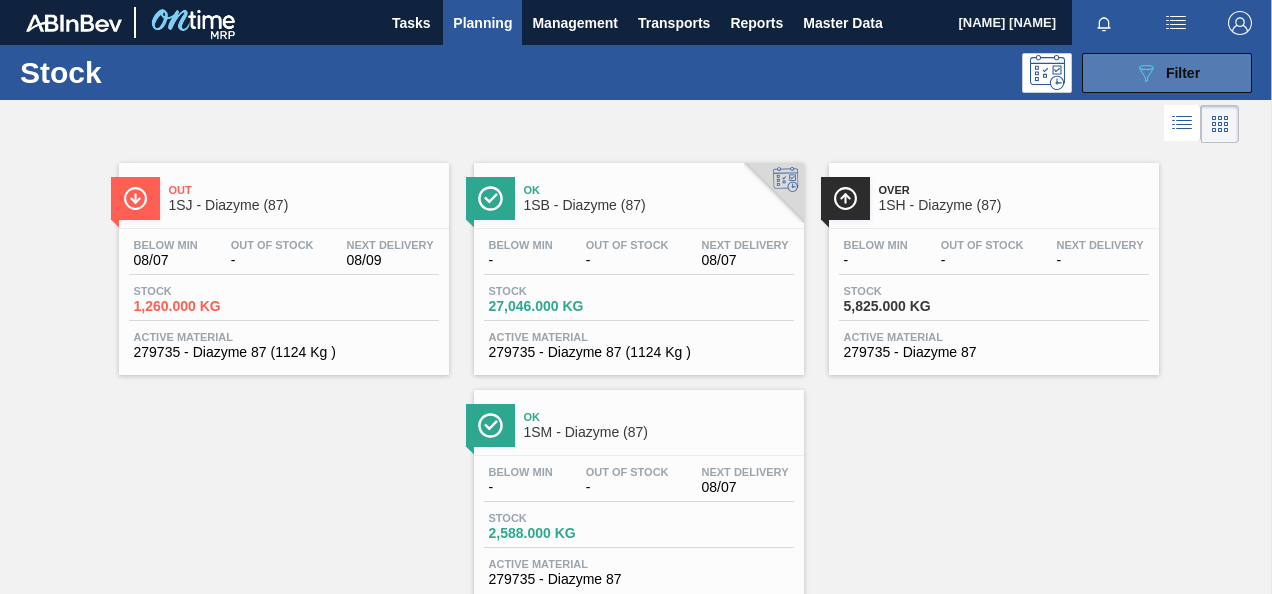 click on "089F7B8B-B2A5-4AFE-B5C0-19BA573D28AC Filter" at bounding box center (1167, 73) 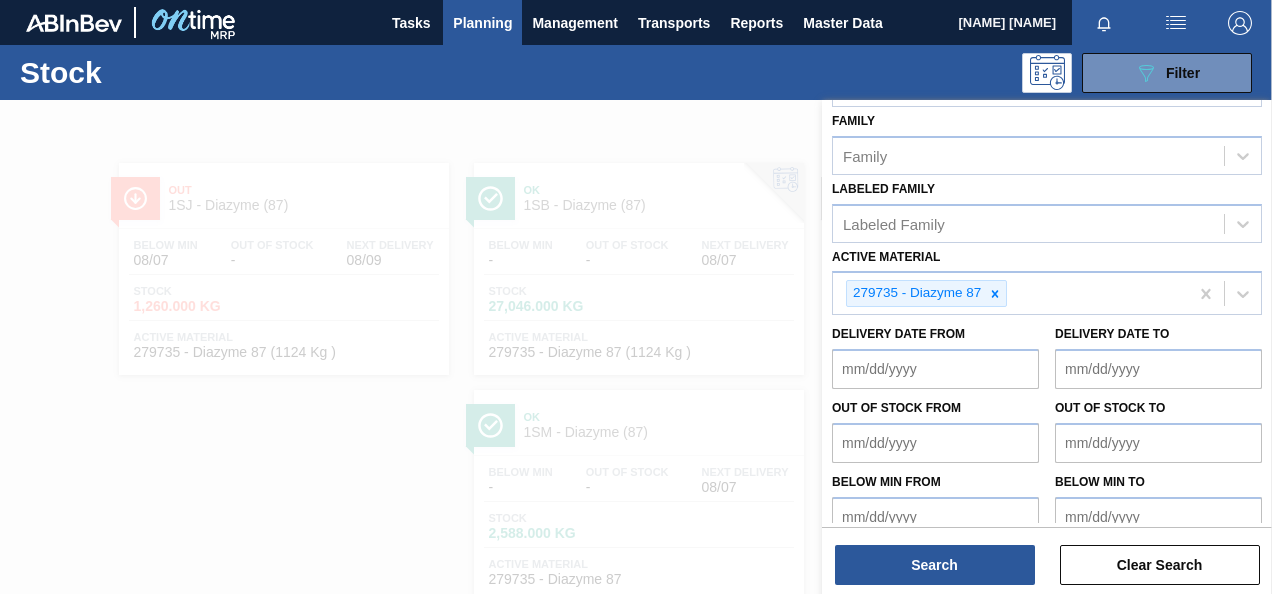 scroll, scrollTop: 362, scrollLeft: 0, axis: vertical 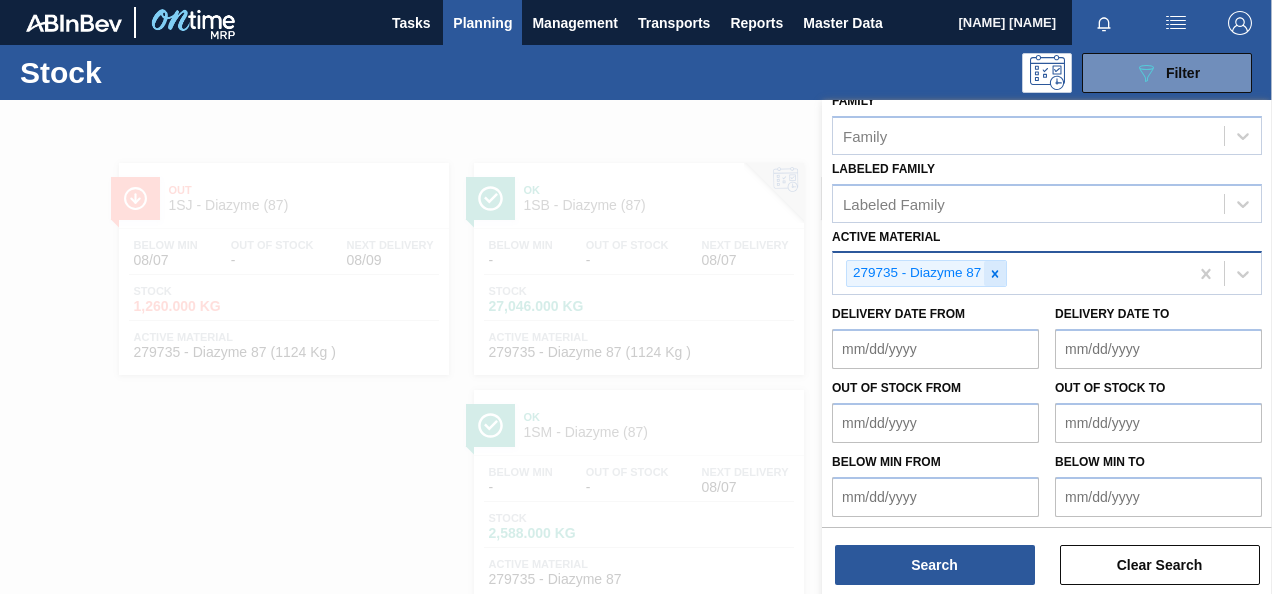 click 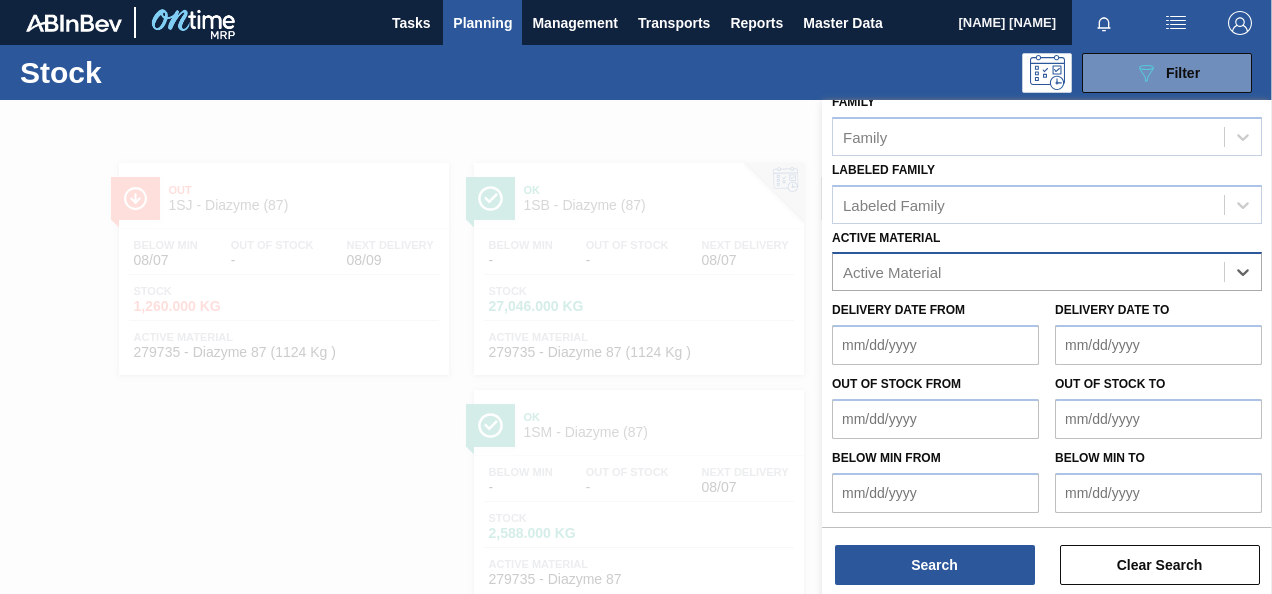 scroll, scrollTop: 358, scrollLeft: 0, axis: vertical 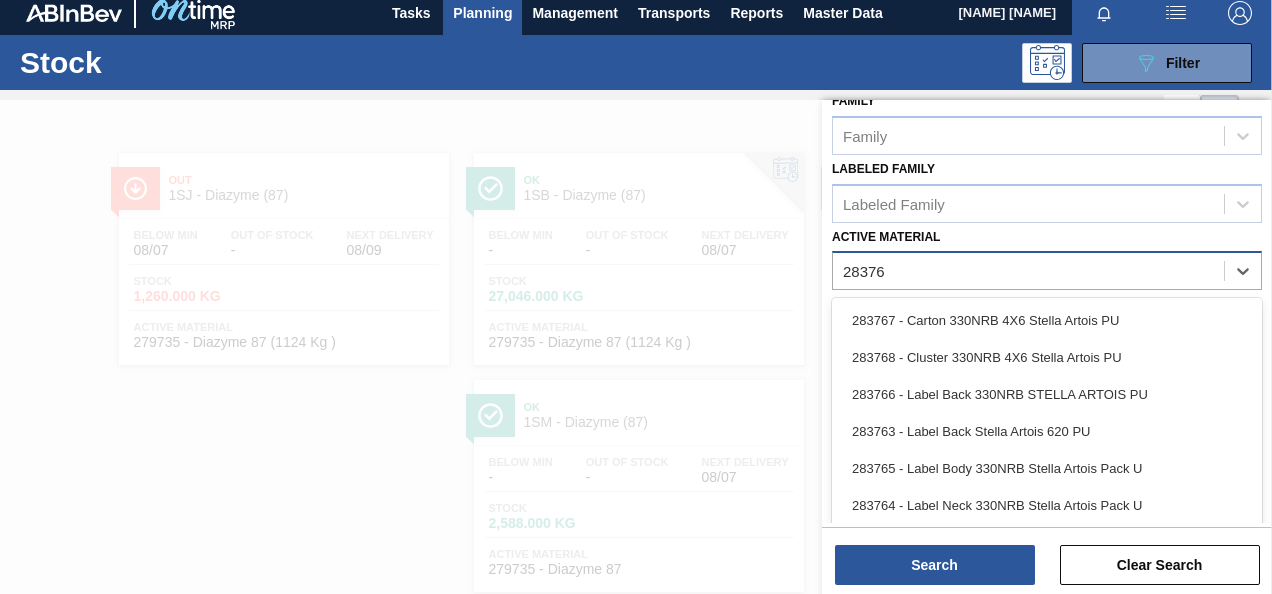 type on "283766" 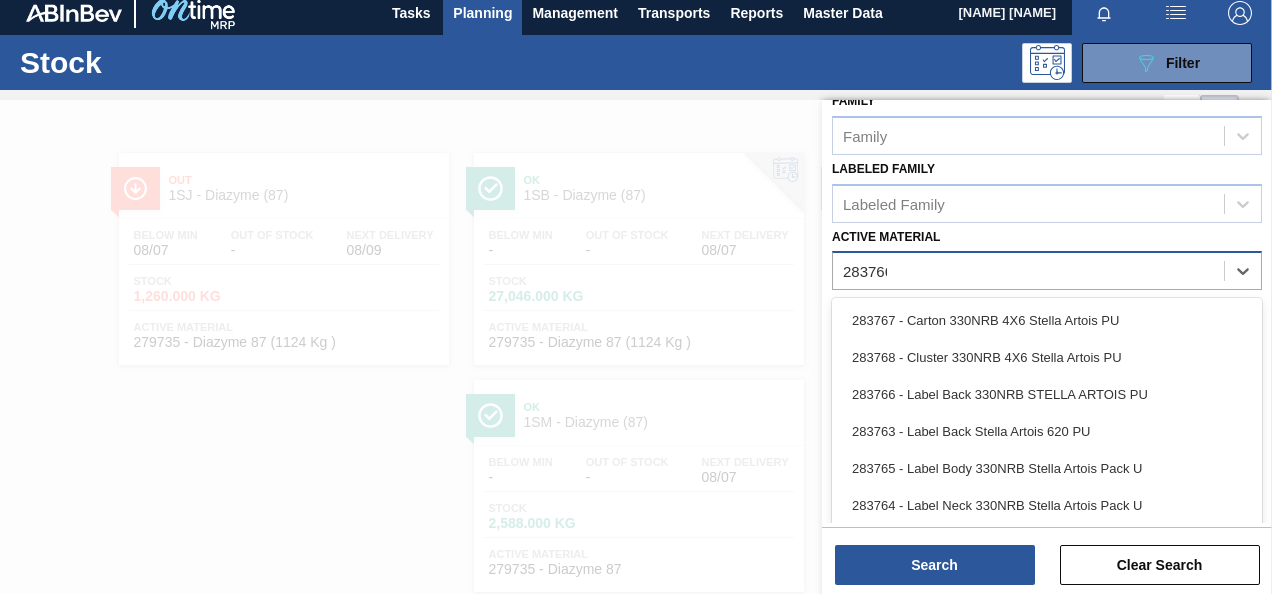 scroll, scrollTop: 358, scrollLeft: 0, axis: vertical 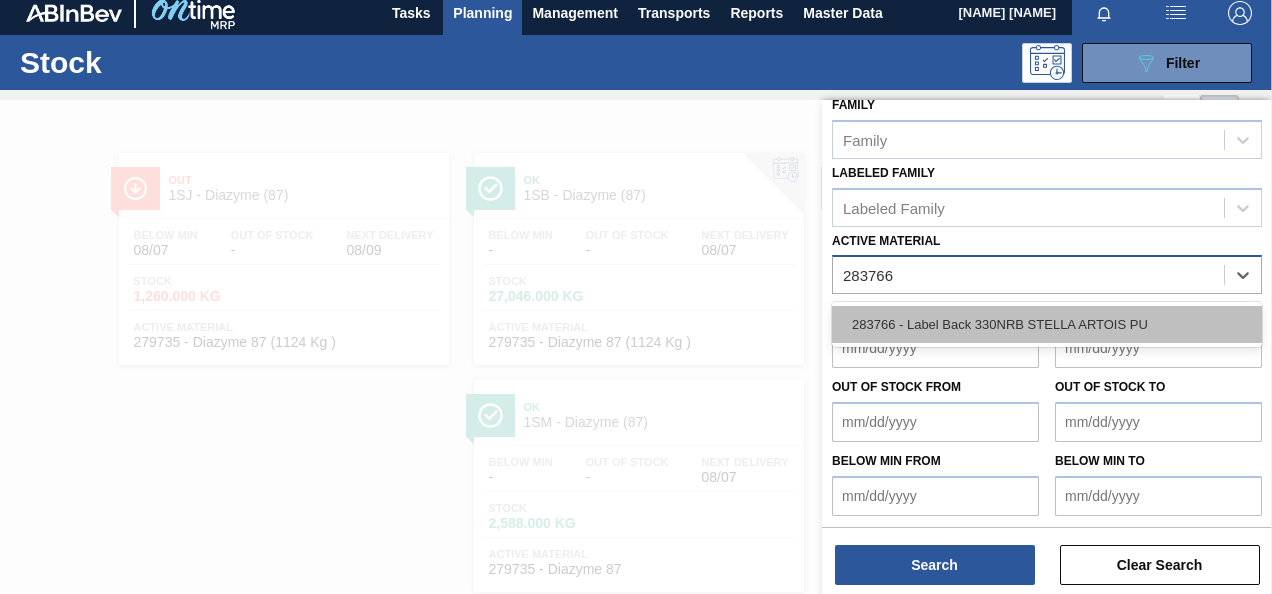 click on "283766 - Label Back 330NRB STELLA ARTOIS PU" at bounding box center [1047, 324] 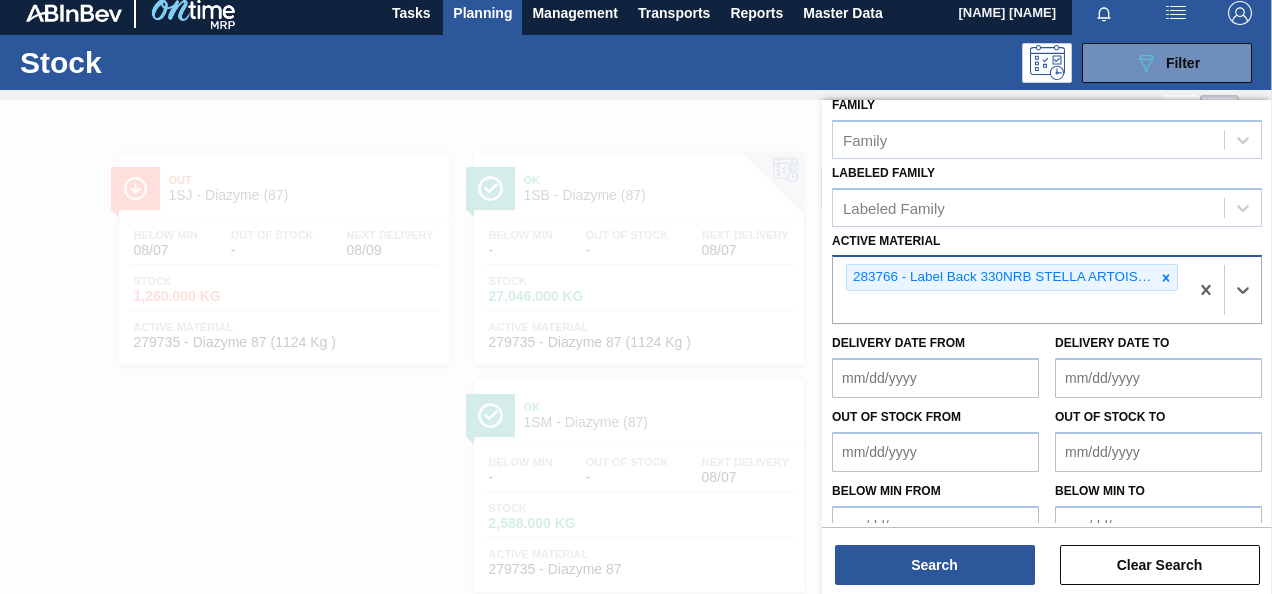 scroll, scrollTop: 362, scrollLeft: 0, axis: vertical 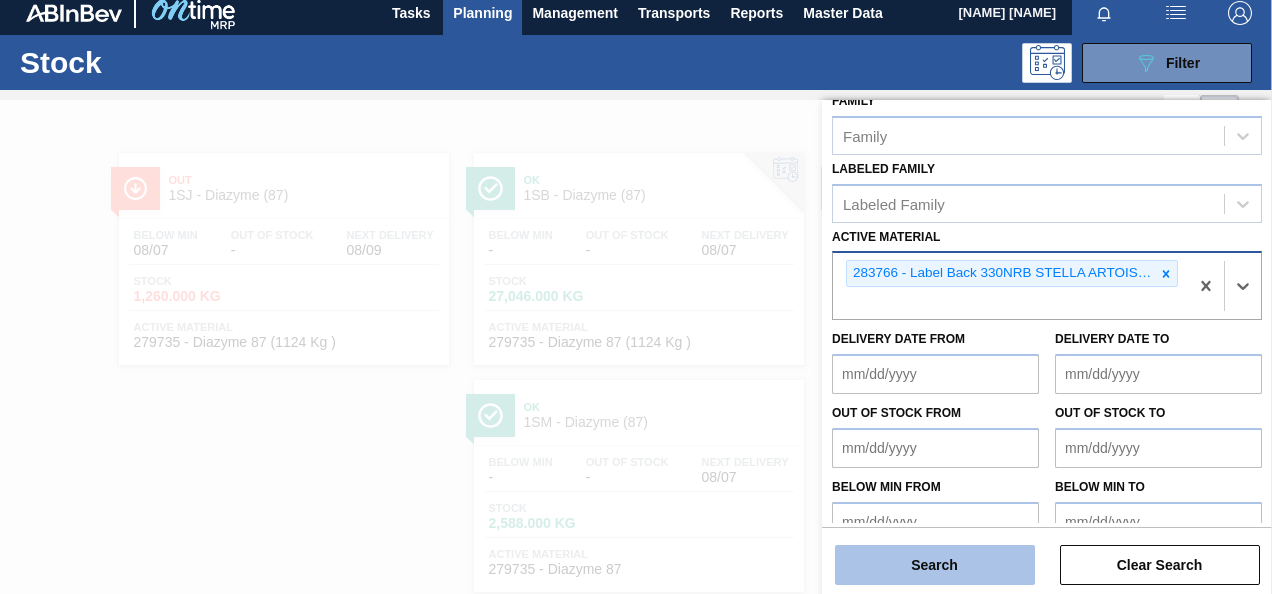 click on "Search" at bounding box center (935, 565) 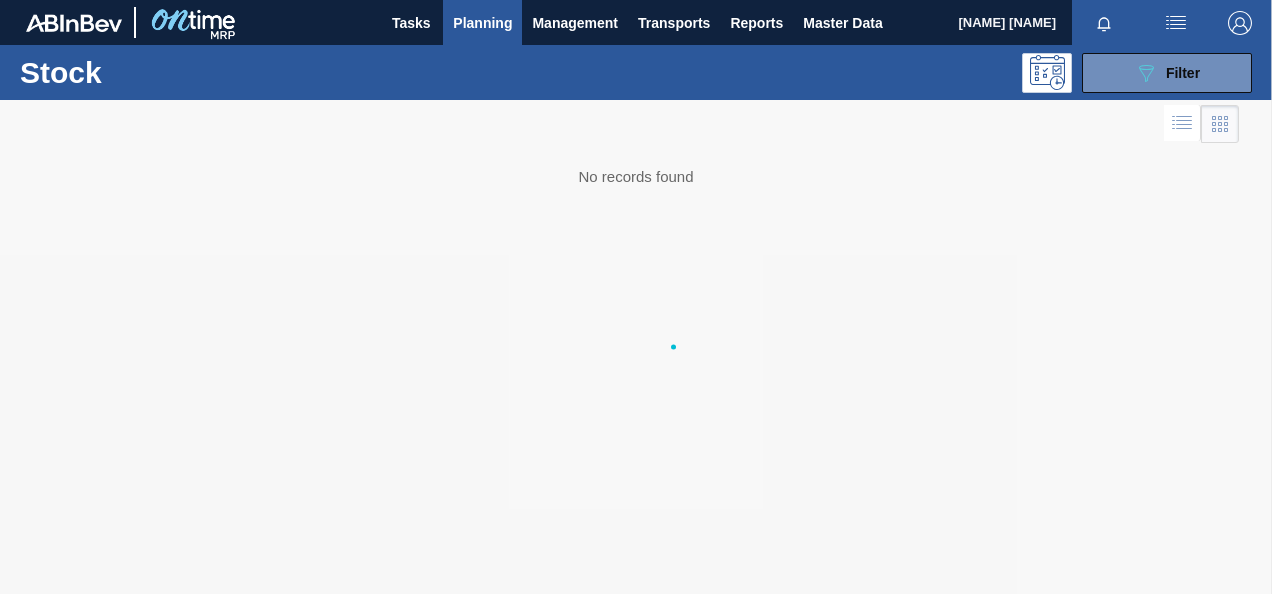 scroll, scrollTop: 0, scrollLeft: 0, axis: both 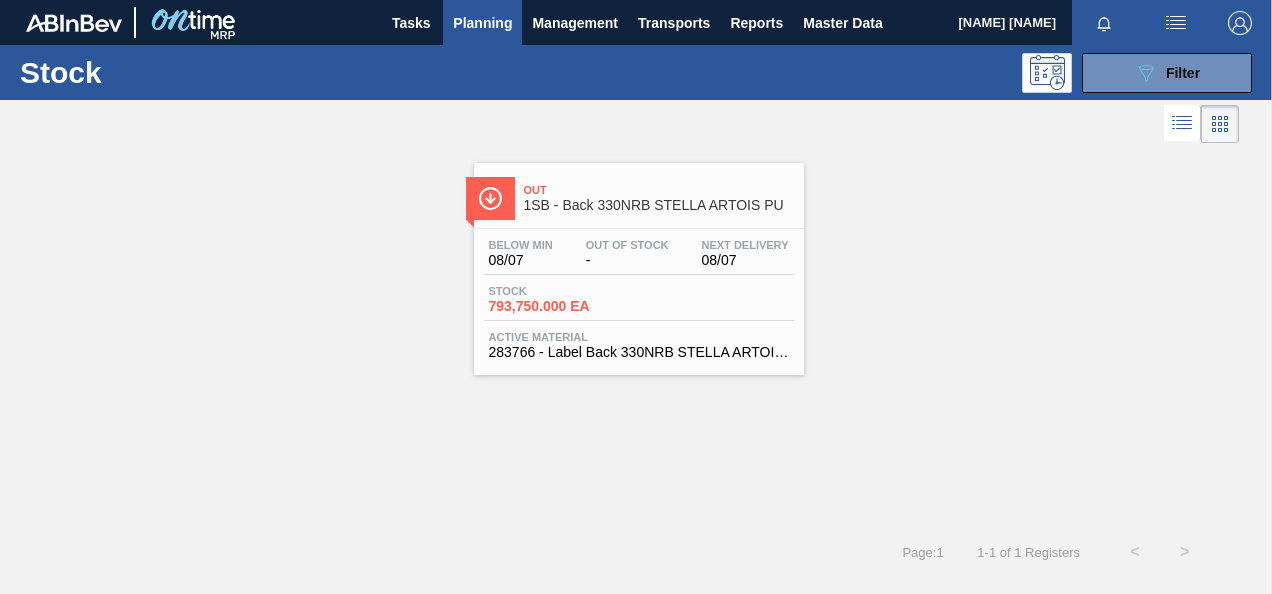click on "-" at bounding box center (627, 260) 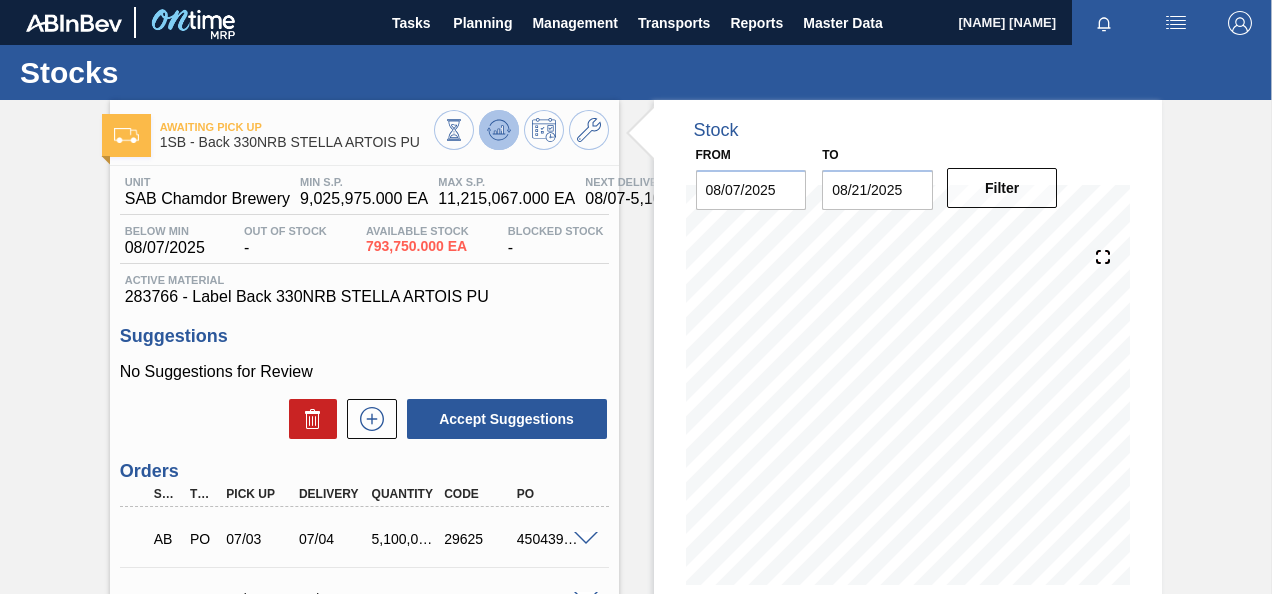 click 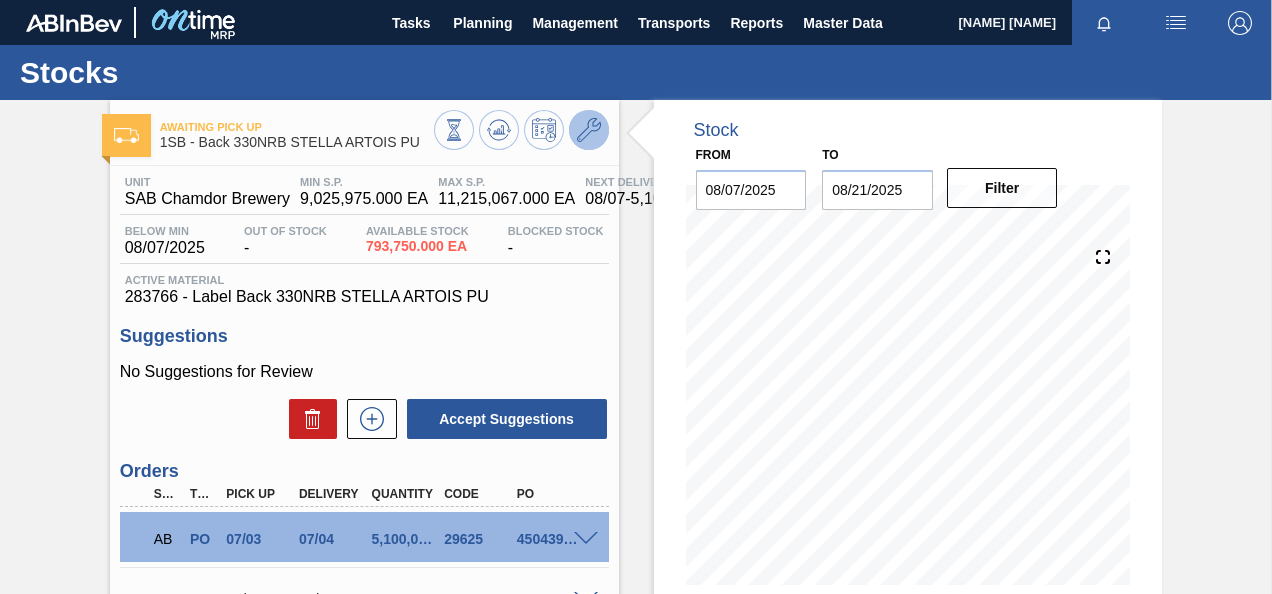 click at bounding box center (589, 130) 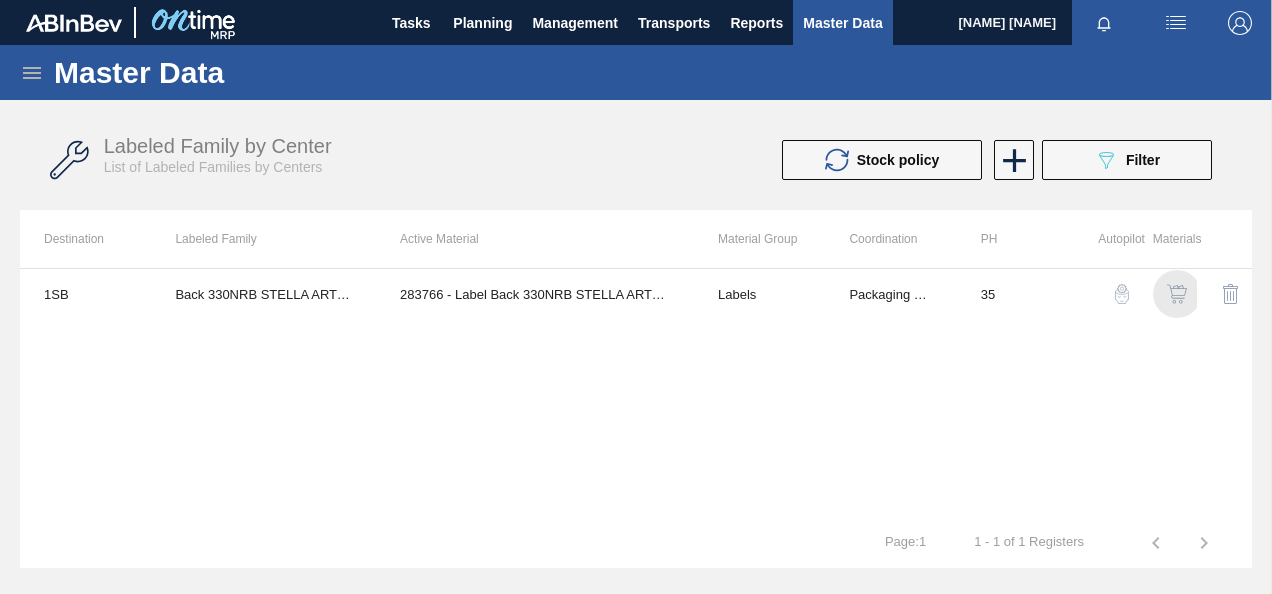 click at bounding box center (1177, 294) 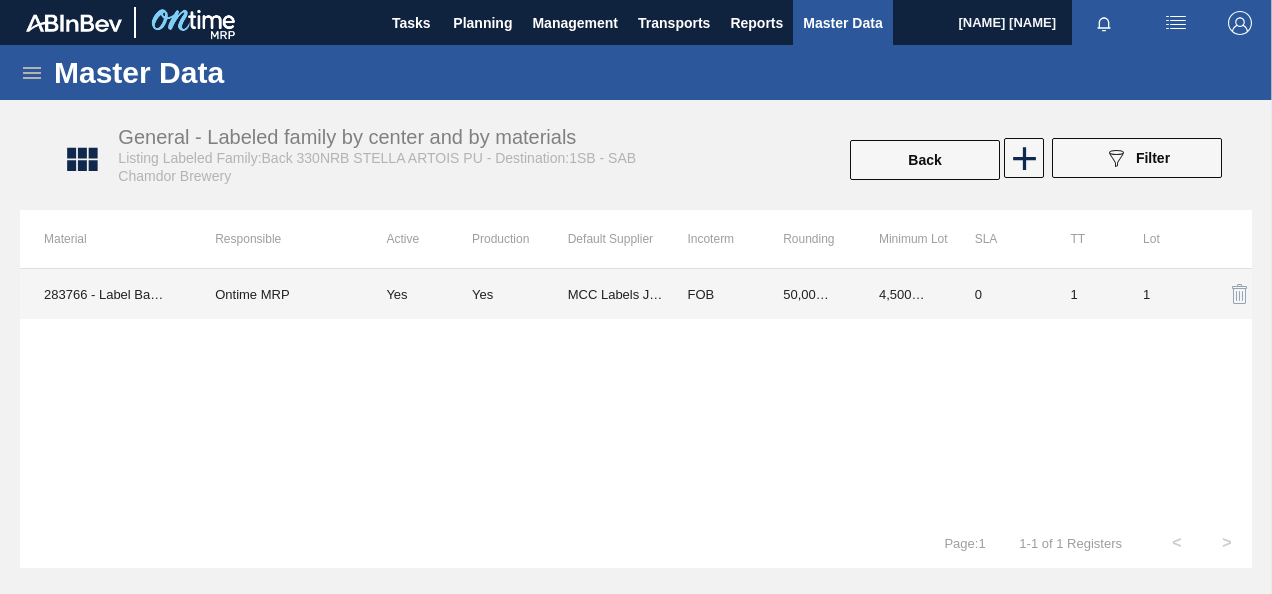 click on "50,000.000" at bounding box center [807, 294] 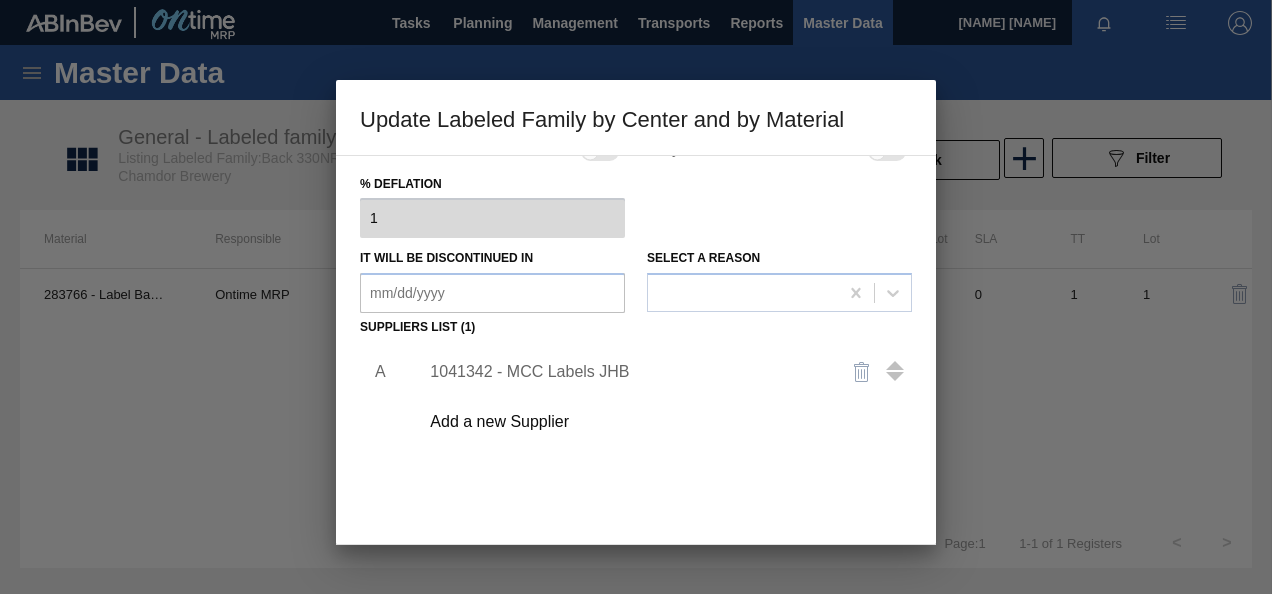 scroll, scrollTop: 306, scrollLeft: 0, axis: vertical 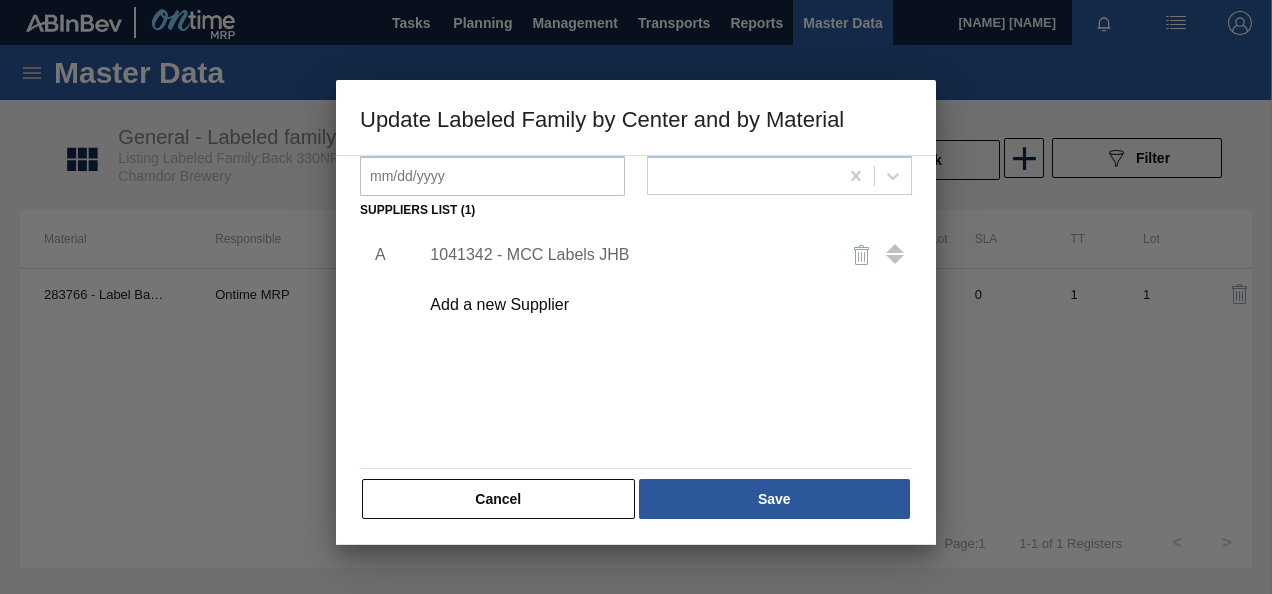 click on "1041342 - MCC Labels JHB" at bounding box center (626, 255) 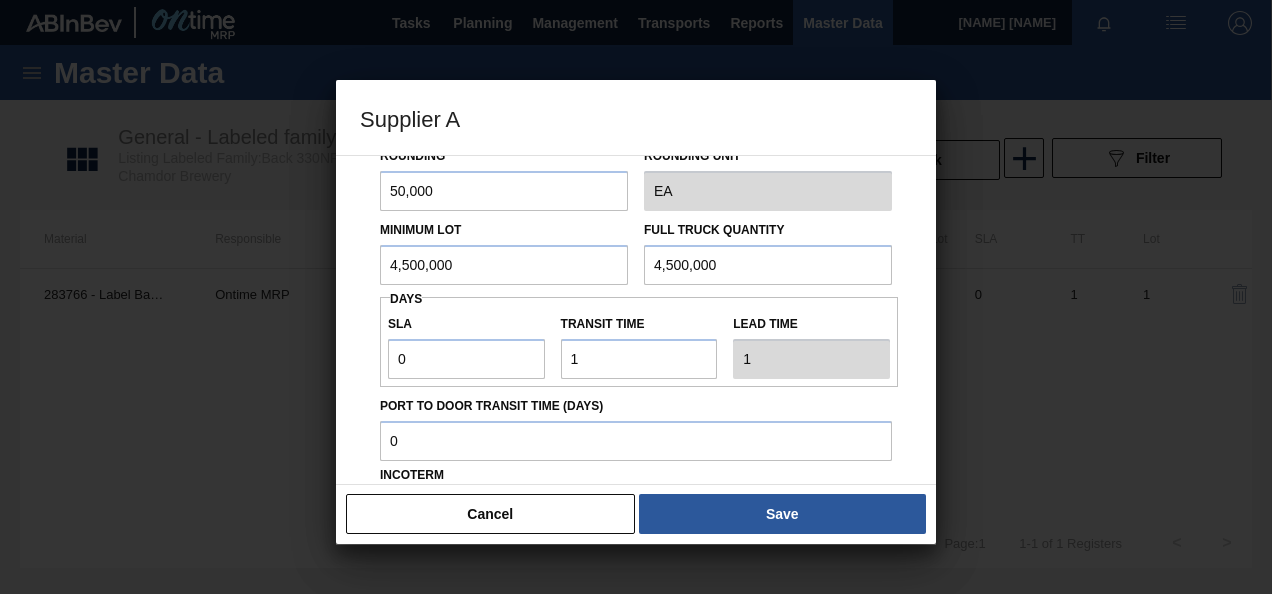 scroll, scrollTop: 200, scrollLeft: 0, axis: vertical 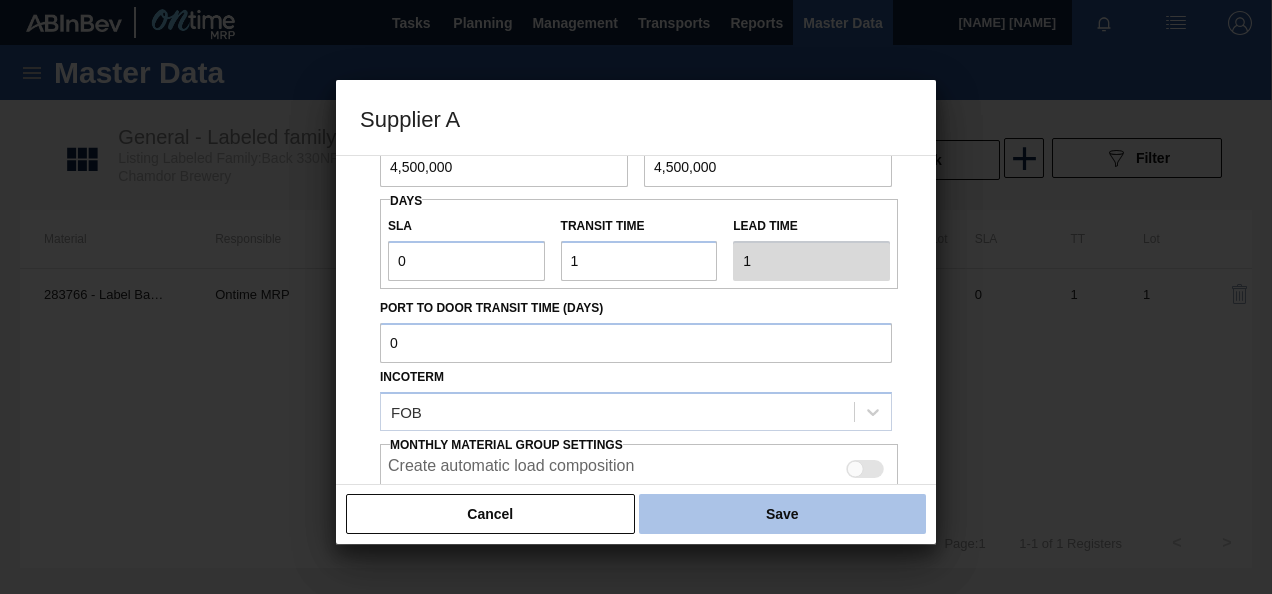 click on "Save" at bounding box center [782, 514] 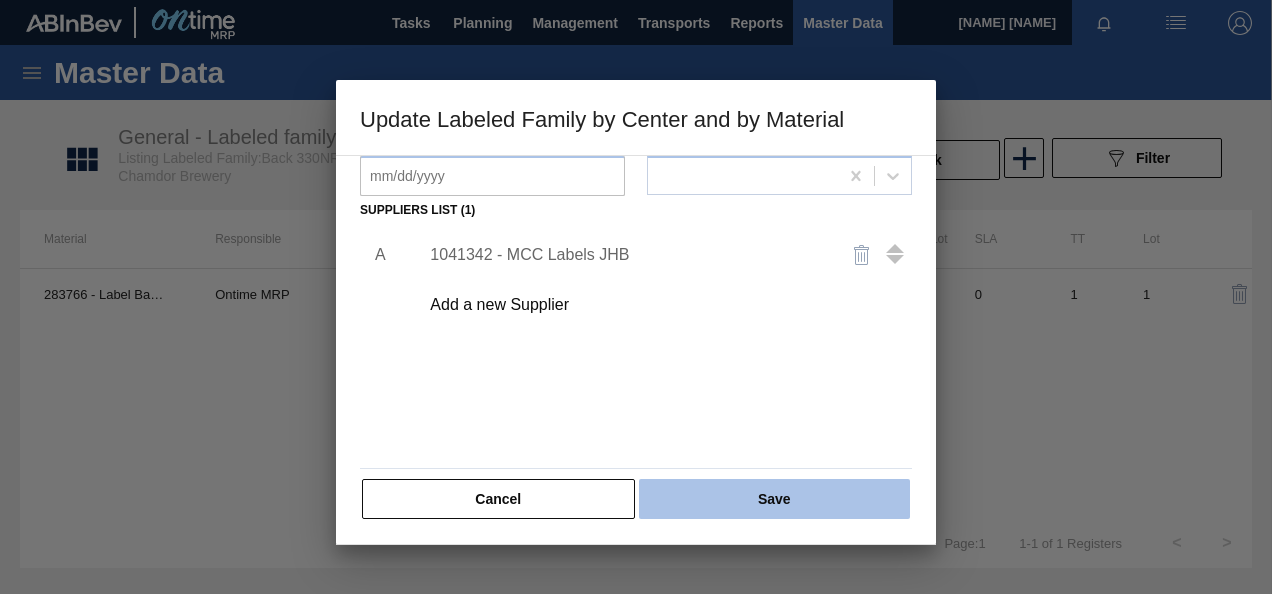 click on "Save" at bounding box center (774, 499) 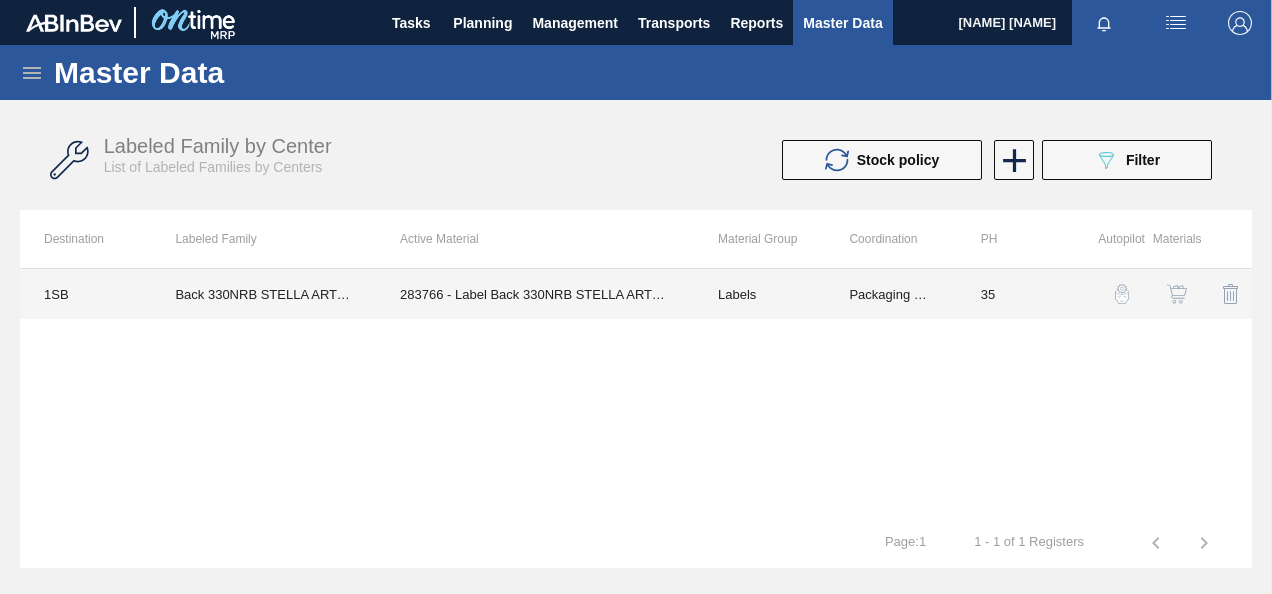 click on "283766 - Label Back 330NRB STELLA ARTOIS PU" at bounding box center [535, 294] 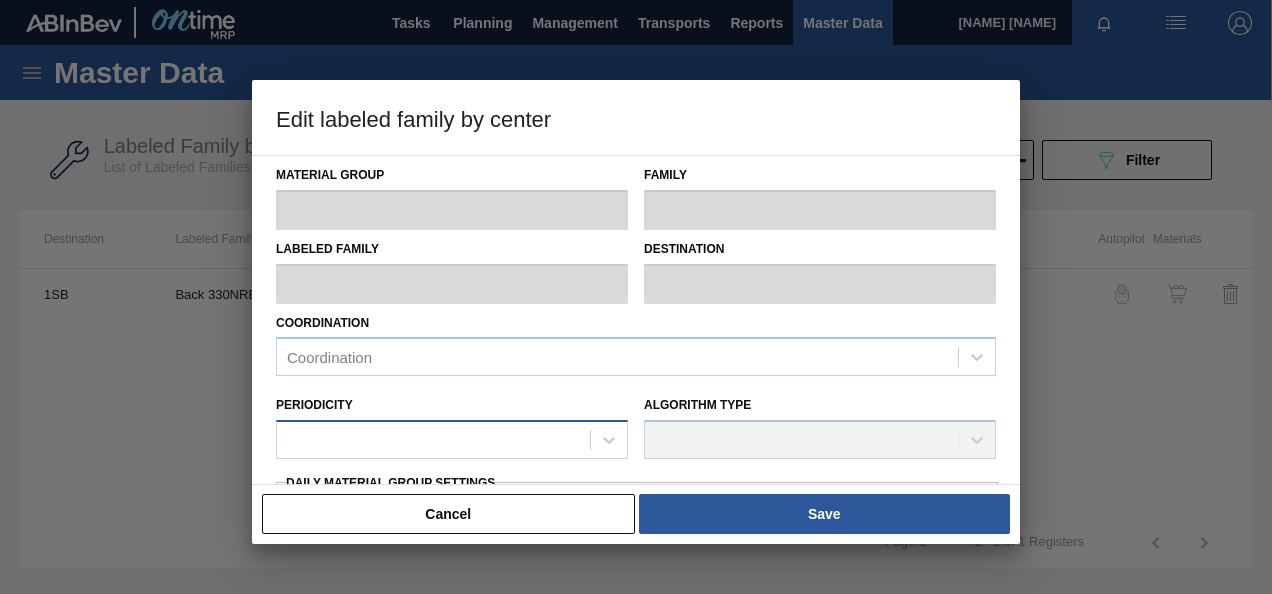 type on "Labels" 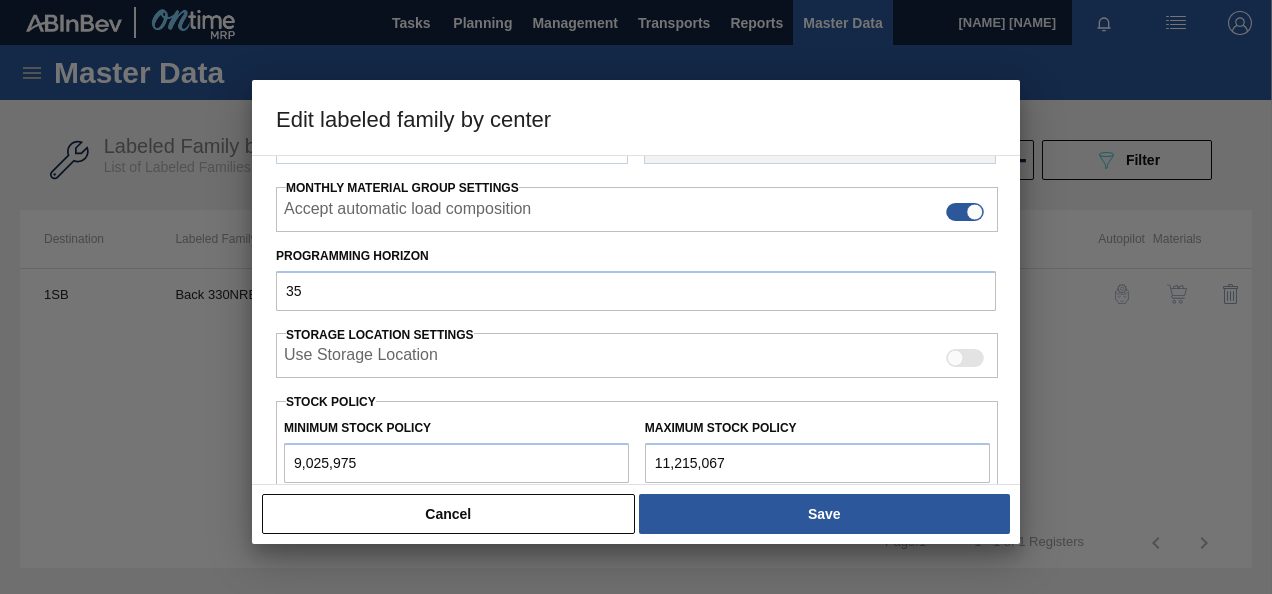 scroll, scrollTop: 500, scrollLeft: 0, axis: vertical 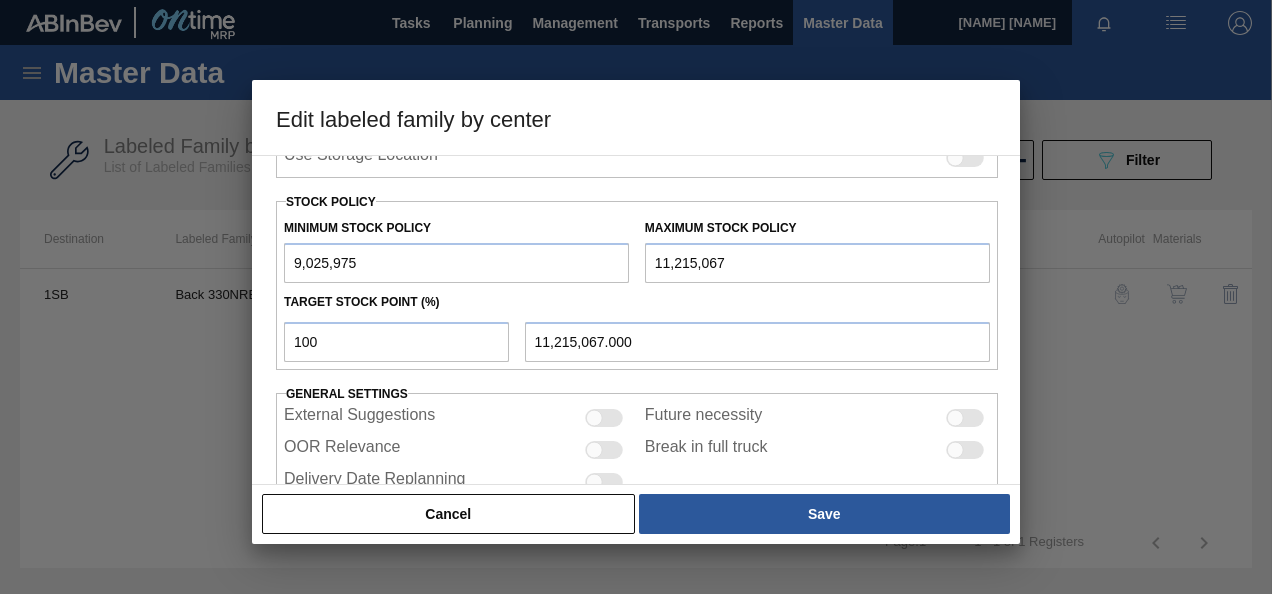 drag, startPoint x: 300, startPoint y: 259, endPoint x: 286, endPoint y: 260, distance: 14.035668 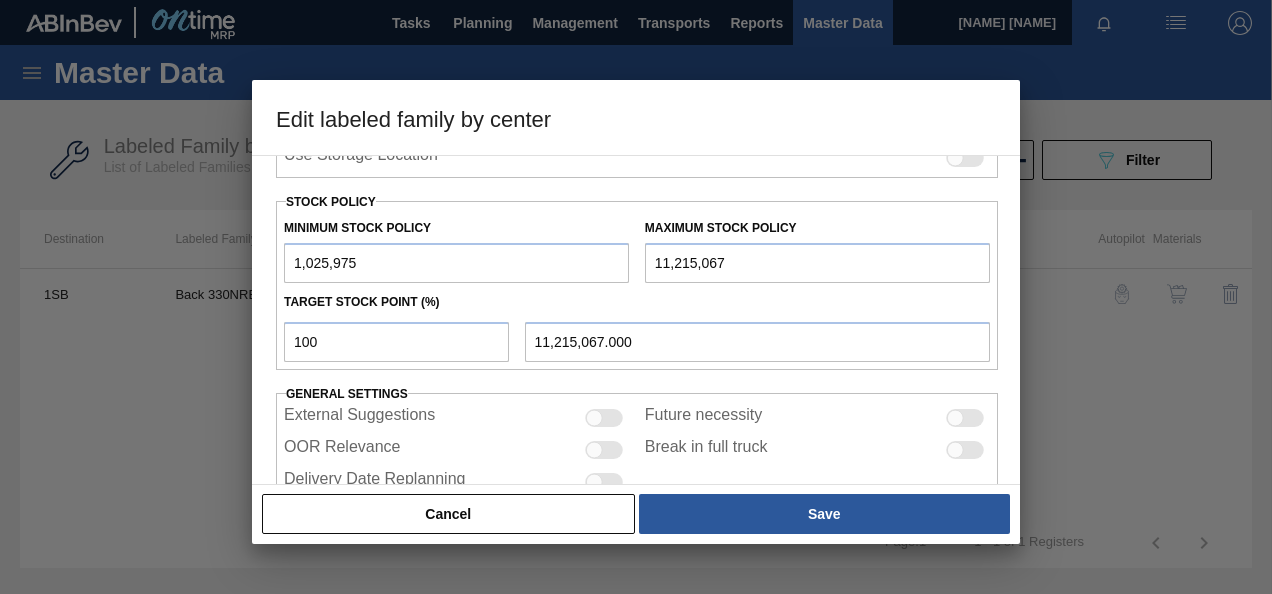 click on "1,025,975" at bounding box center (456, 263) 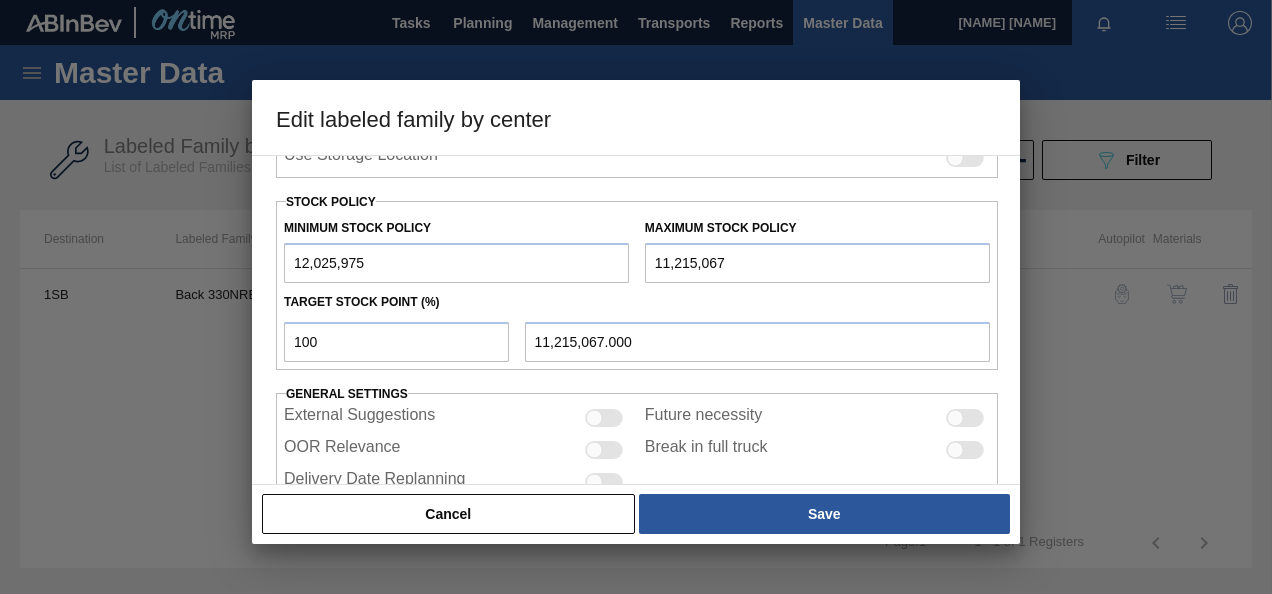 type on "12,025,975" 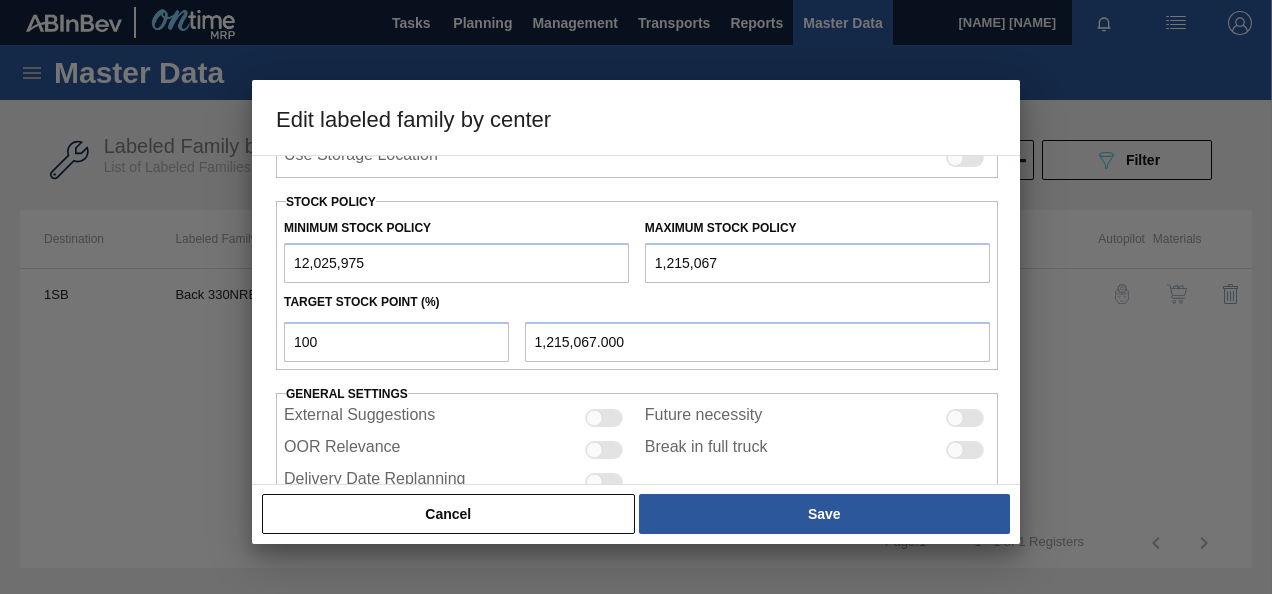 click on "1,215,067" at bounding box center [817, 263] 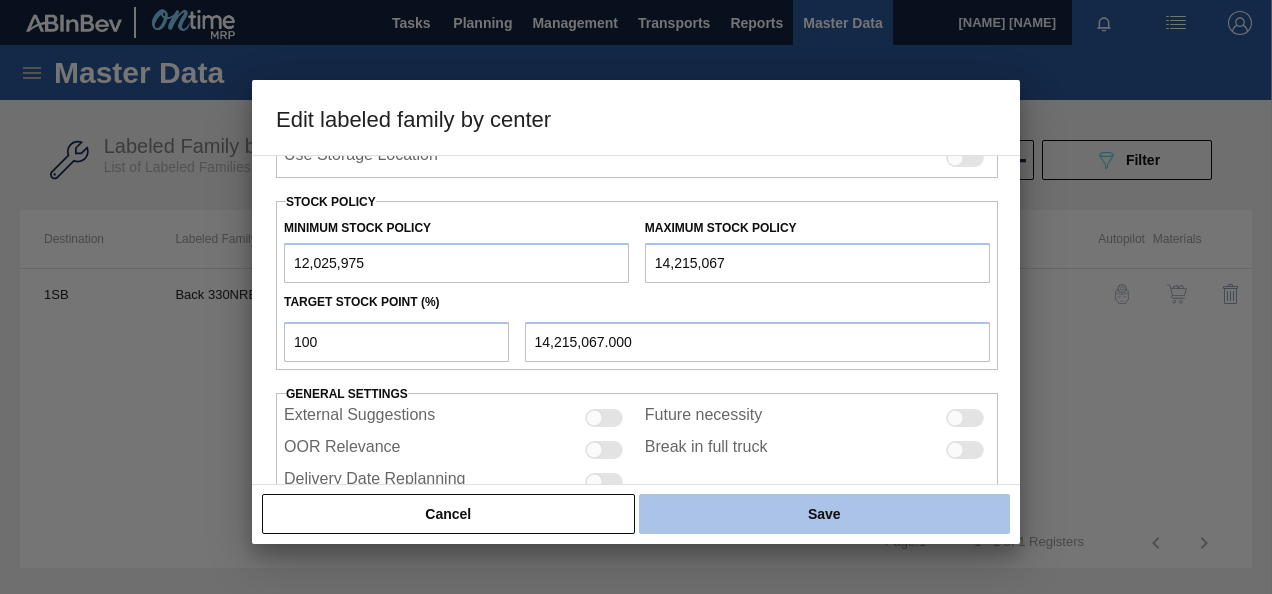 type on "14,215,067" 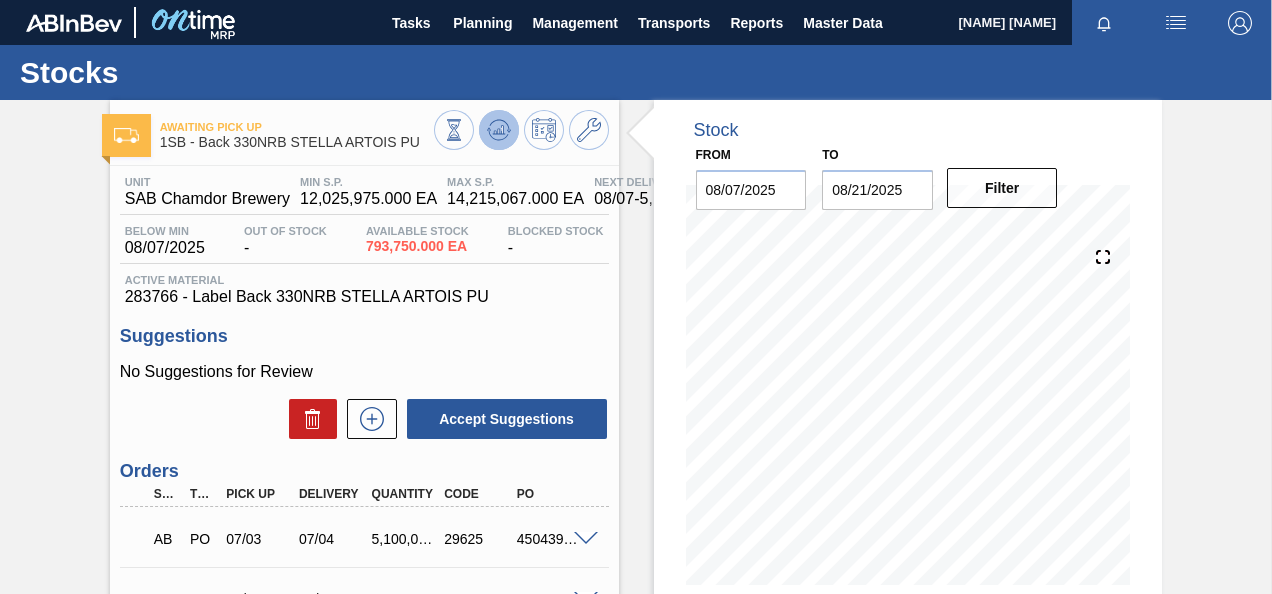 click 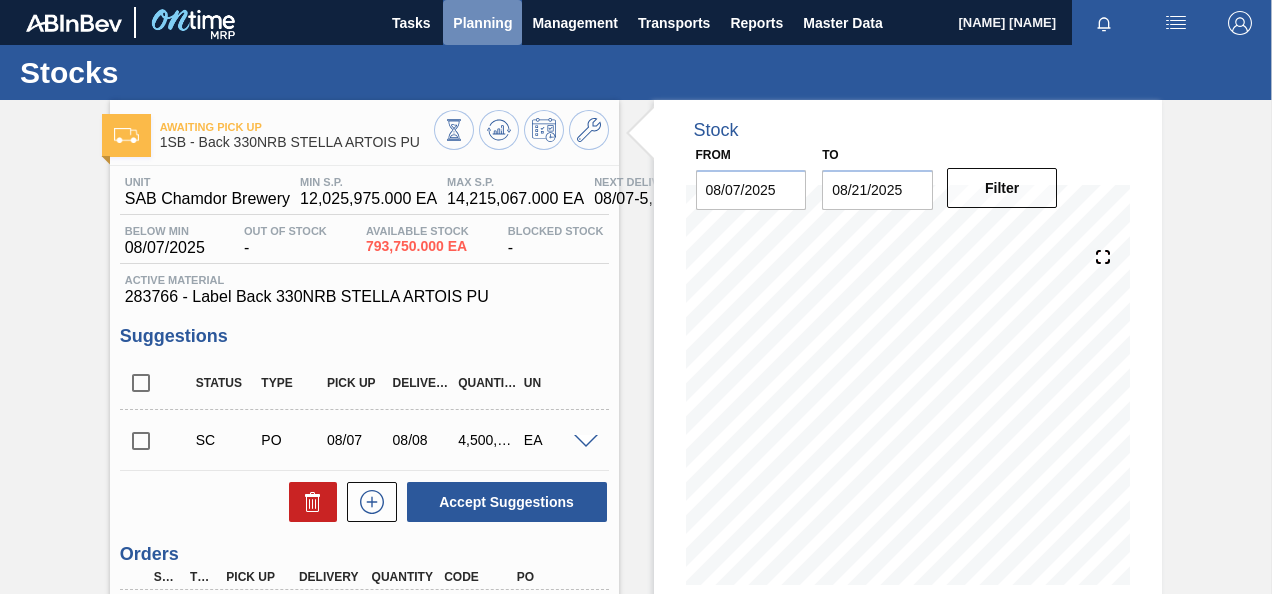 click on "Planning" at bounding box center (482, 23) 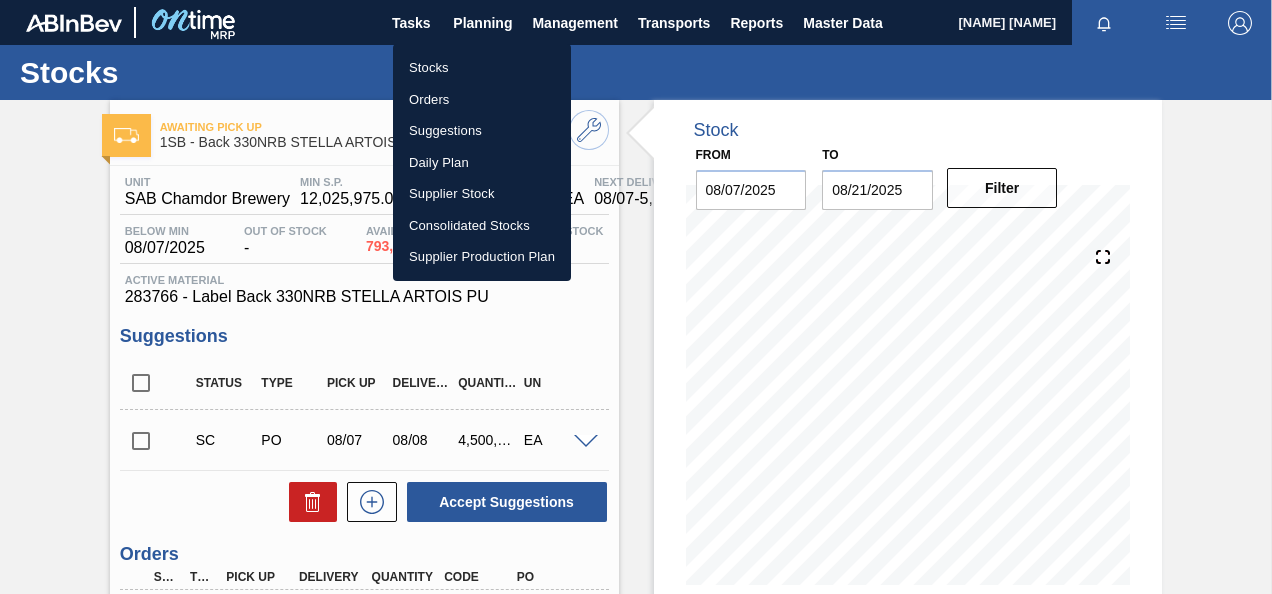 click on "Stocks" at bounding box center [482, 68] 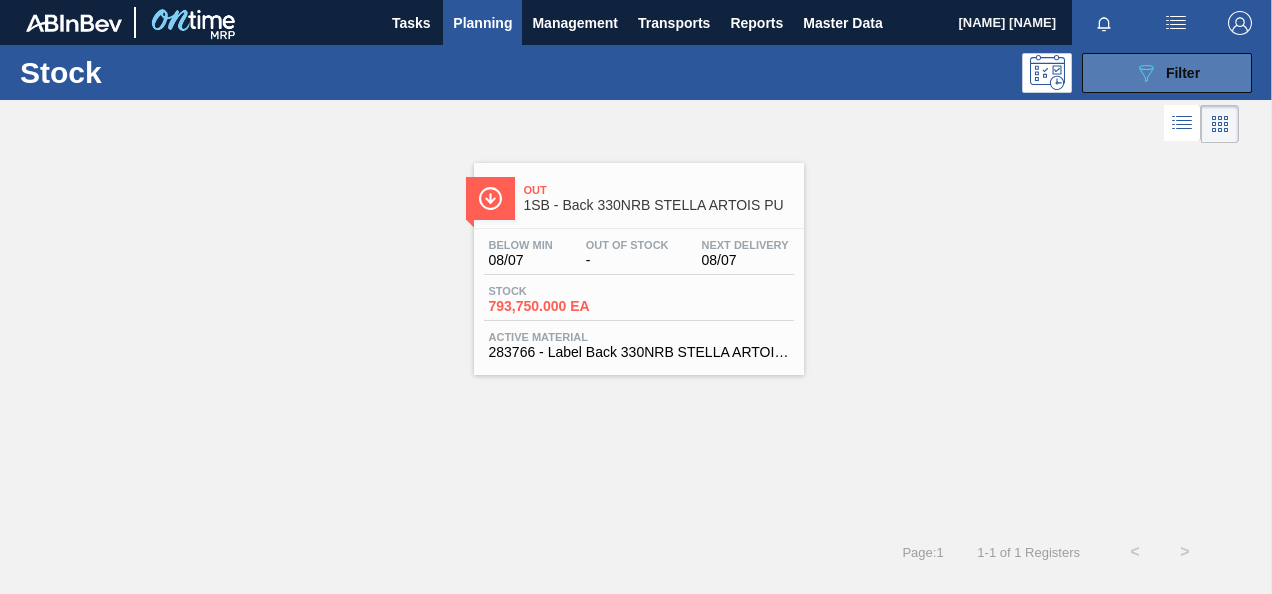 click on "Filter" at bounding box center [1183, 73] 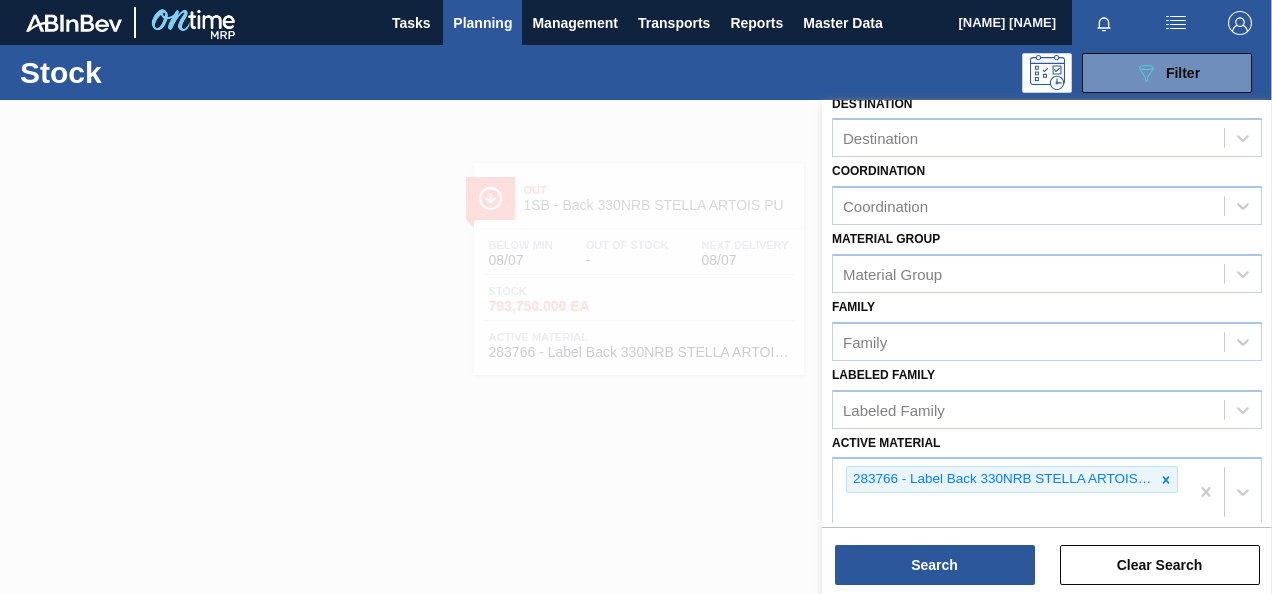scroll, scrollTop: 387, scrollLeft: 0, axis: vertical 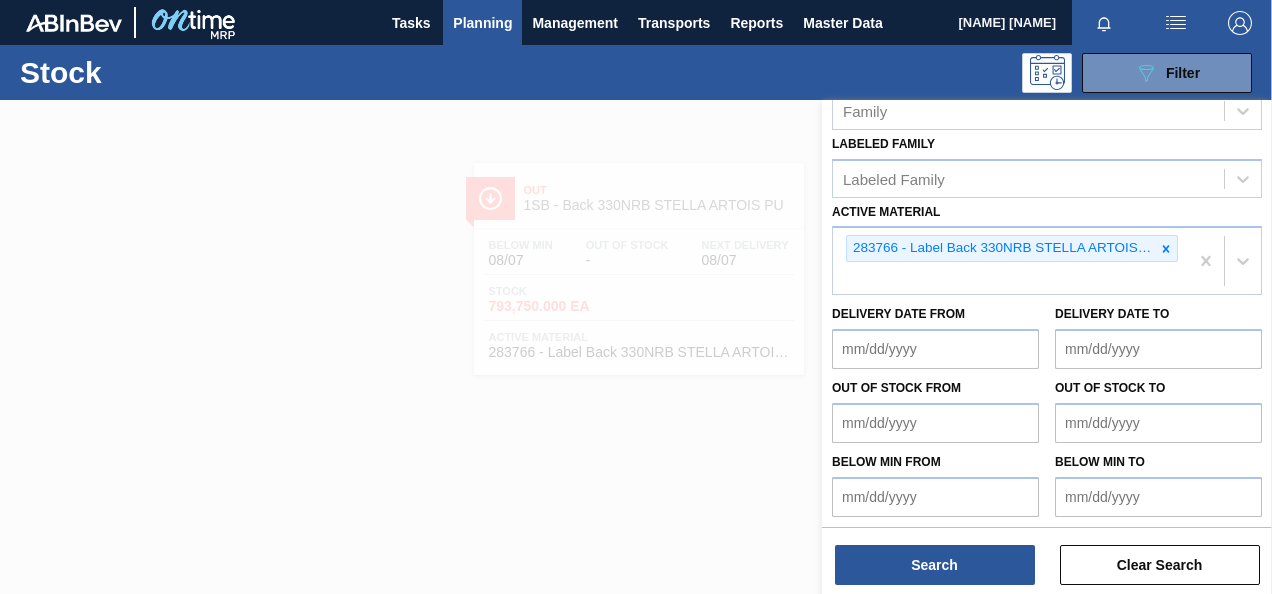 drag, startPoint x: 1166, startPoint y: 243, endPoint x: 1150, endPoint y: 245, distance: 16.124516 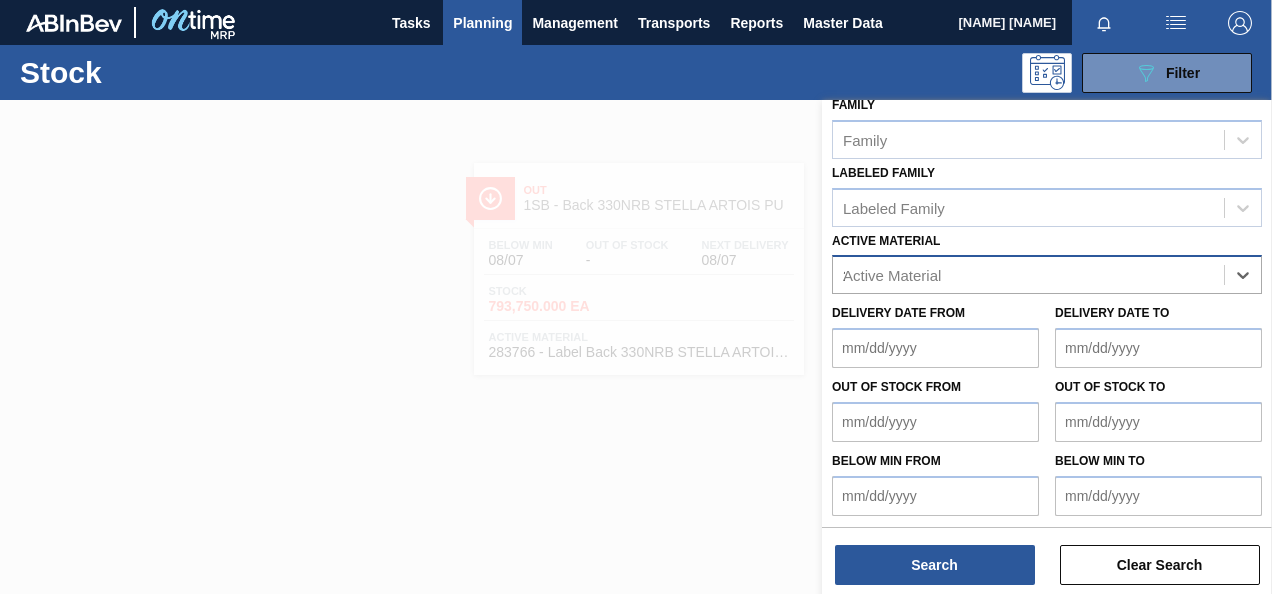 scroll, scrollTop: 387, scrollLeft: 0, axis: vertical 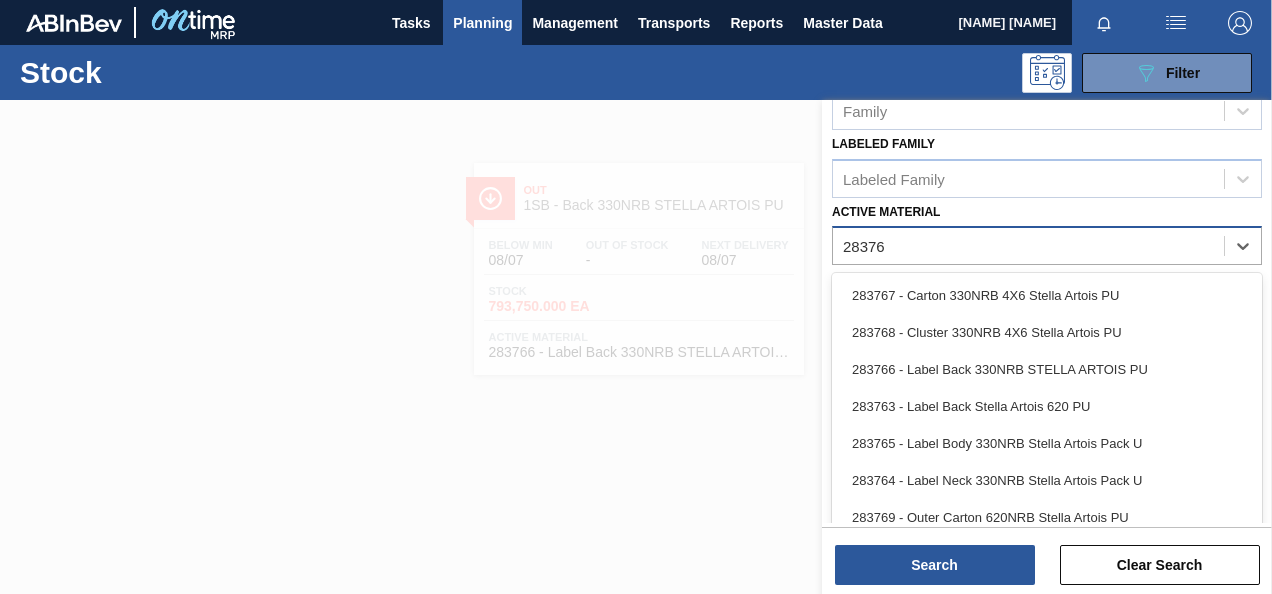 type on "283764" 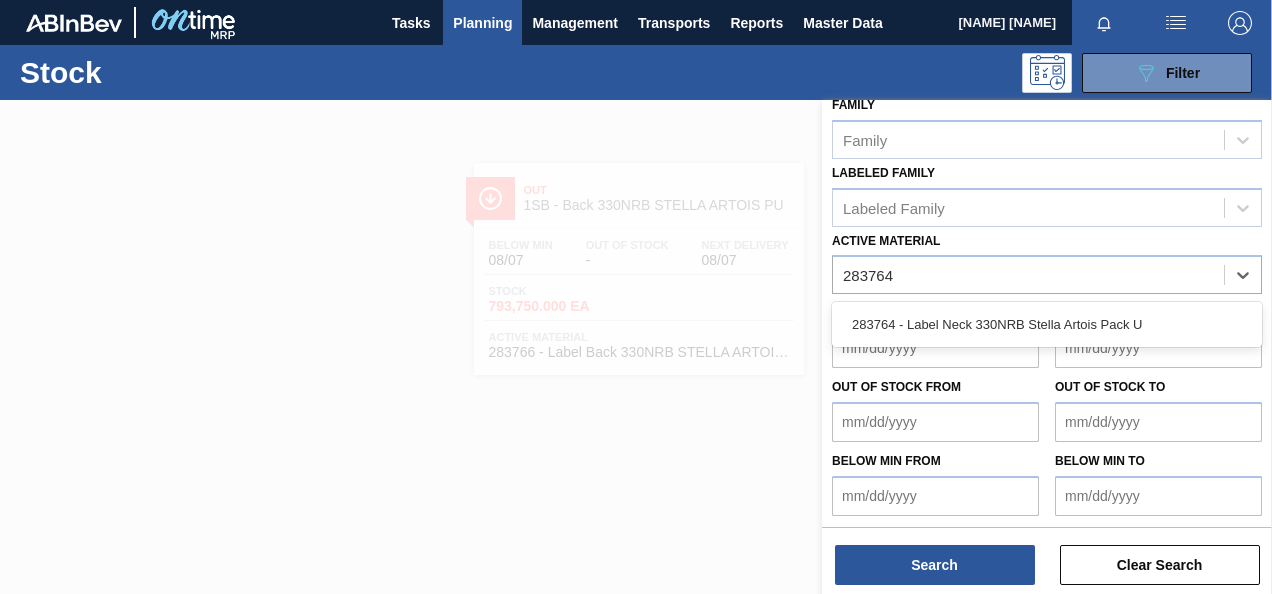 click on "283764 - Label Neck 330NRB Stella Artois Pack U" at bounding box center [1047, 324] 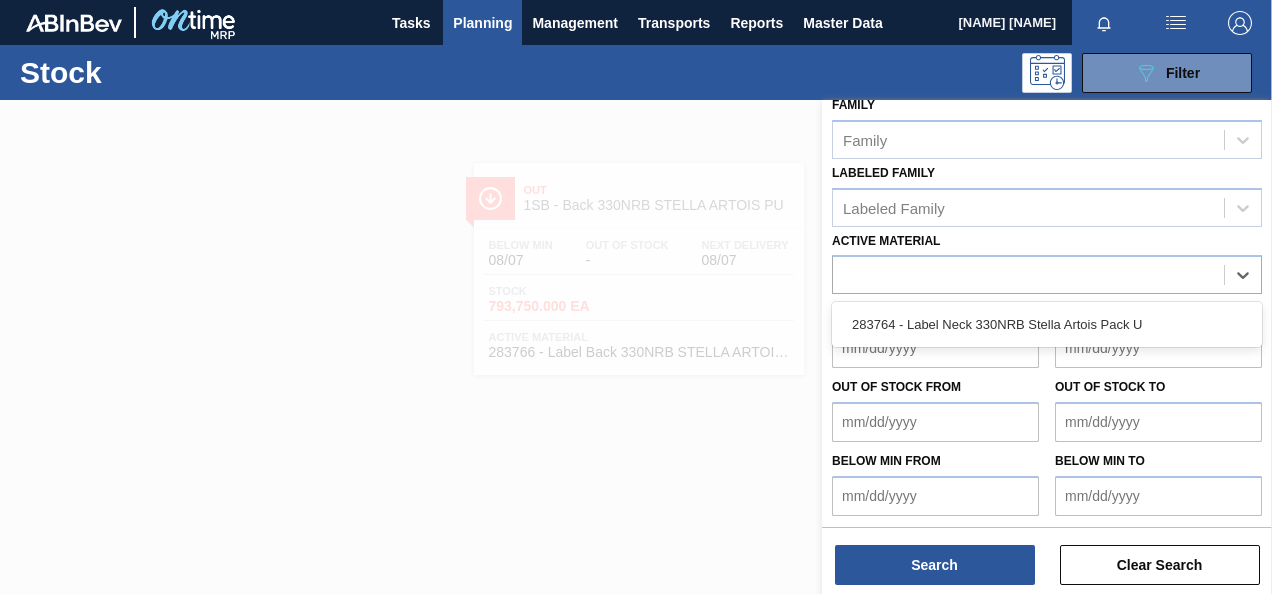 scroll, scrollTop: 387, scrollLeft: 0, axis: vertical 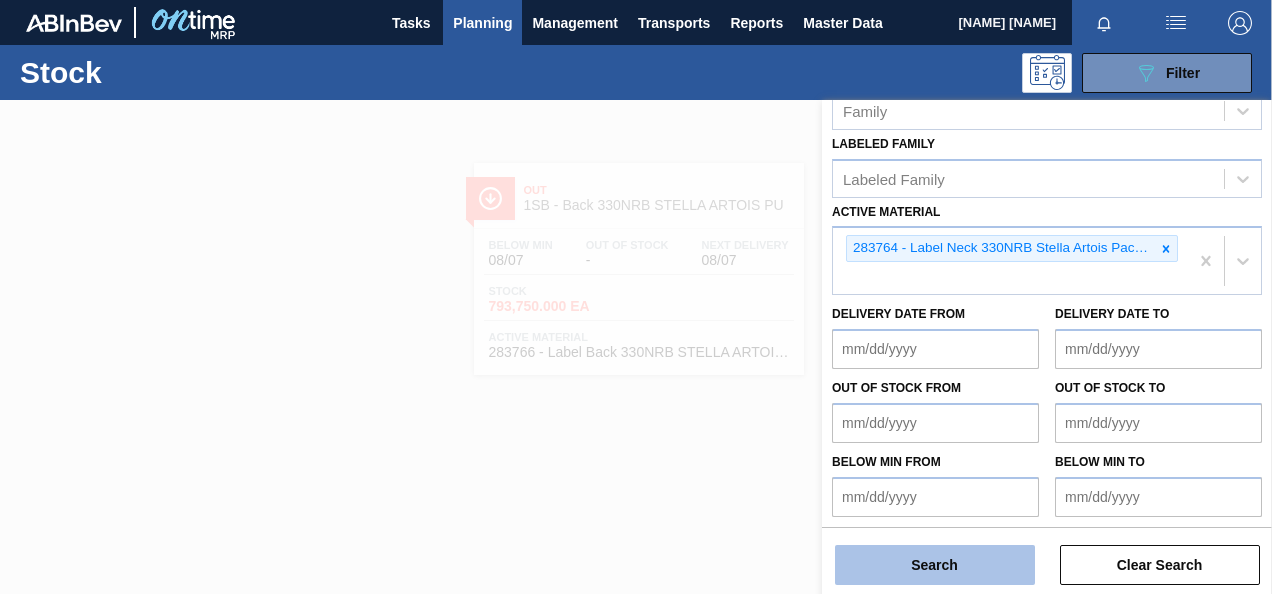 click on "Search" at bounding box center (935, 565) 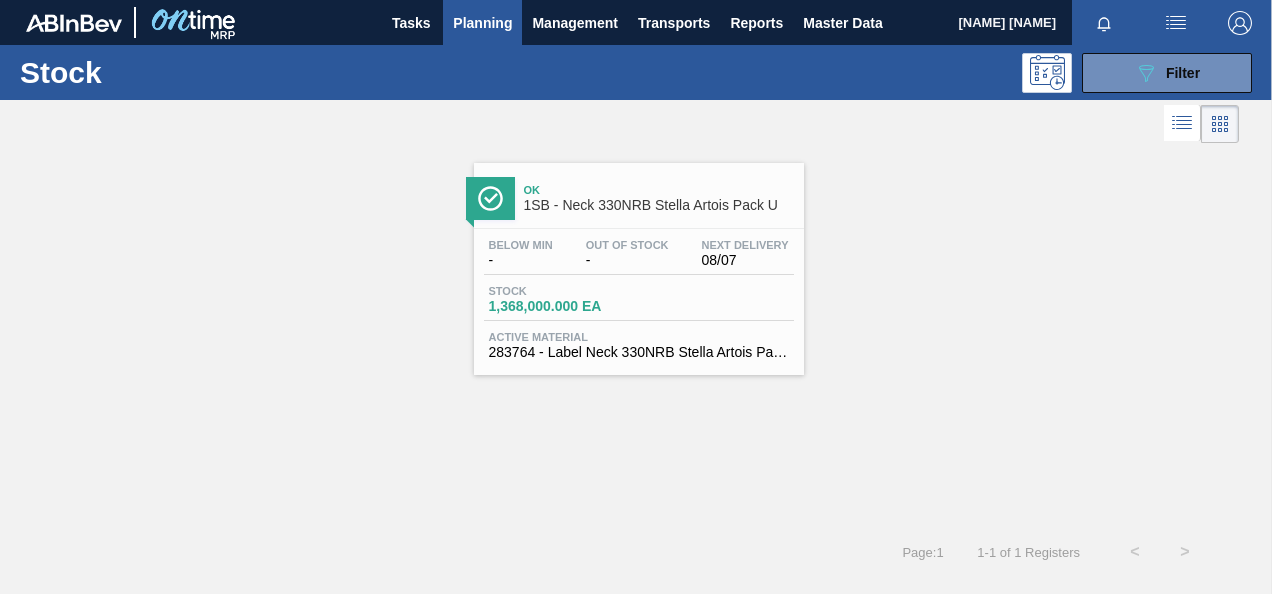 click on "-" at bounding box center (627, 260) 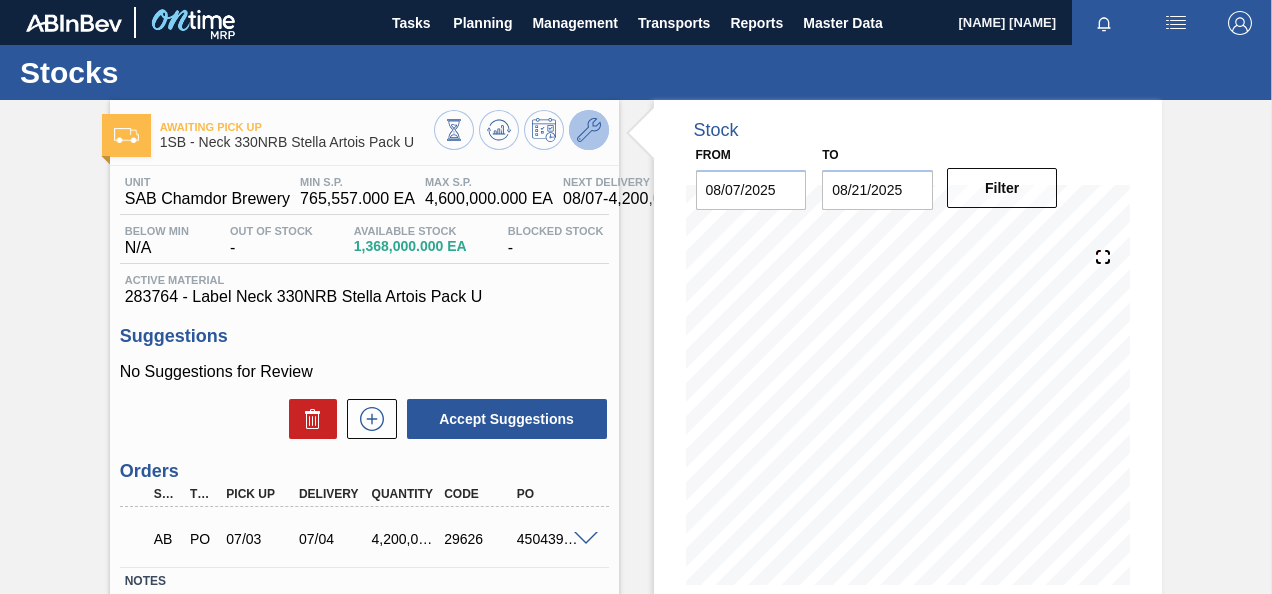 click 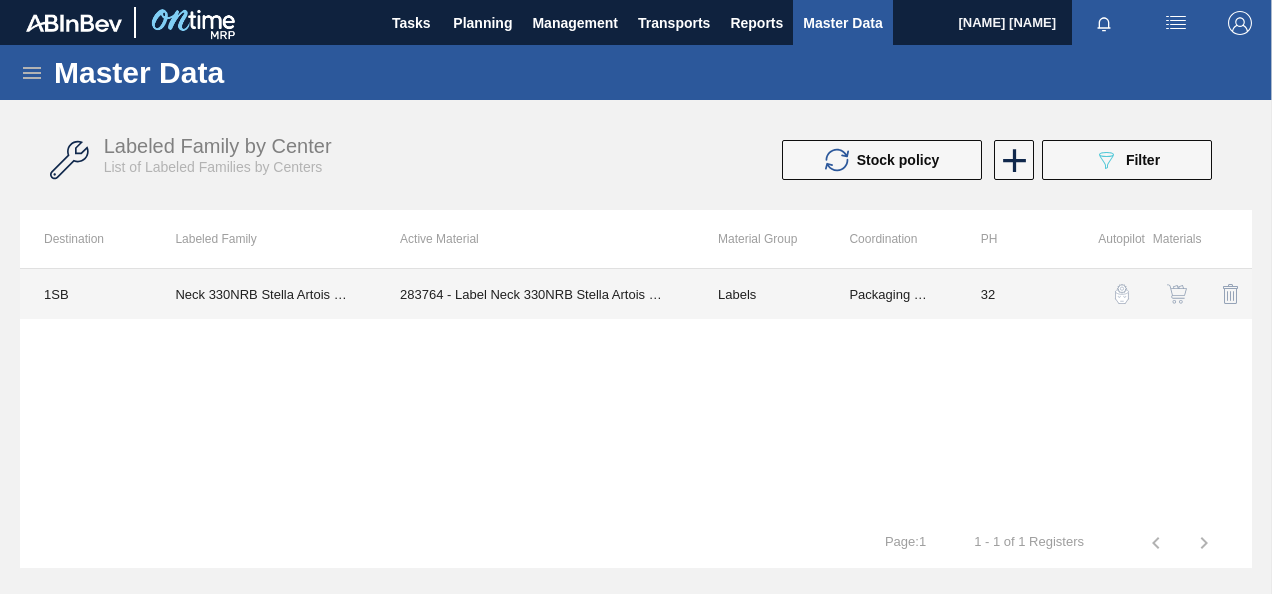 click on "283764 - Label Neck 330NRB Stella Artois Pack U" at bounding box center [535, 294] 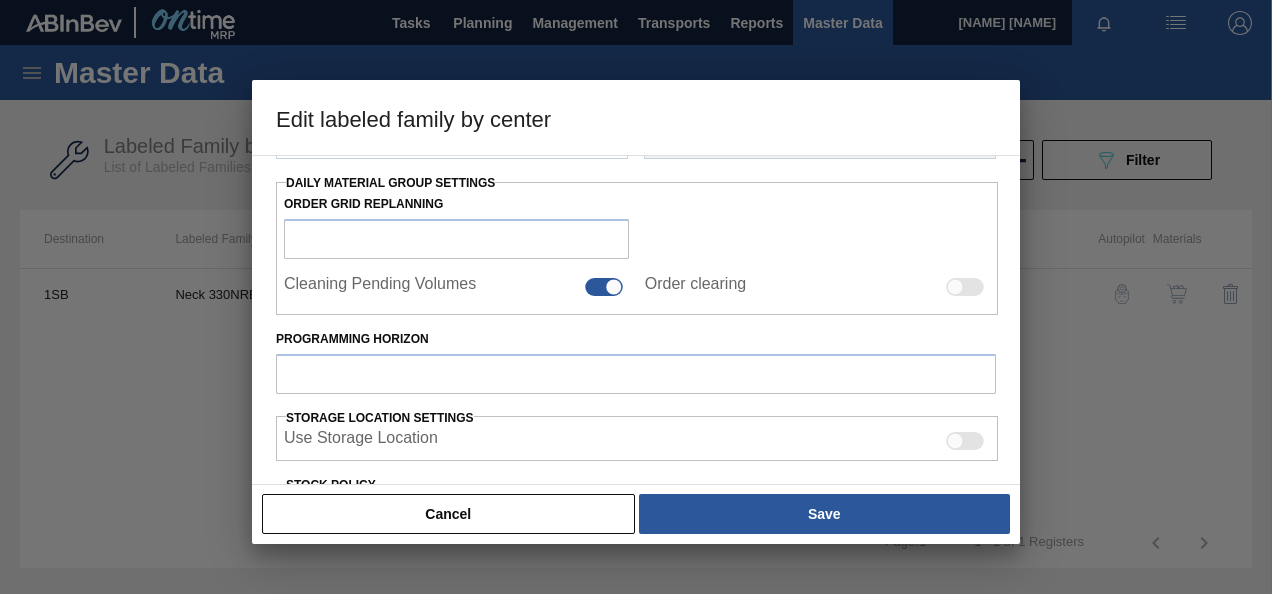 type on "Labels" 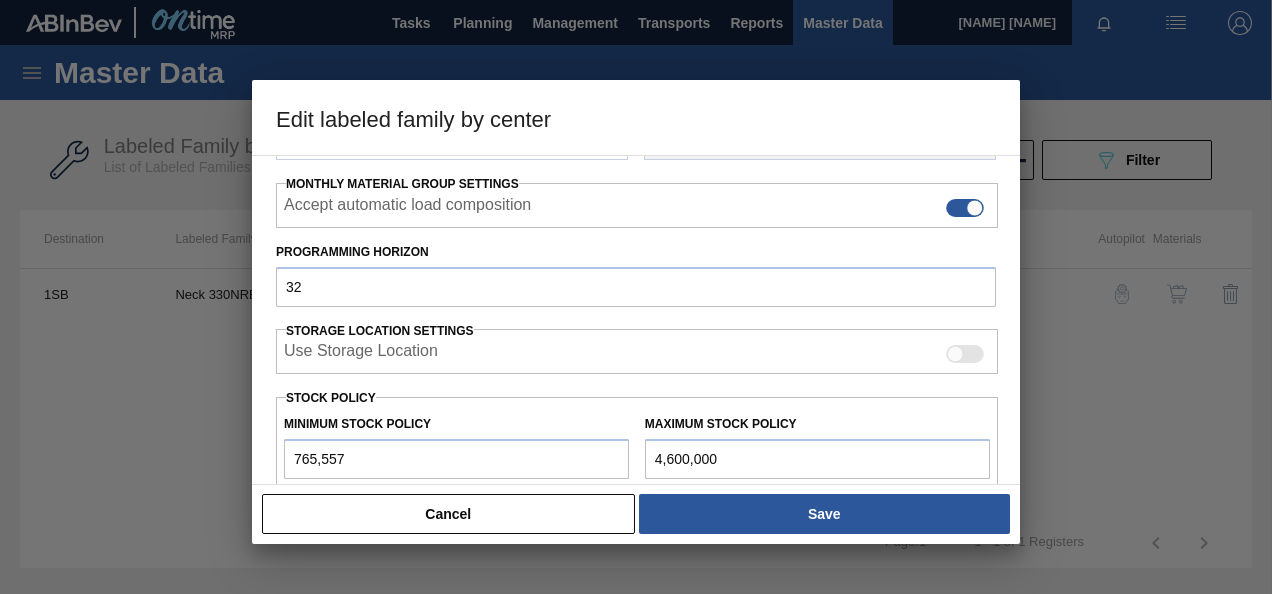 scroll, scrollTop: 504, scrollLeft: 0, axis: vertical 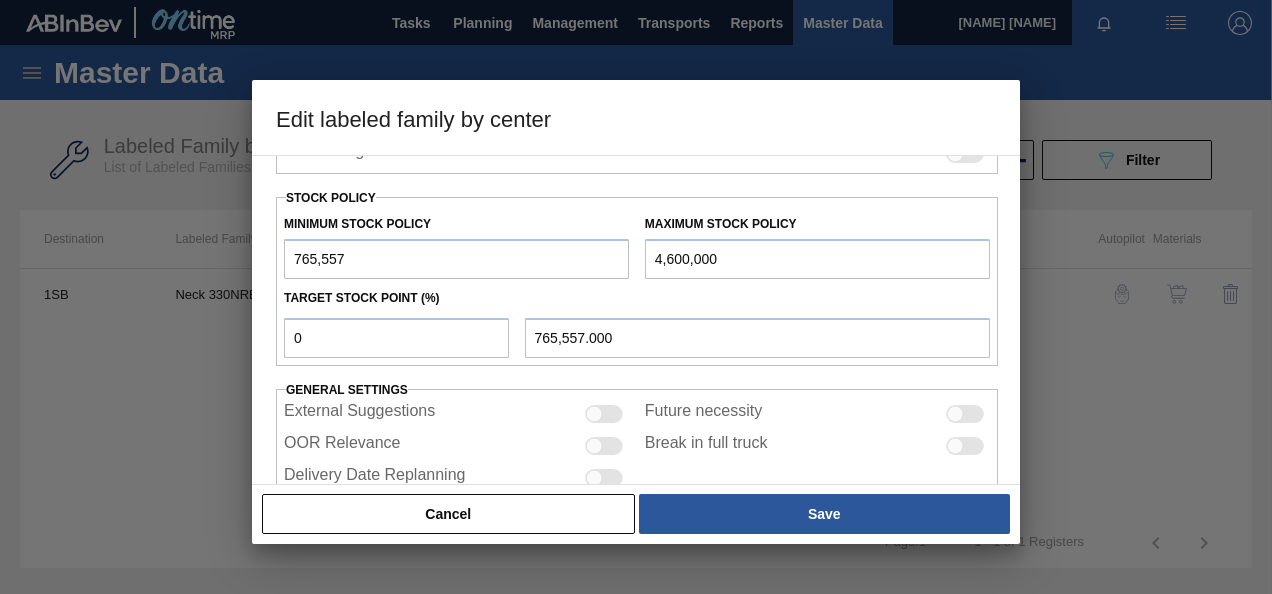 click on "765,557" at bounding box center (456, 259) 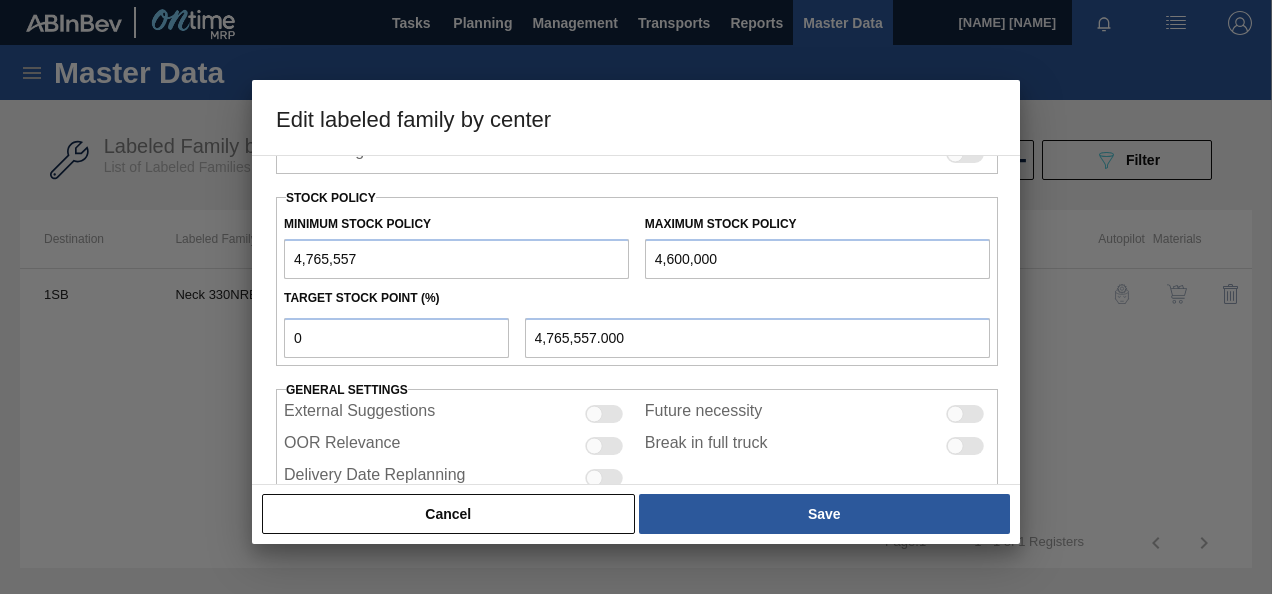 type on "4,765,557" 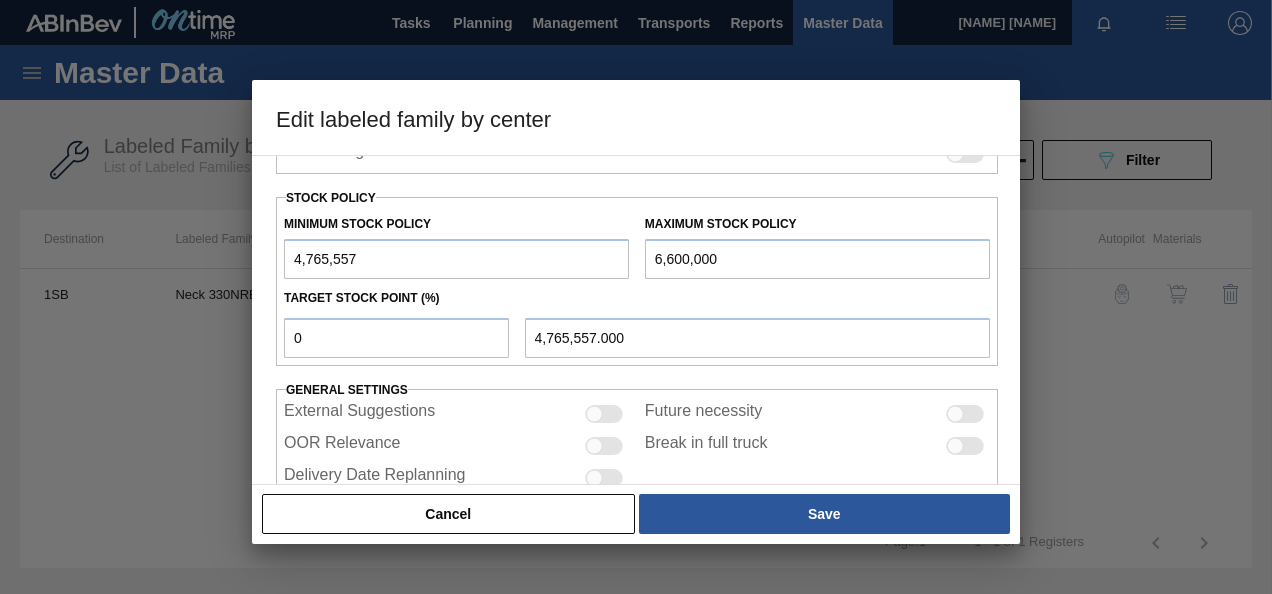 type on "6,600,000" 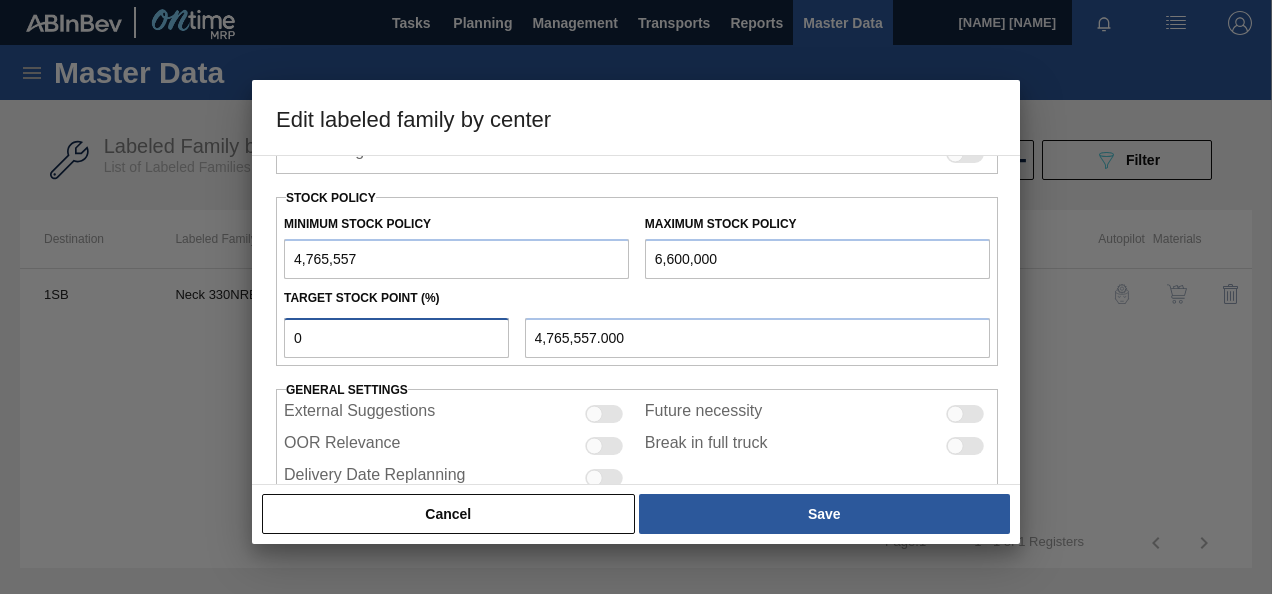 drag, startPoint x: 318, startPoint y: 337, endPoint x: 206, endPoint y: 354, distance: 113.28283 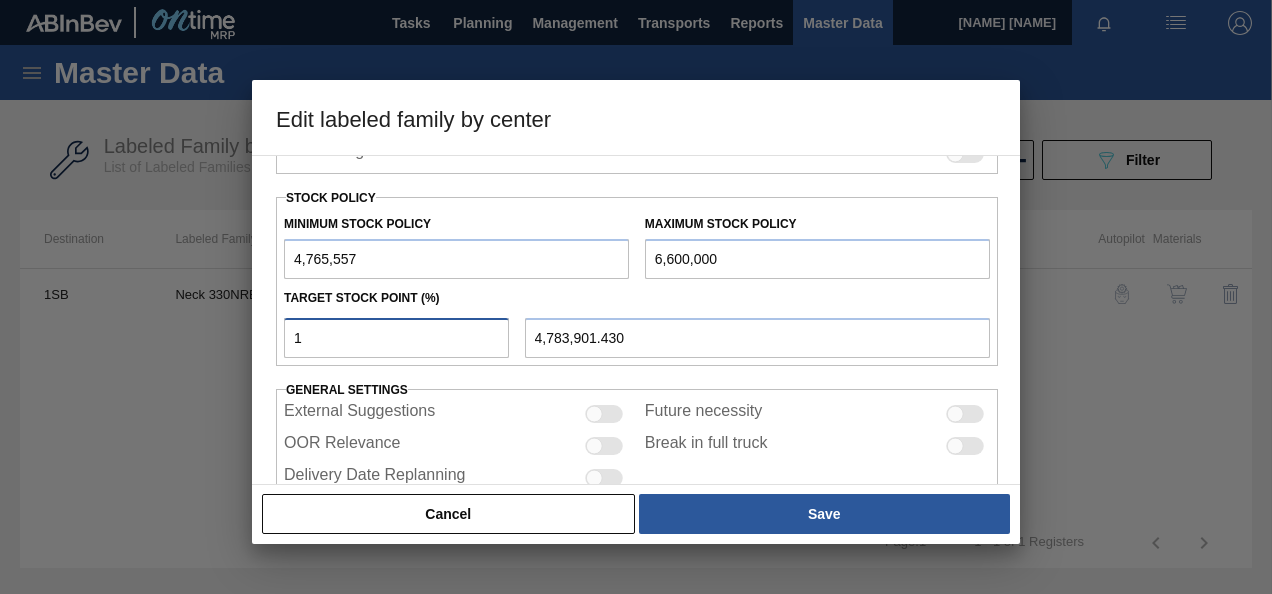 type on "10" 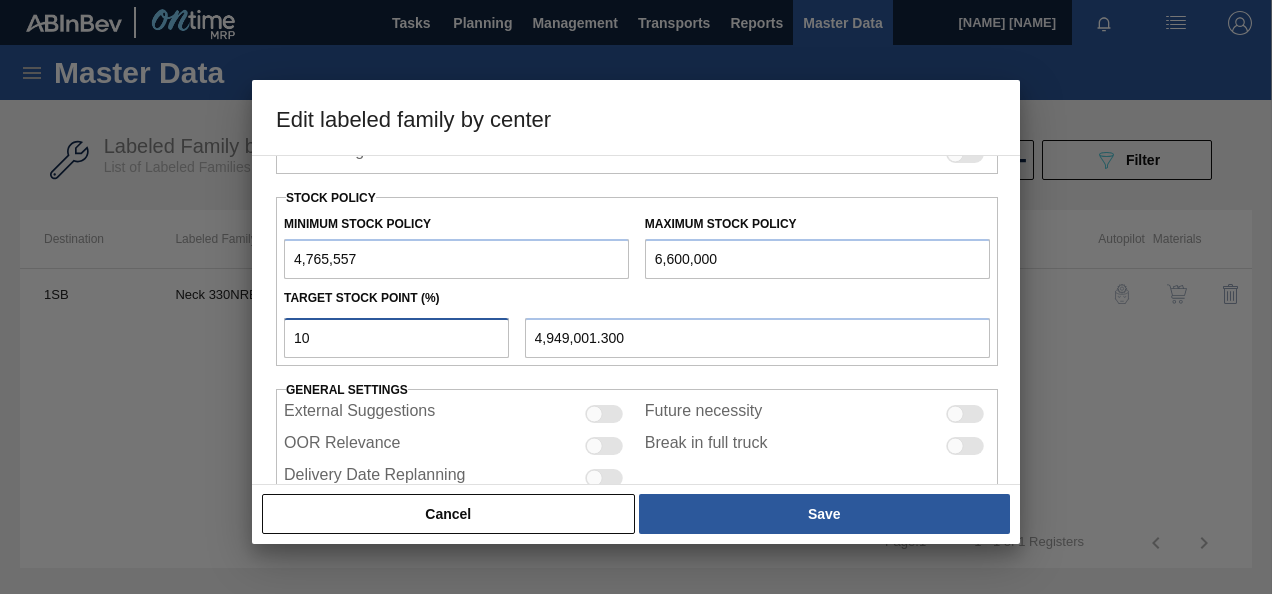 type on "100" 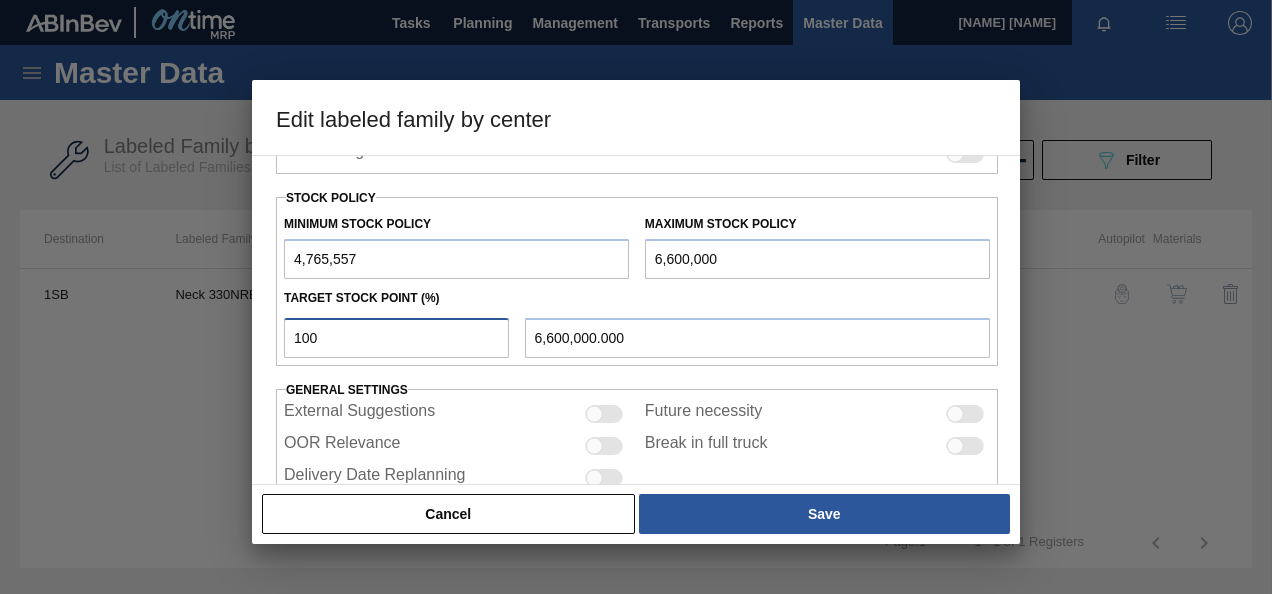 type on "100" 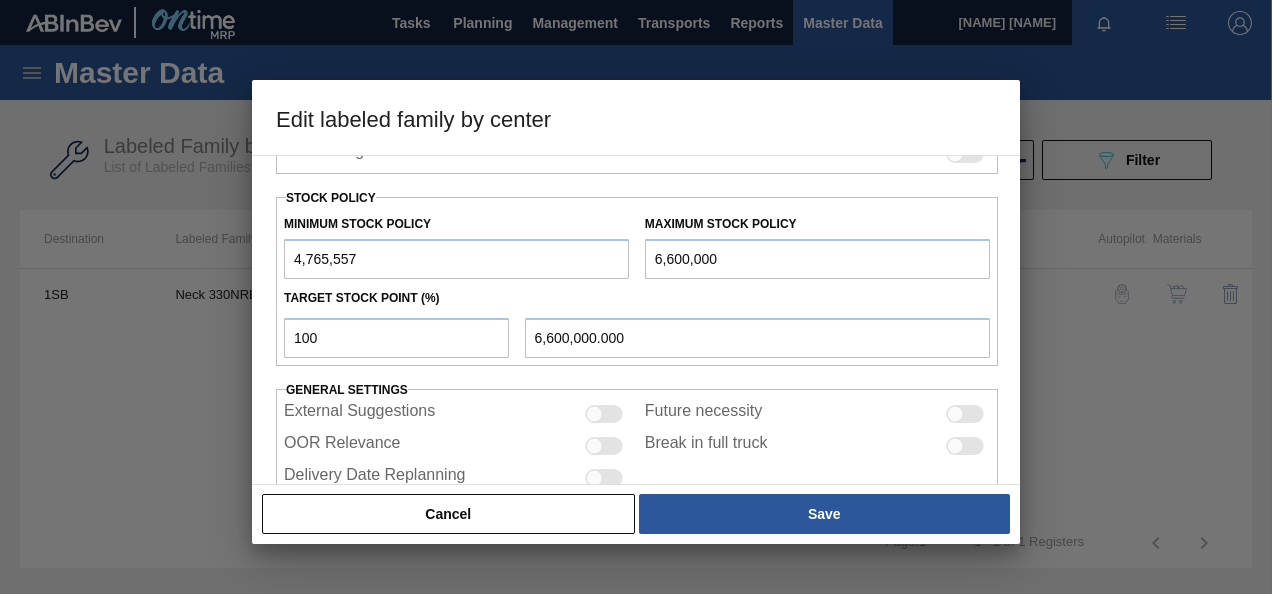 click on "Cancel Save" at bounding box center (636, 514) 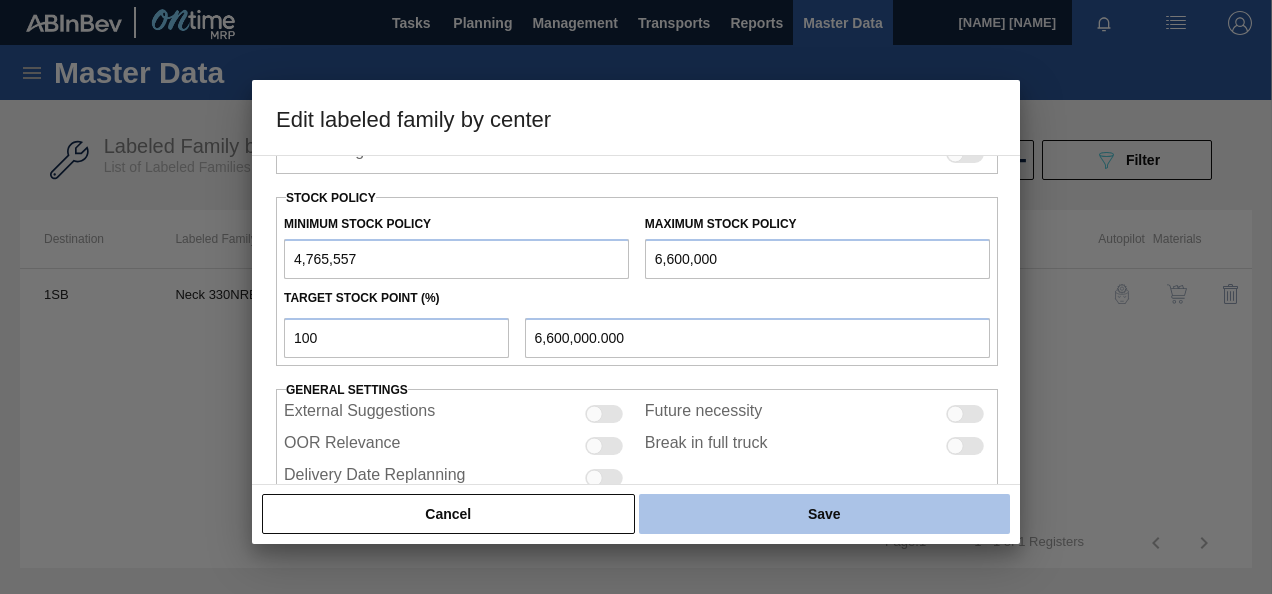 click on "Save" at bounding box center (824, 514) 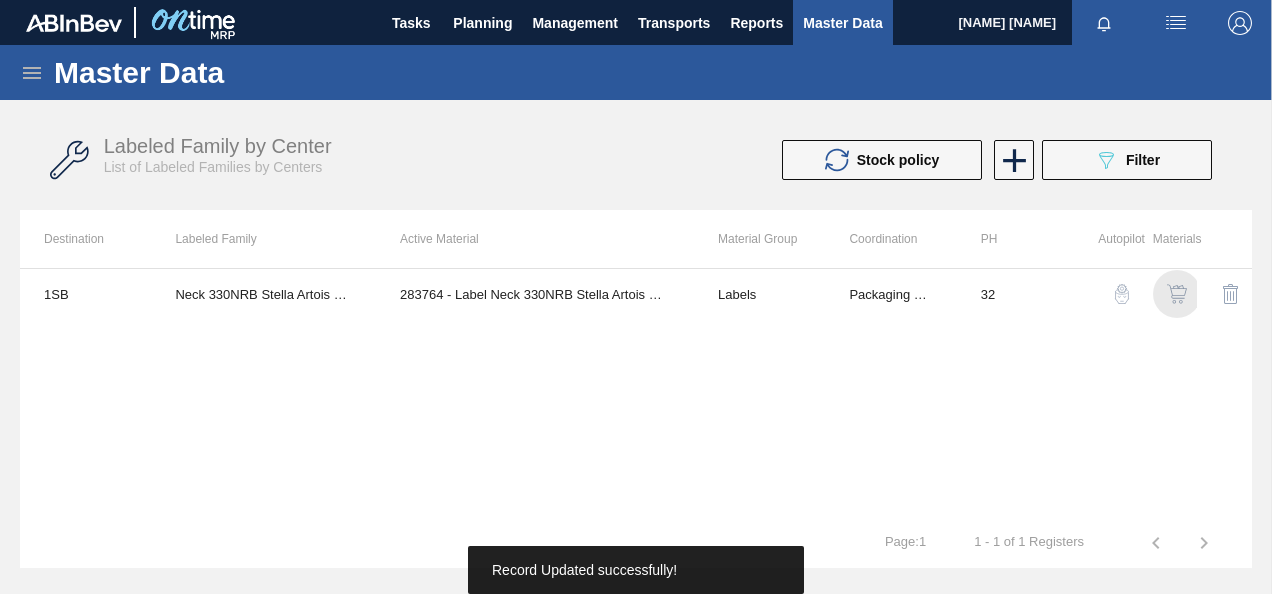 click at bounding box center [1177, 294] 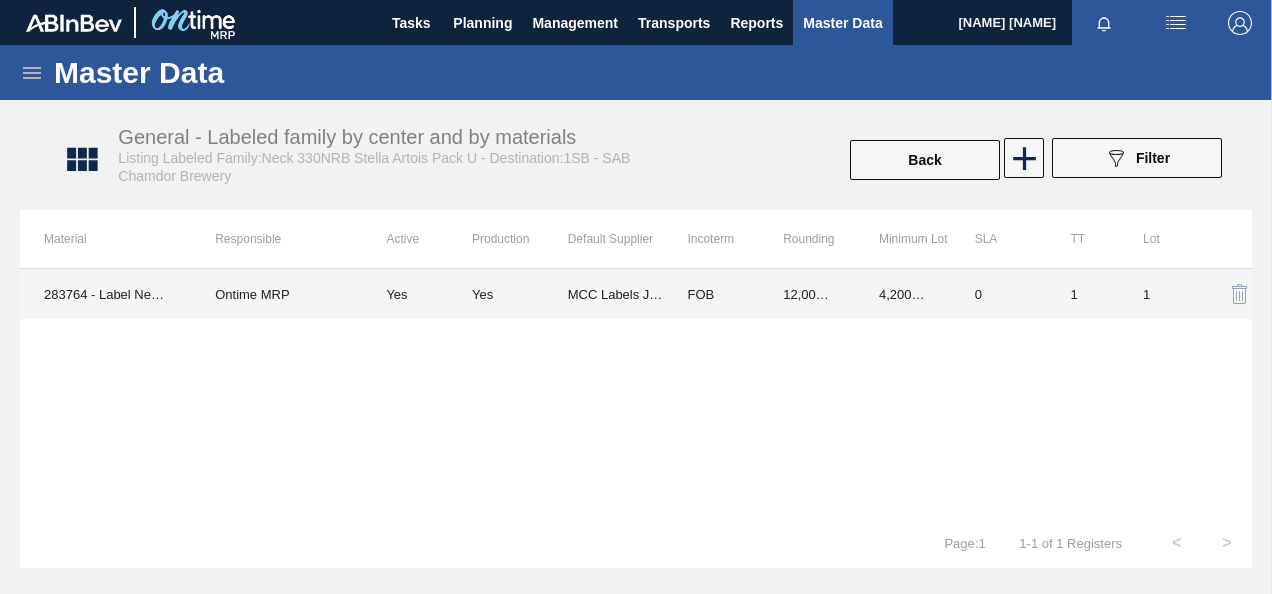 click on "4,200,000.000" at bounding box center (903, 294) 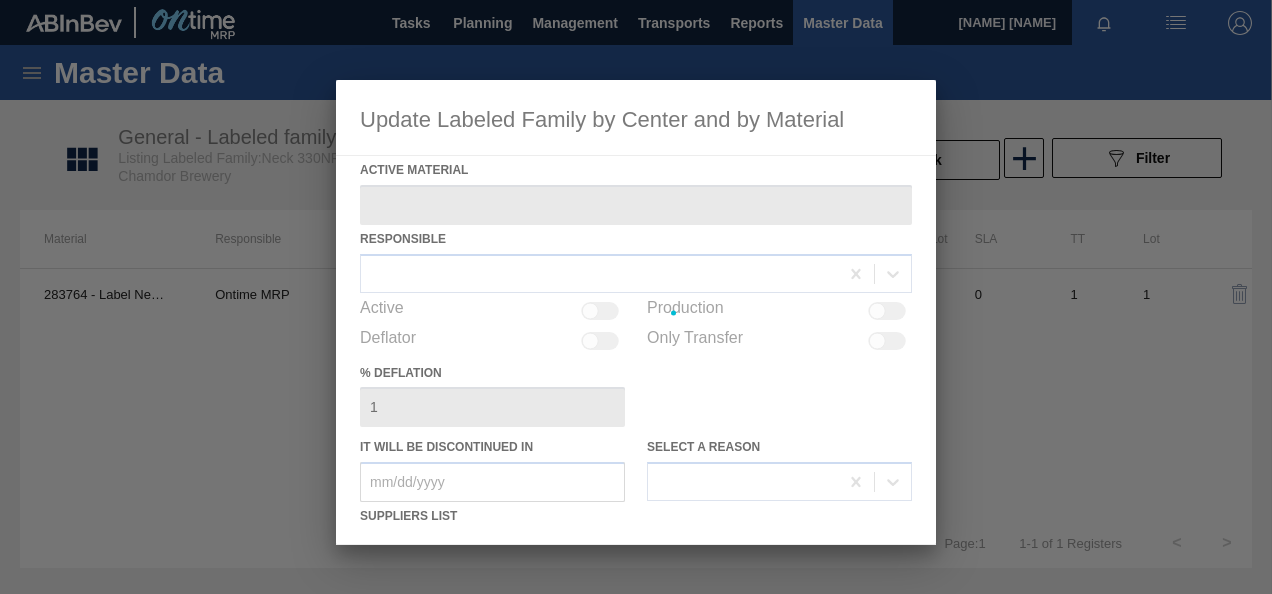 type on "283764 - Label Neck 330NRB Stella Artois Pack U" 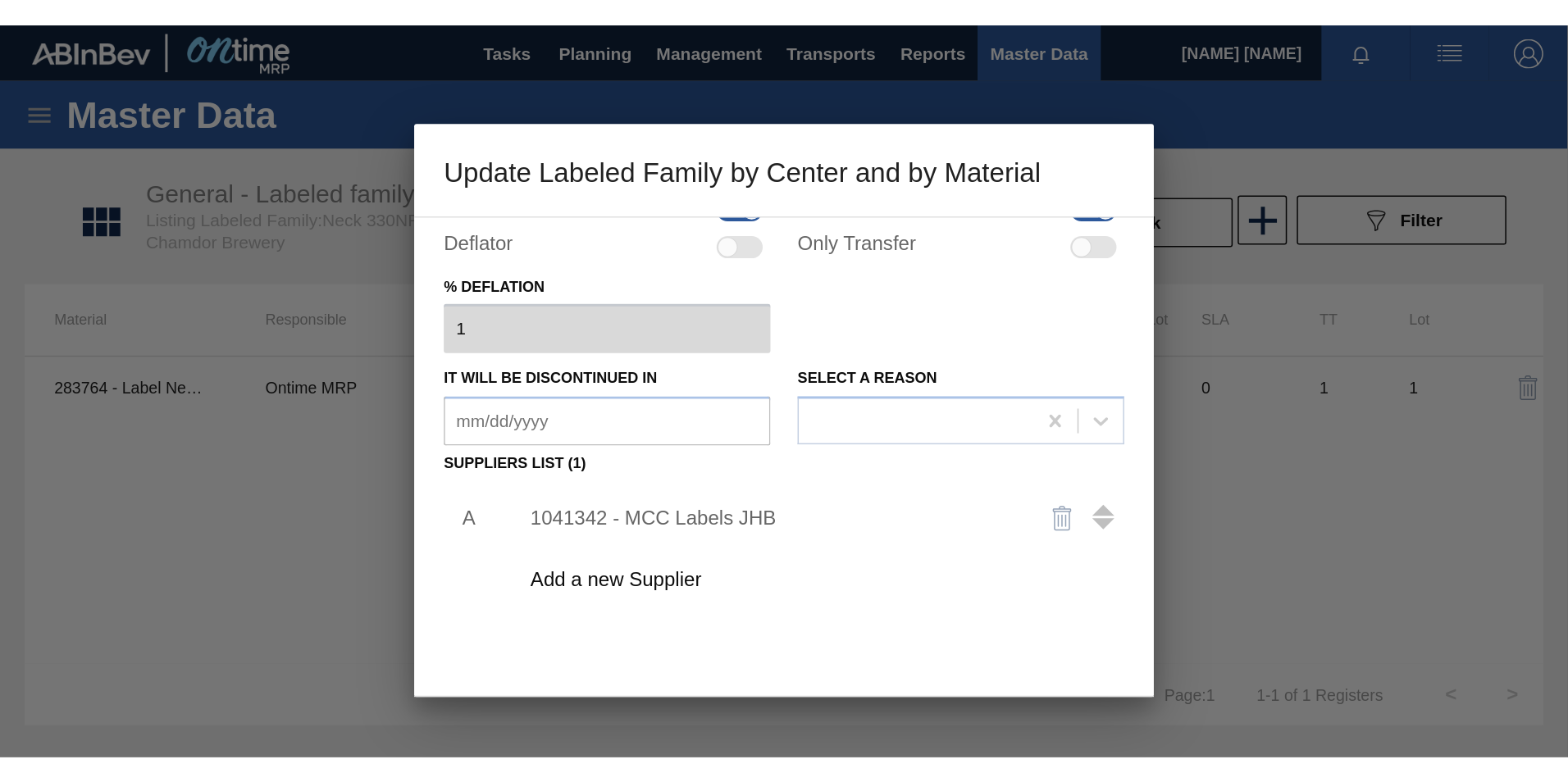 scroll, scrollTop: 246, scrollLeft: 0, axis: vertical 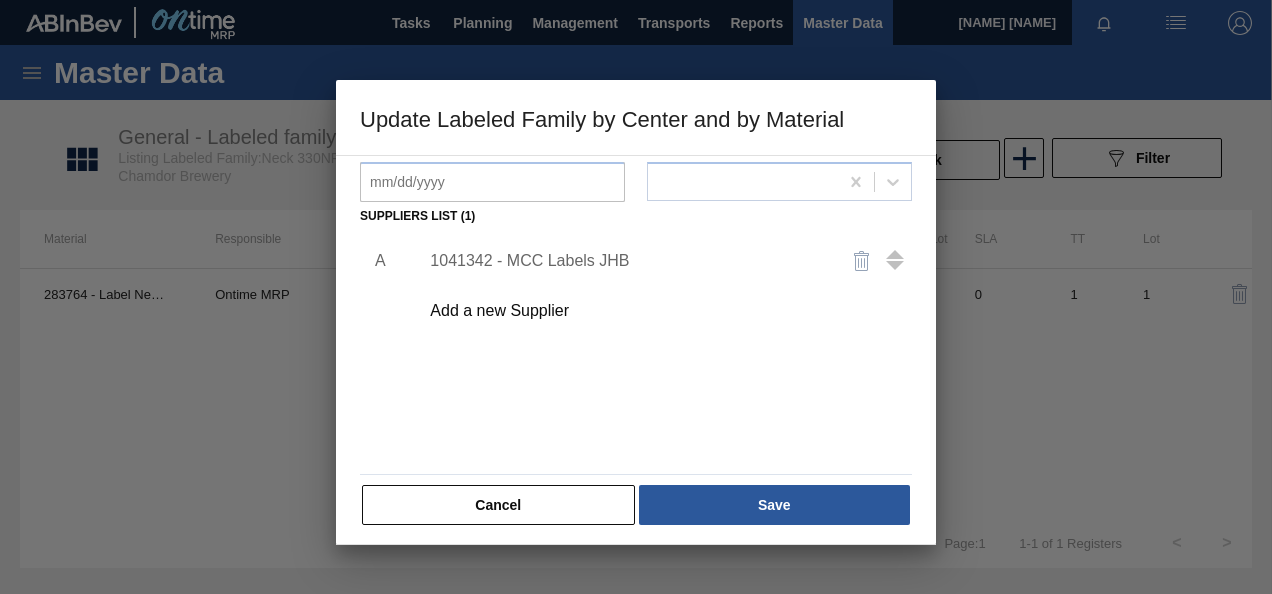 click on "1041342 - MCC Labels JHB" at bounding box center (659, 261) 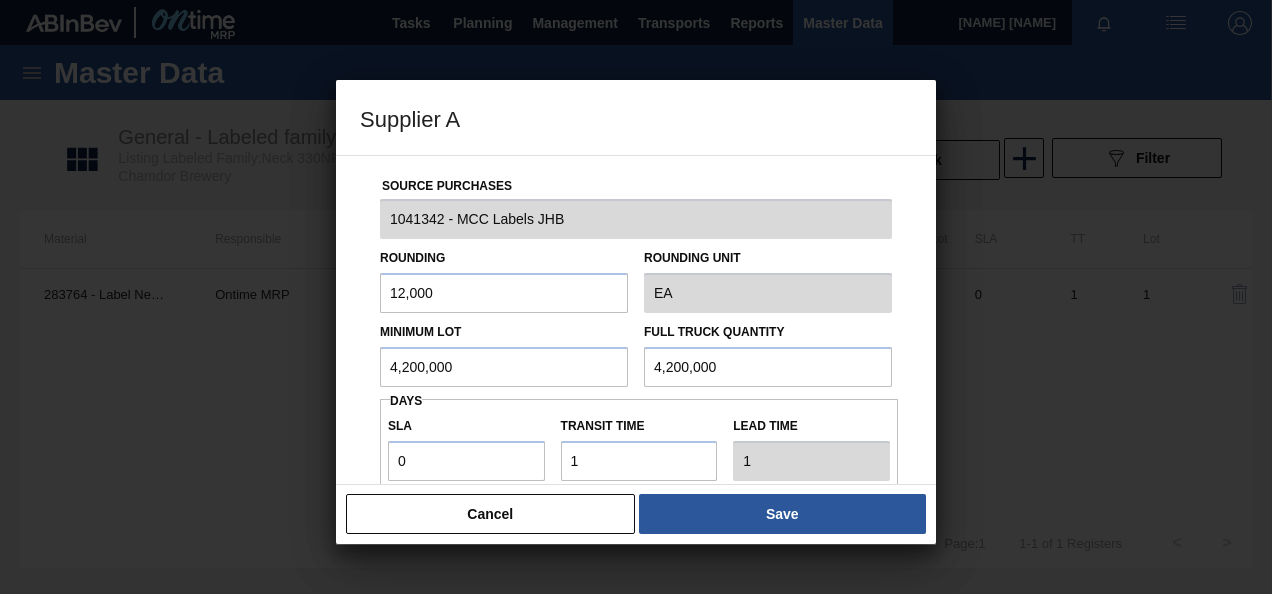 drag, startPoint x: 554, startPoint y: 362, endPoint x: 85, endPoint y: 384, distance: 469.51572 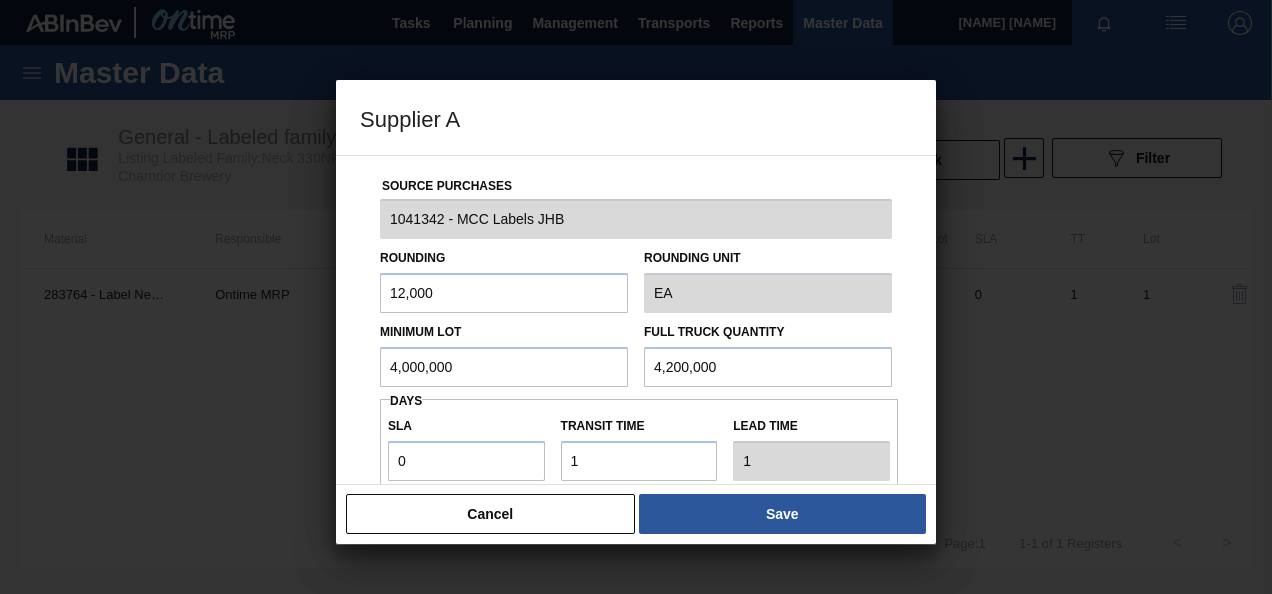 drag, startPoint x: 472, startPoint y: 355, endPoint x: 141, endPoint y: 362, distance: 331.074 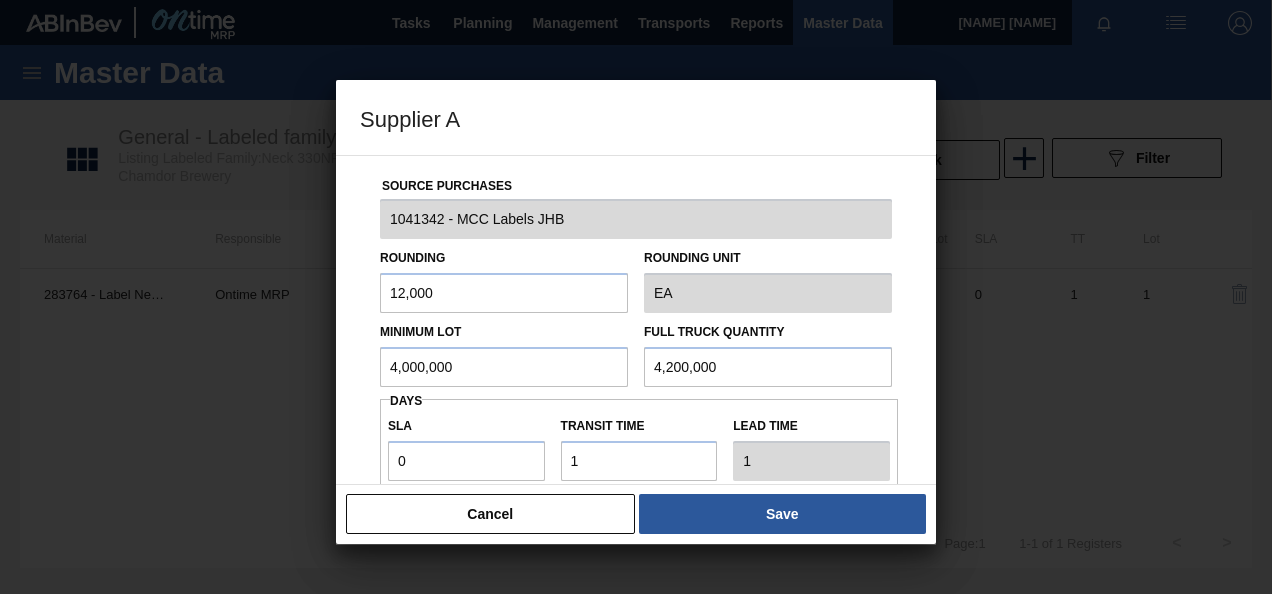 click on "Supplier A Source Purchases 1041342 - MCC Labels JHB Rounding 12,000 Rounding Unit EA Minimum Lot 4,000,000 Full Truck Quantity 4,200,000   Days     SLA 0 Transit time Lead time 1 Port to Door Transit Time (days) Incoterm FOB Monthly Material Group Settings Create automatic load composition Accept Orders Automatically Cancel Save" at bounding box center [636, 297] 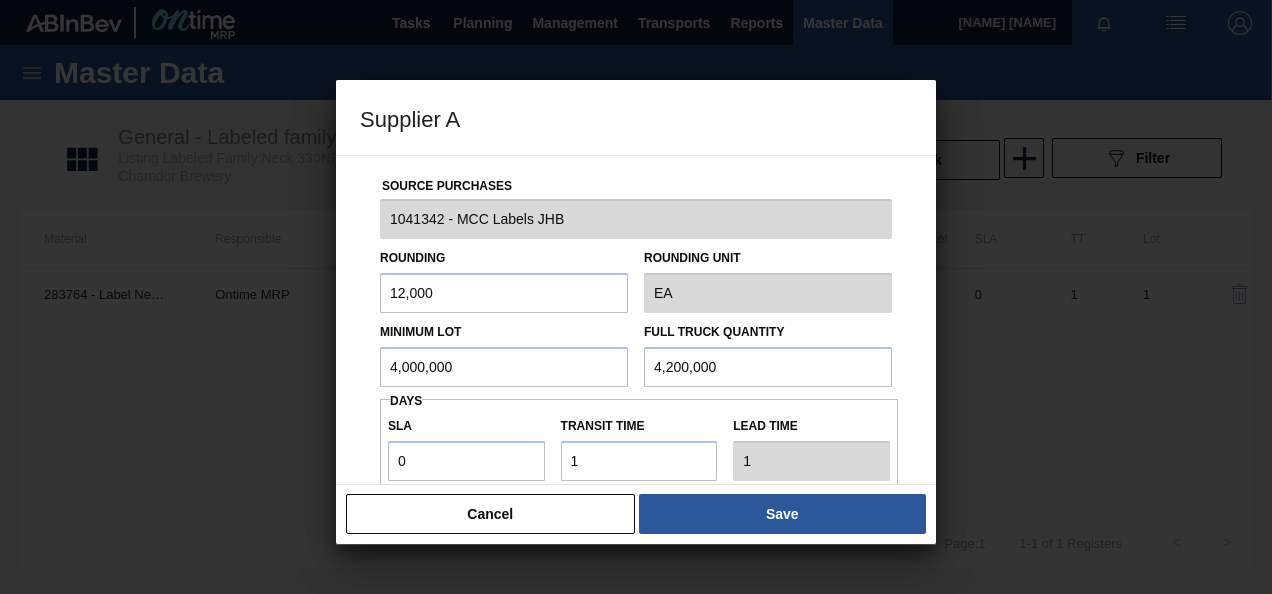 type on "4,000,000" 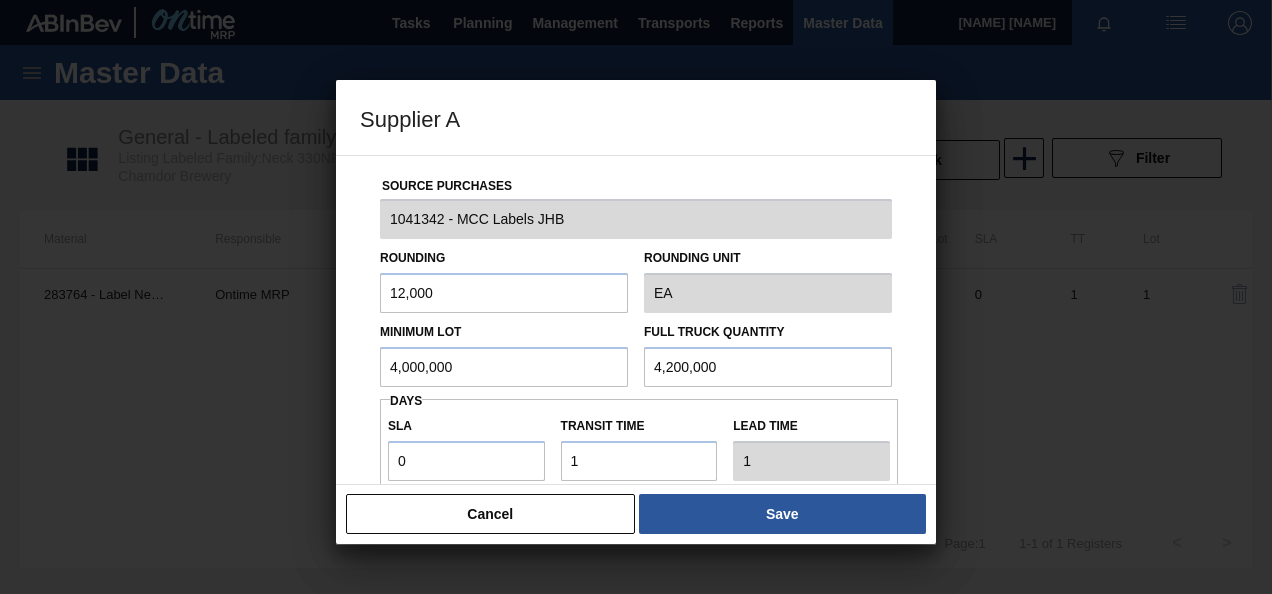drag, startPoint x: 683, startPoint y: 356, endPoint x: 423, endPoint y: 361, distance: 260.04807 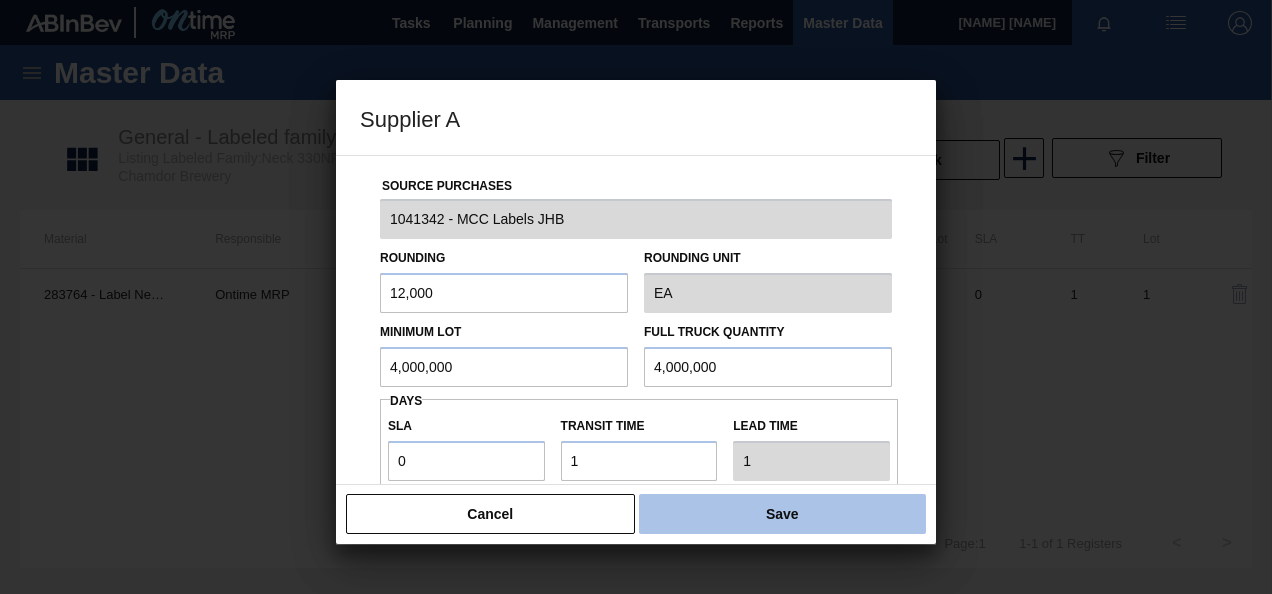 type on "4,000,000" 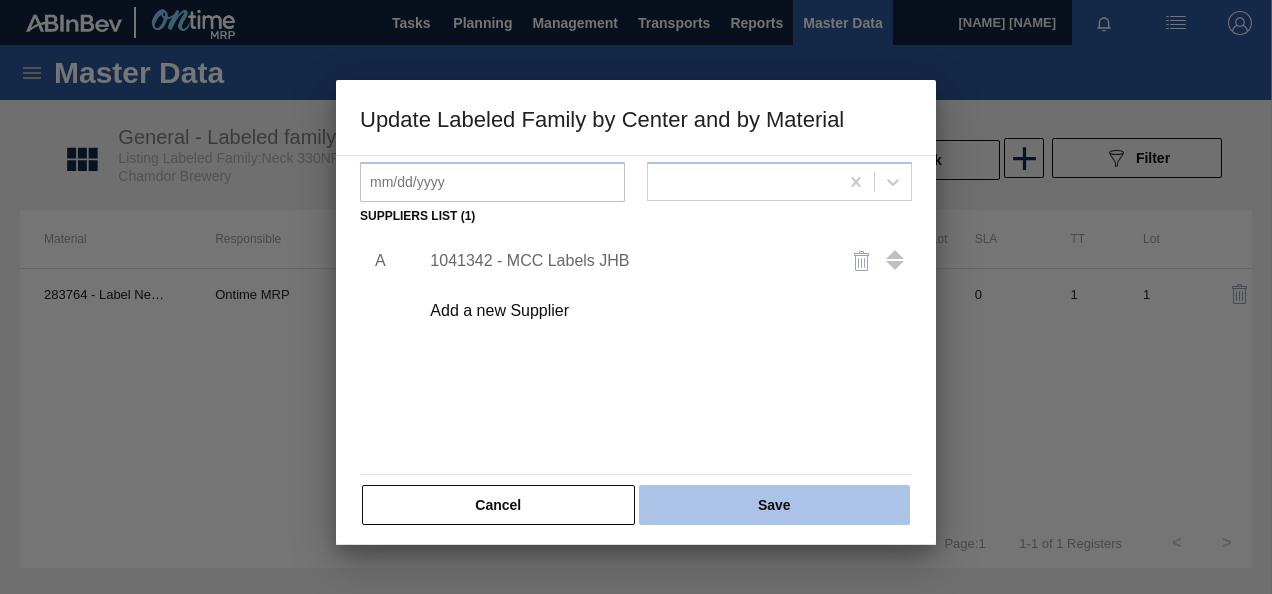 click on "Save" at bounding box center (774, 505) 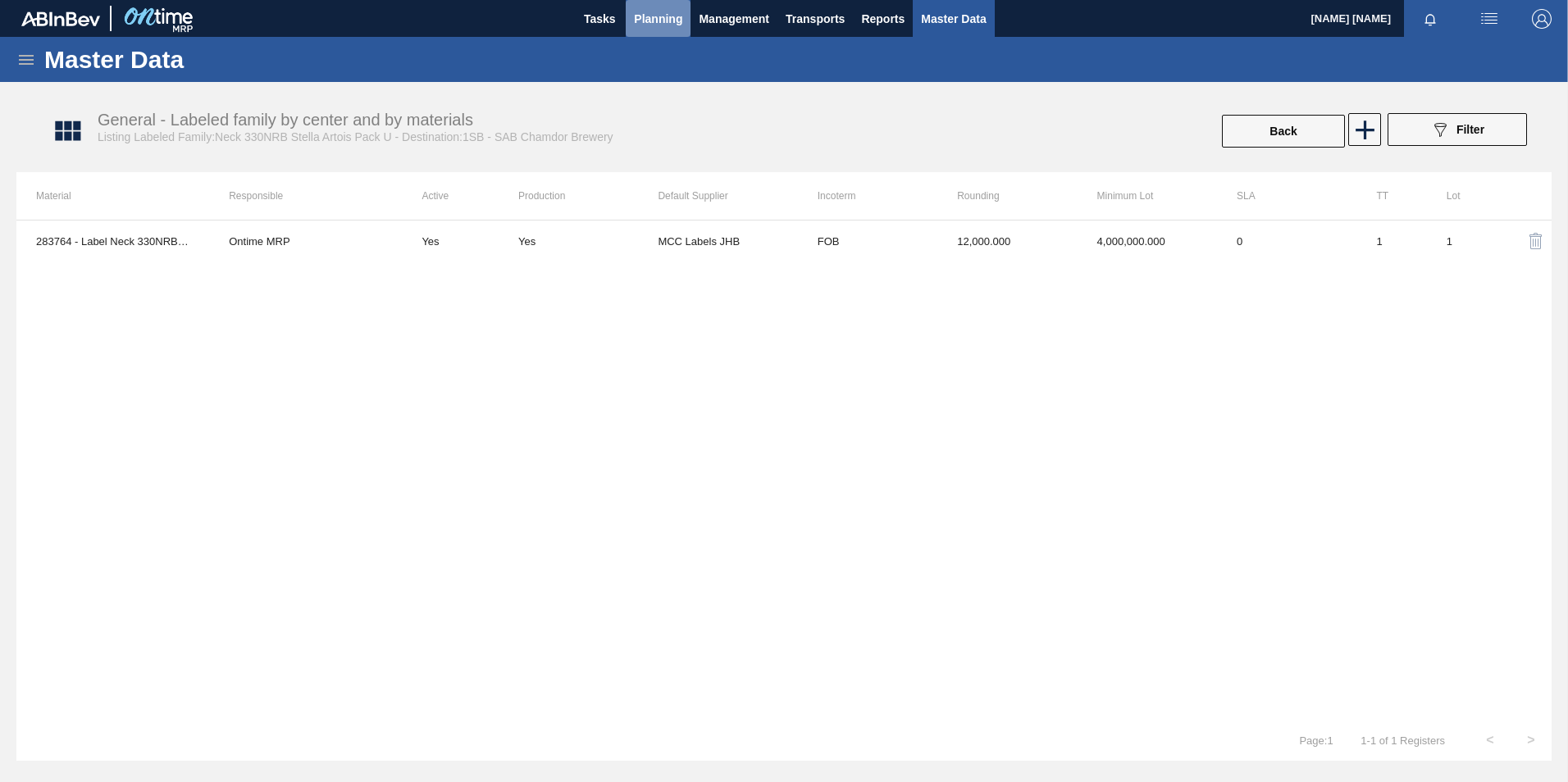 click on "Planning" at bounding box center [658, 19] 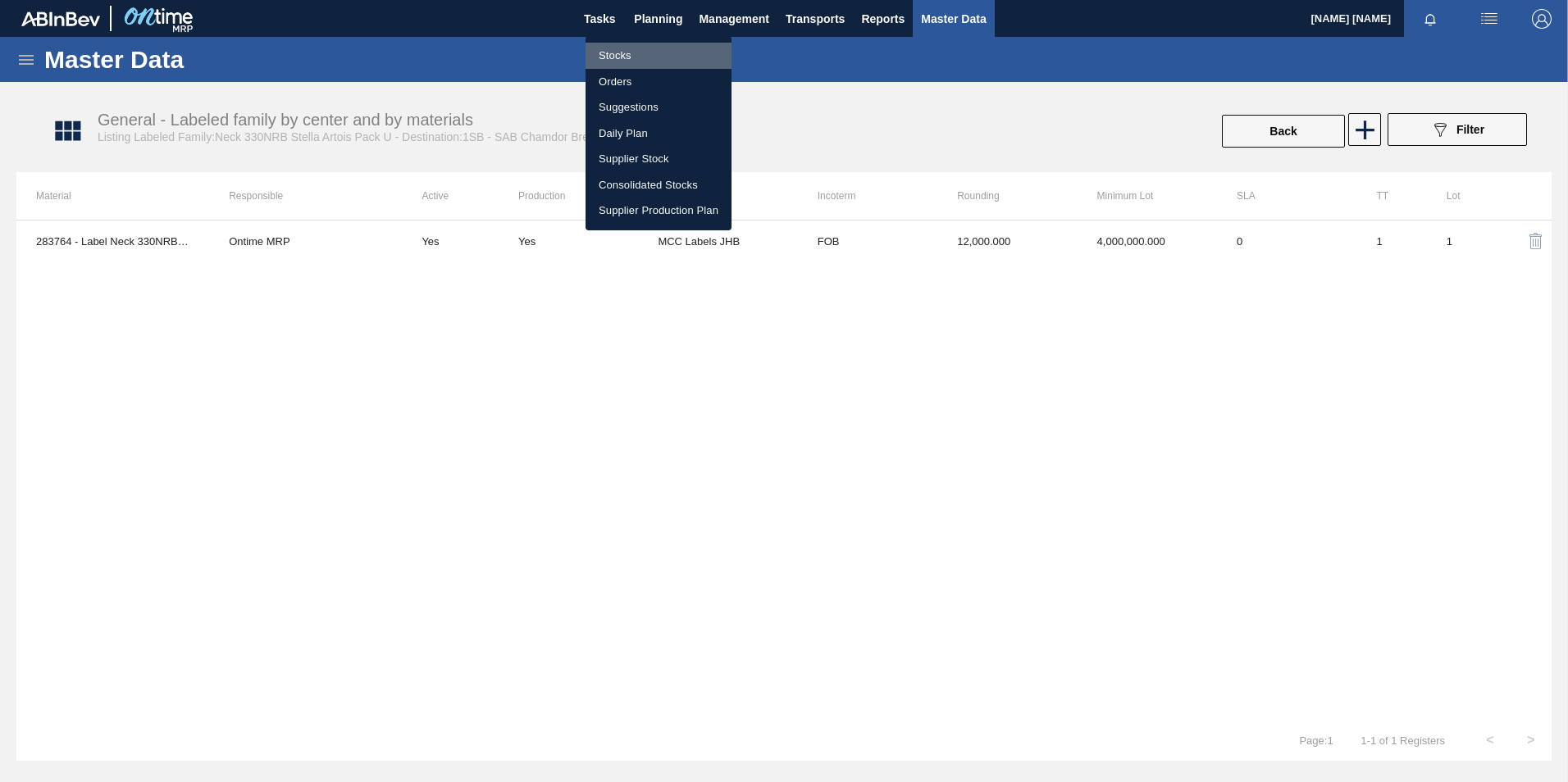 click on "Stocks" at bounding box center (659, 56) 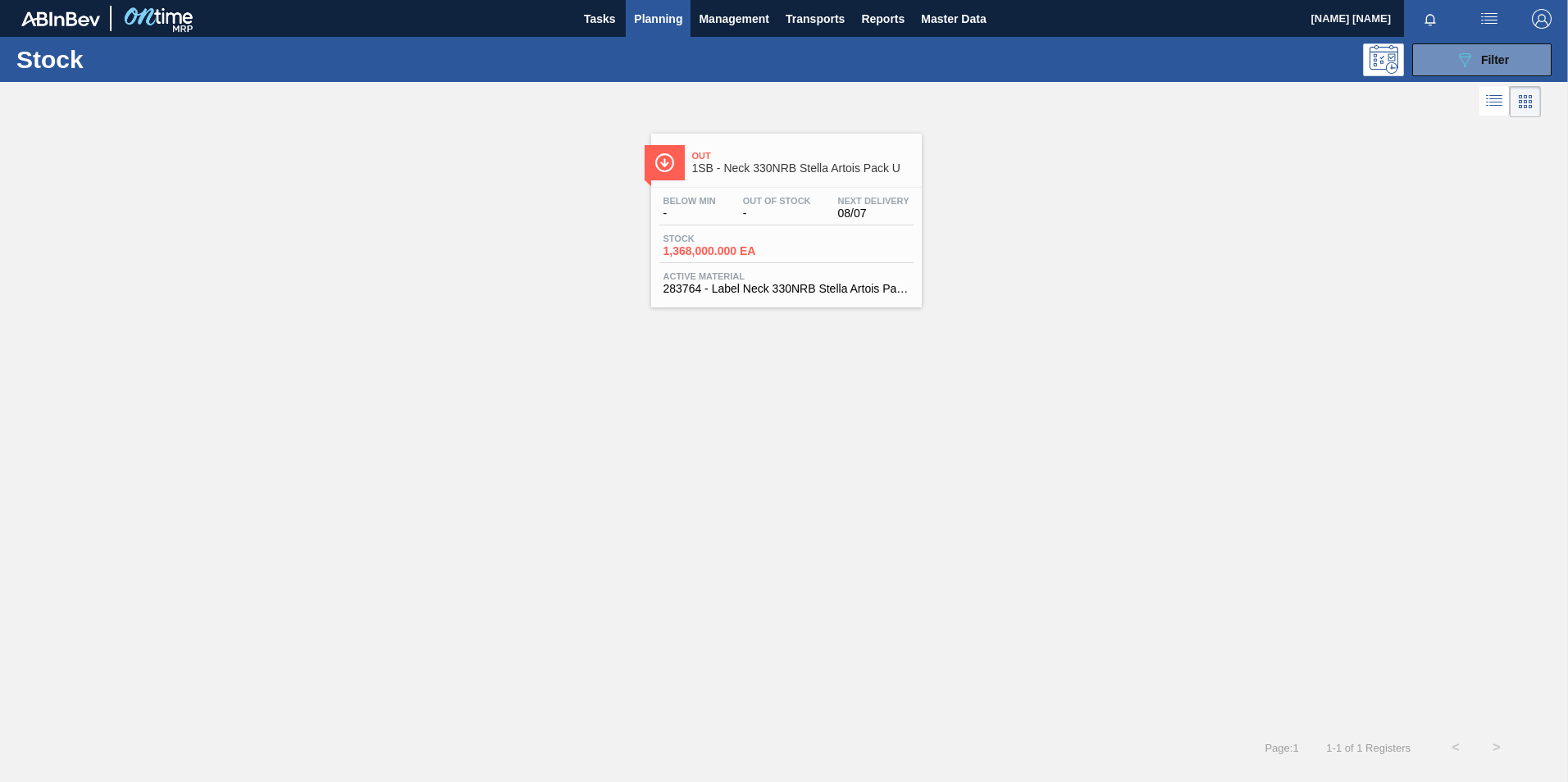 click on "Planning" at bounding box center [658, 19] 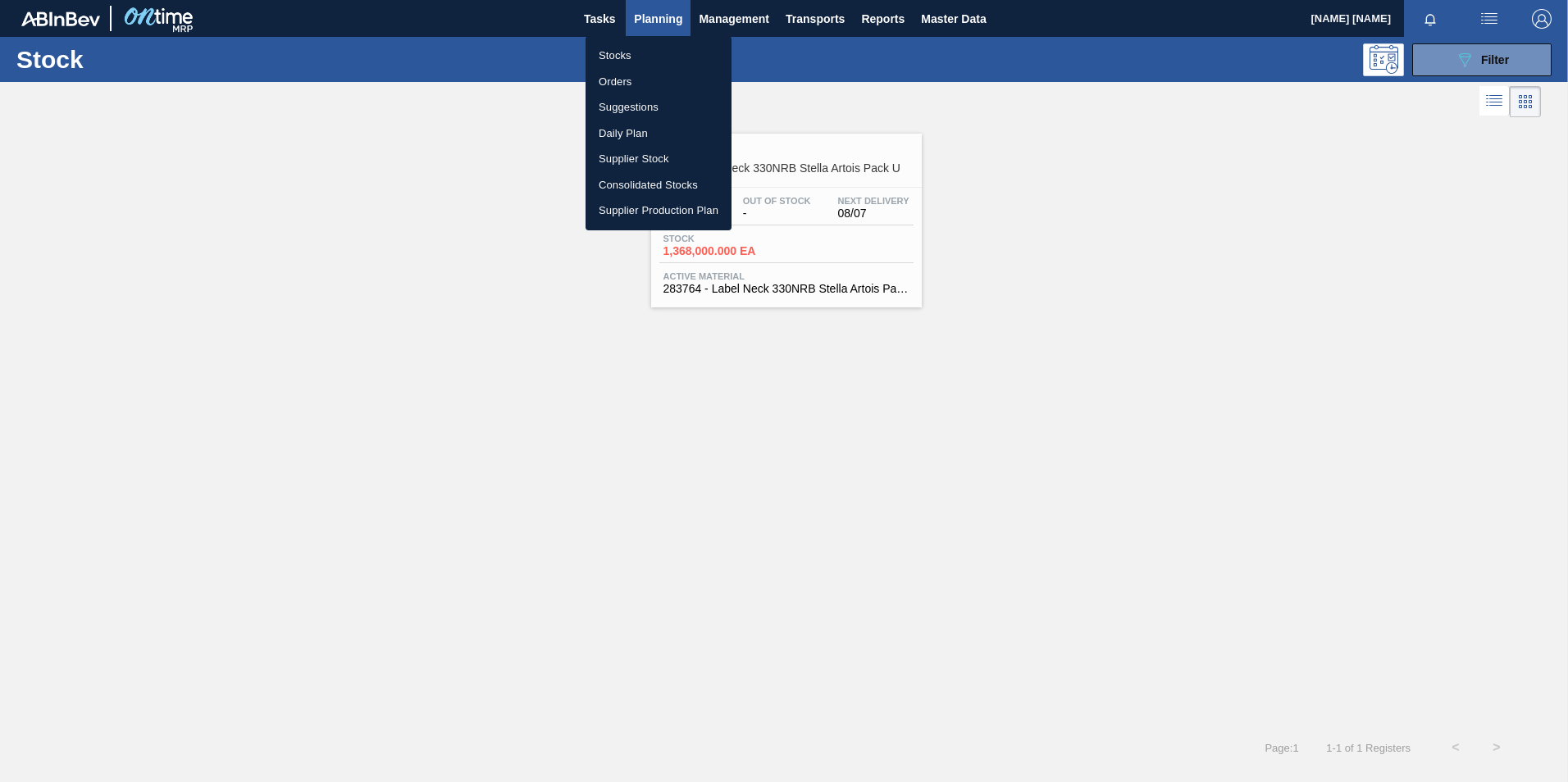 click on "Orders" at bounding box center (659, 82) 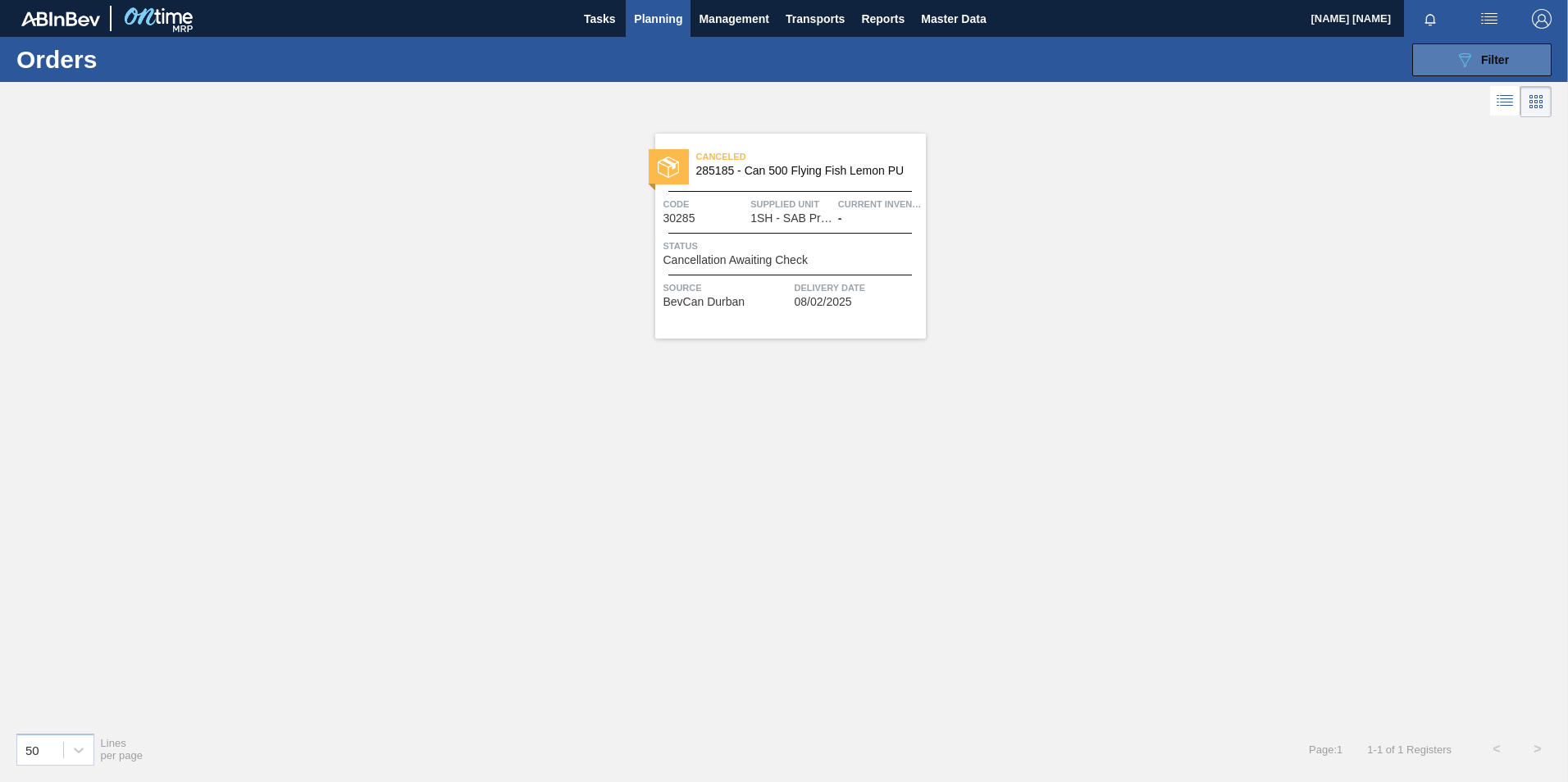 click on "089F7B8B-B2A5-4AFE-B5C0-19BA573D28AC" 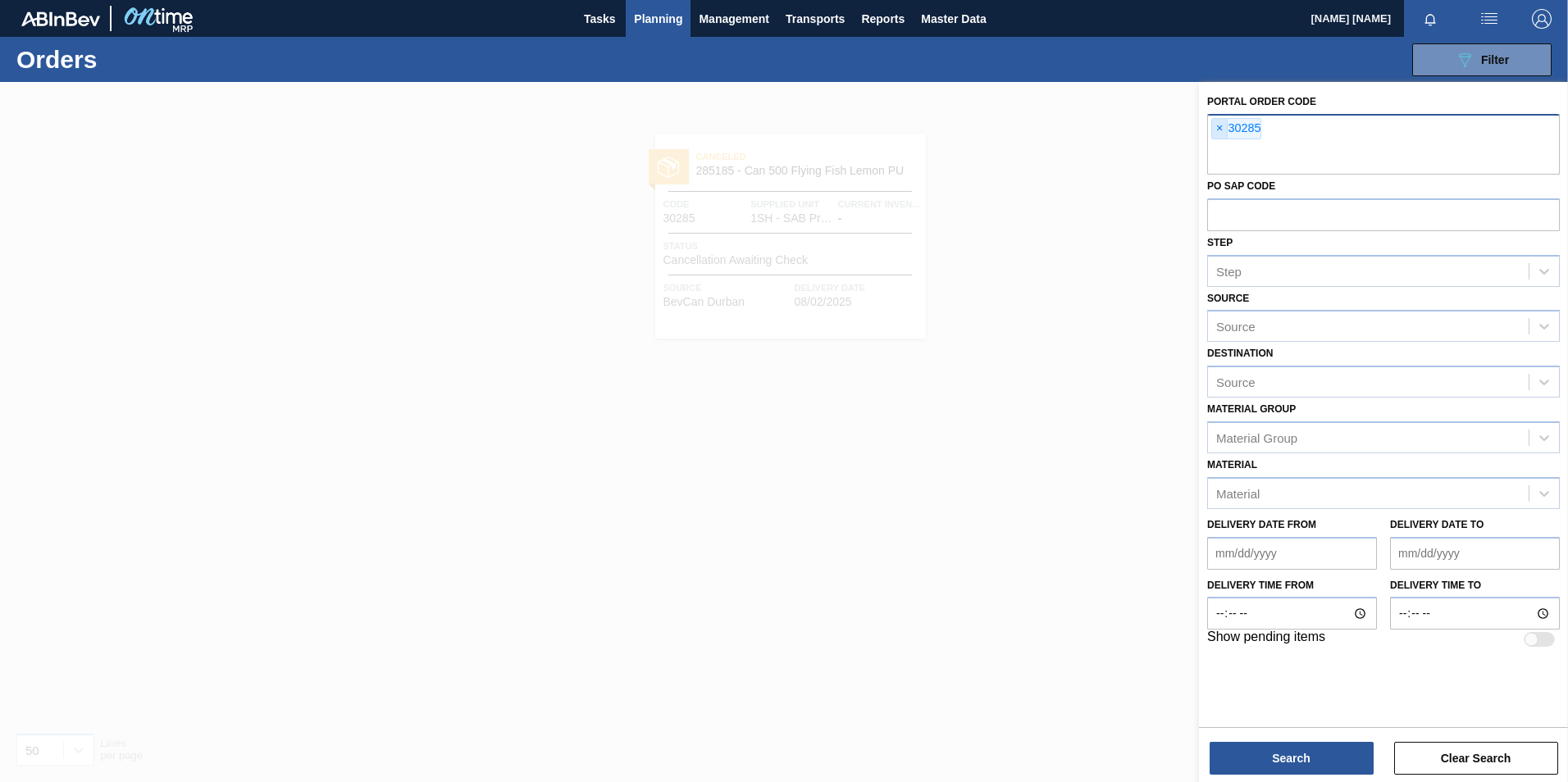 click on "×" at bounding box center (1219, 129) 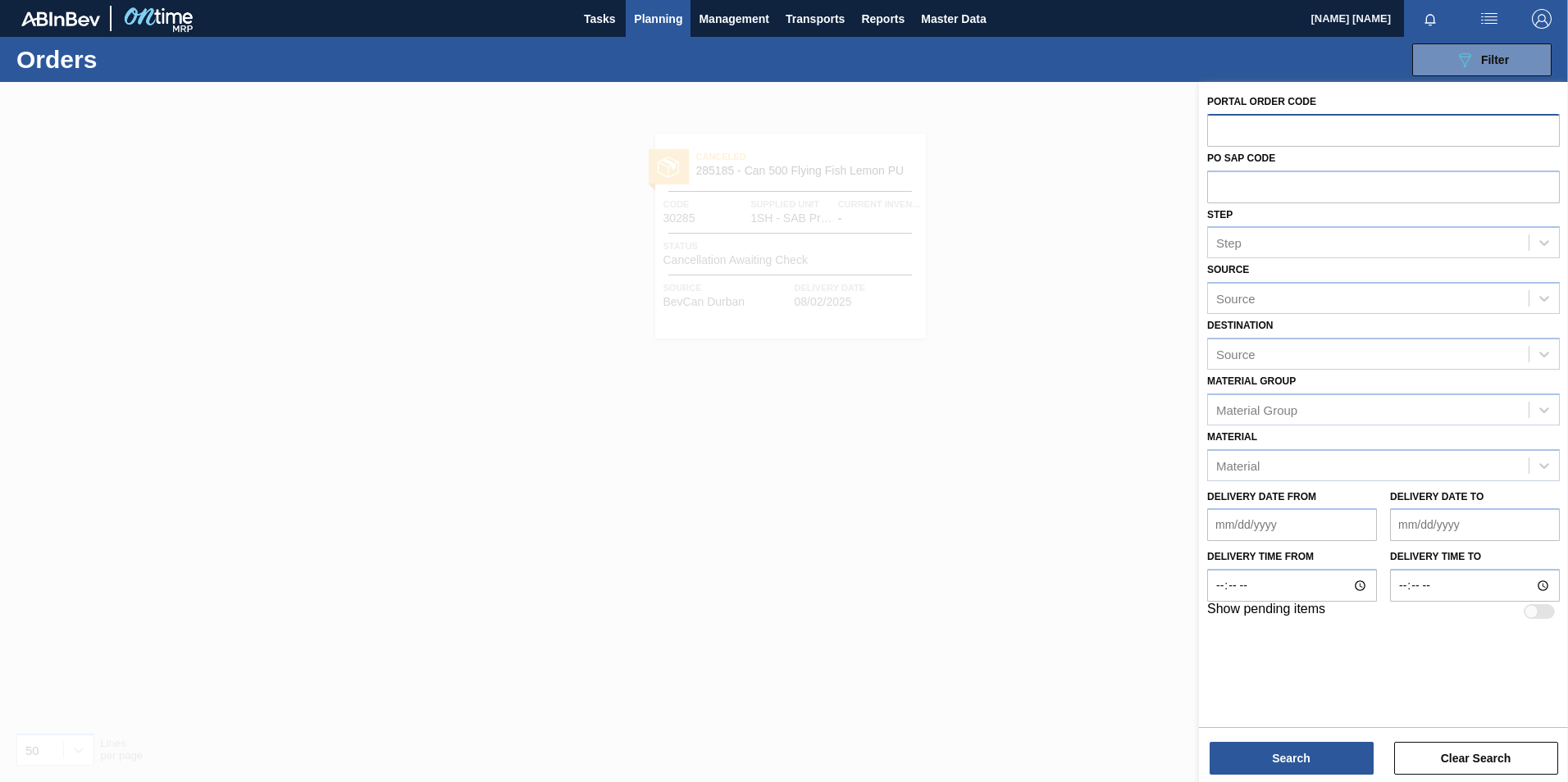 paste on "30546" 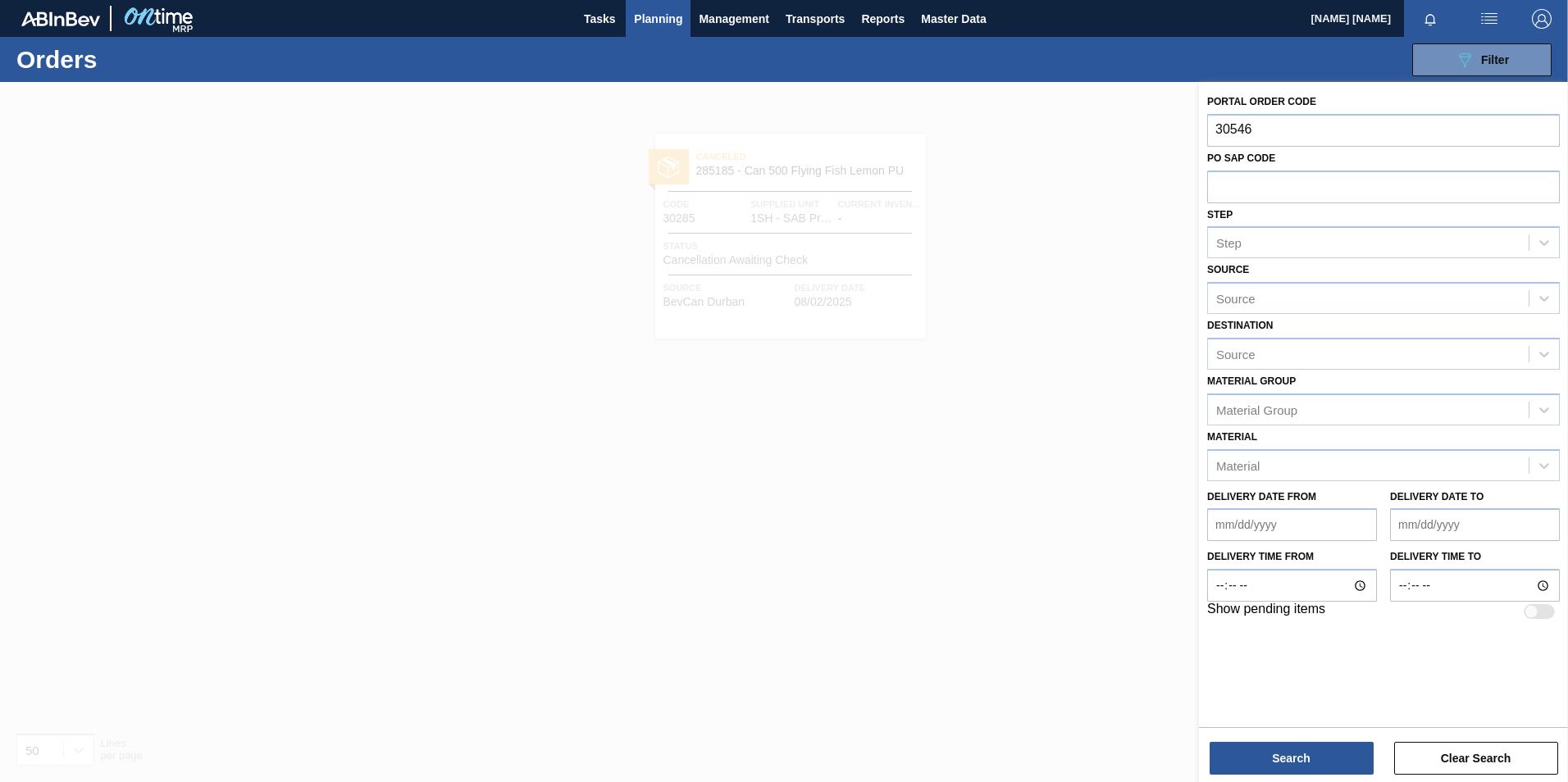 type 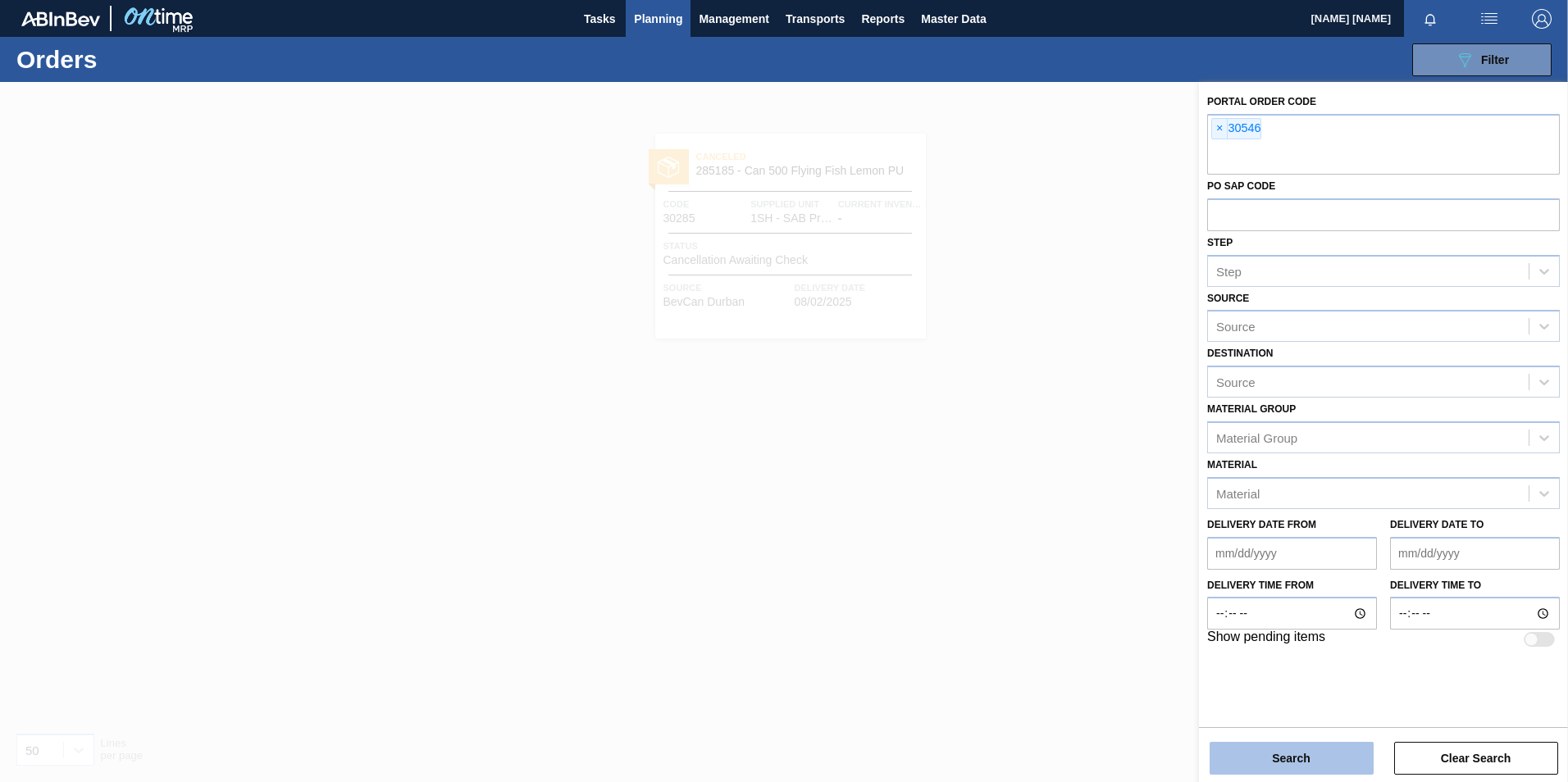 click on "Search" at bounding box center [1292, 758] 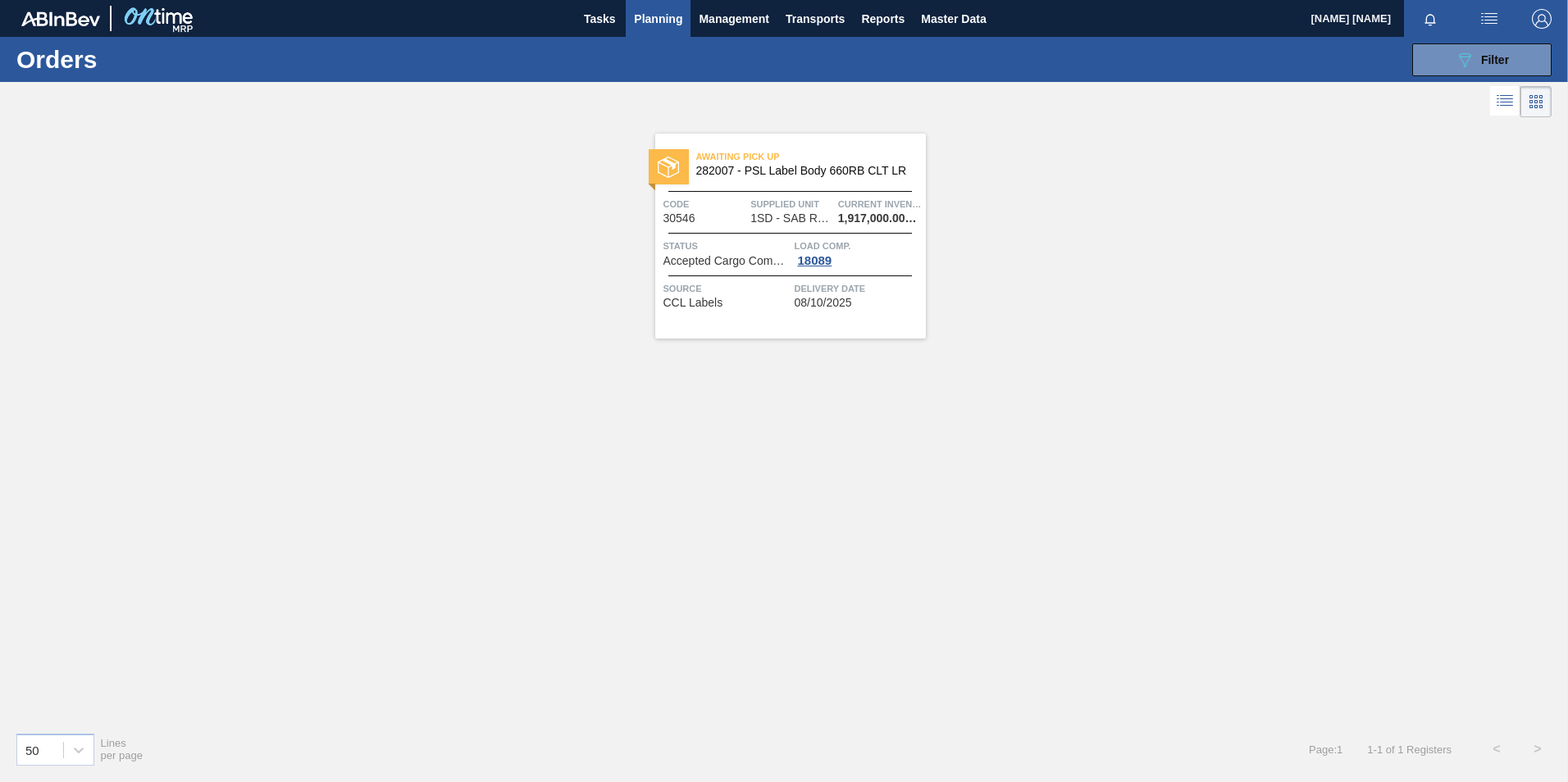 click on "Awaiting Pick Up 282007 - PSL Label Body 660RB CLT LR" at bounding box center (791, 164) 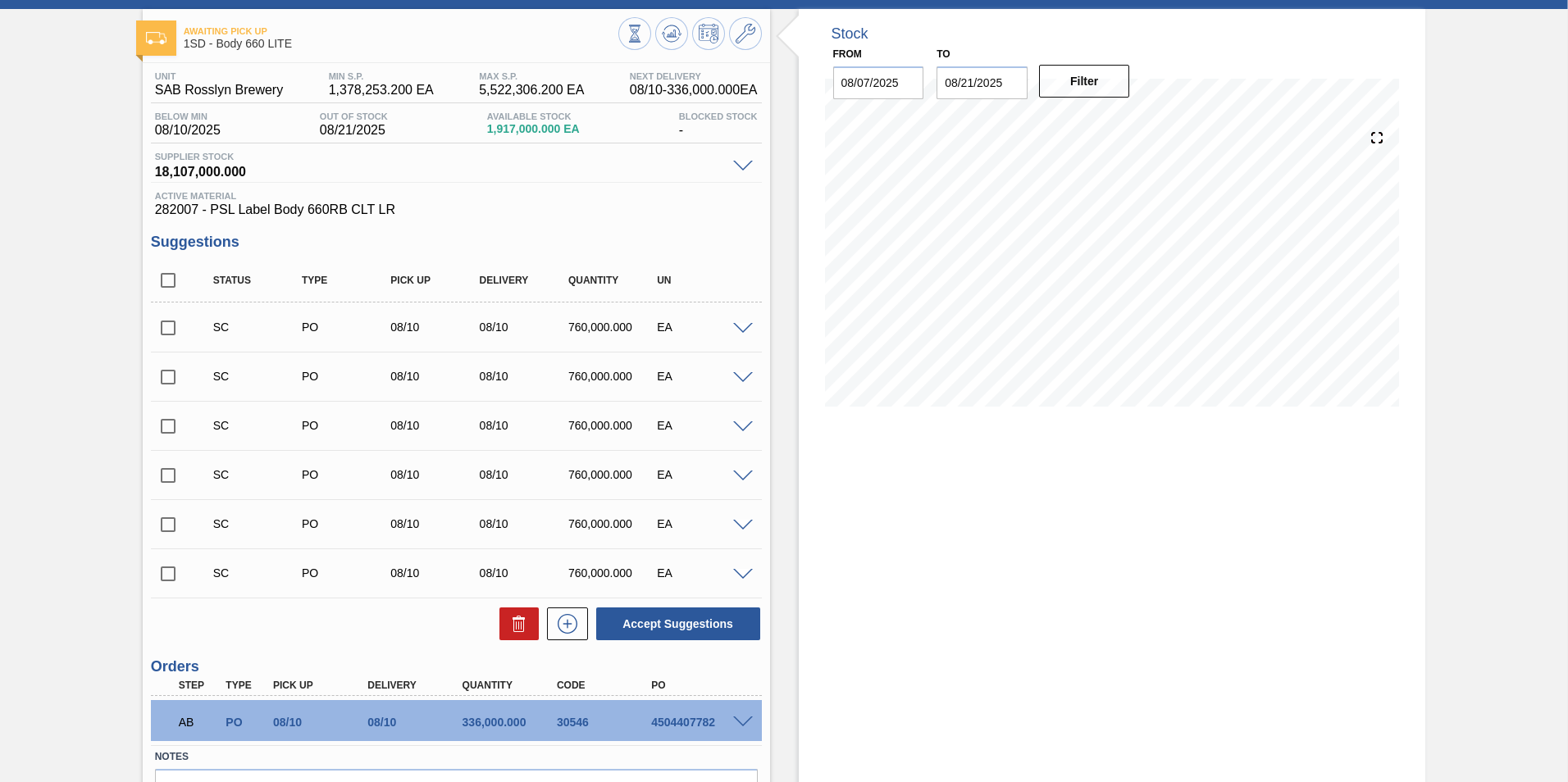 scroll, scrollTop: 170, scrollLeft: 0, axis: vertical 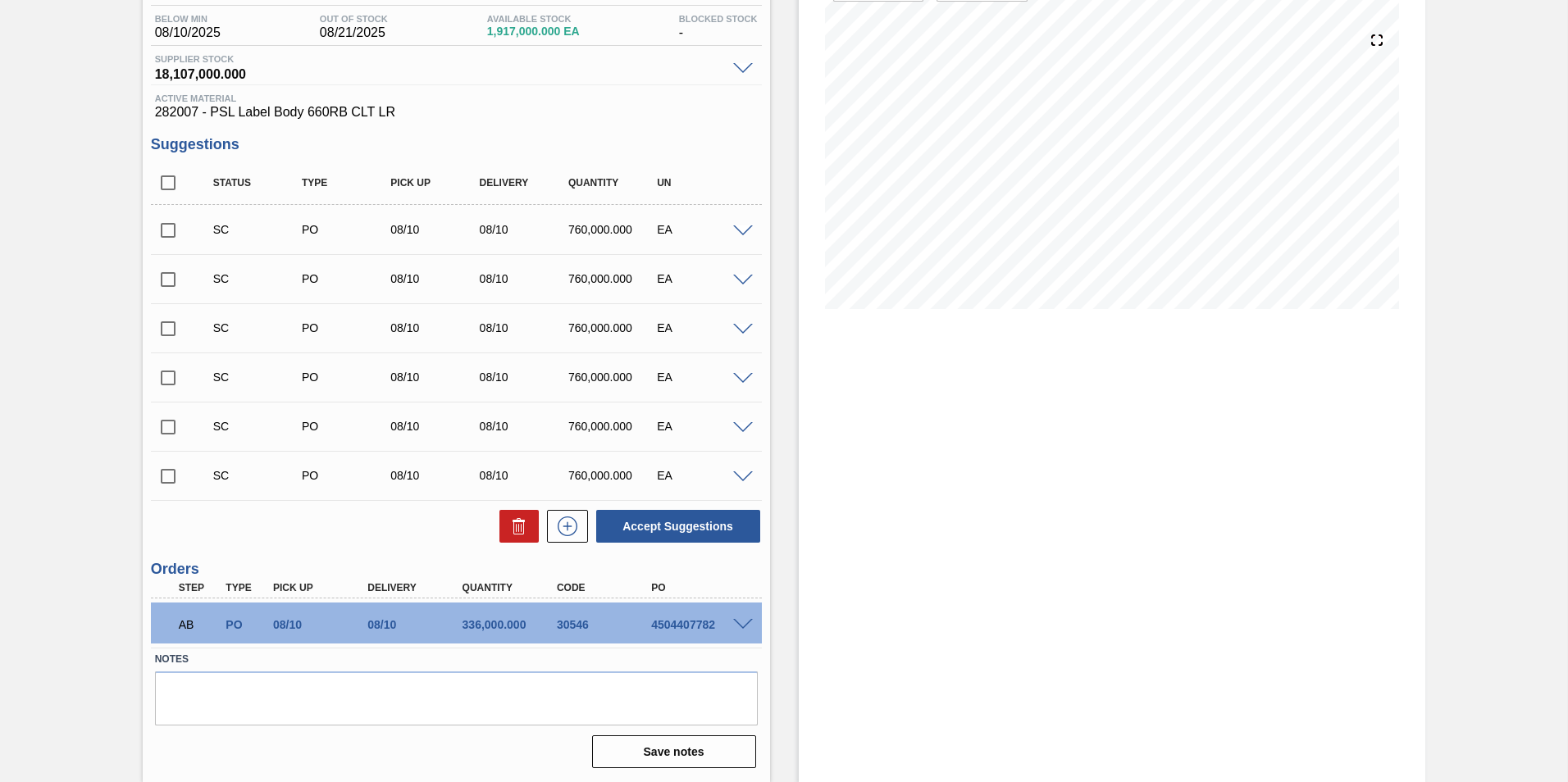 click at bounding box center [743, 625] 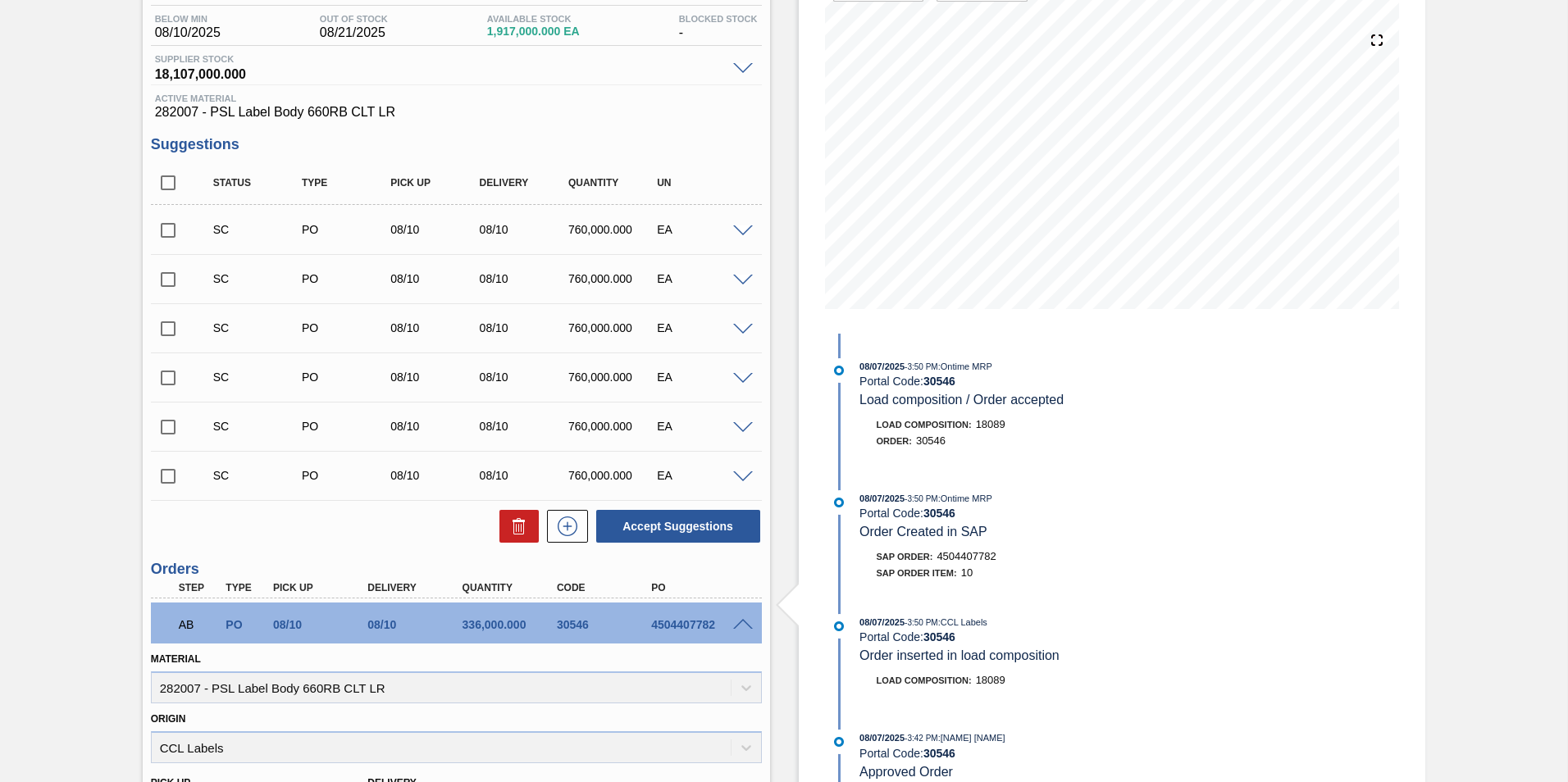 scroll, scrollTop: 75, scrollLeft: 0, axis: vertical 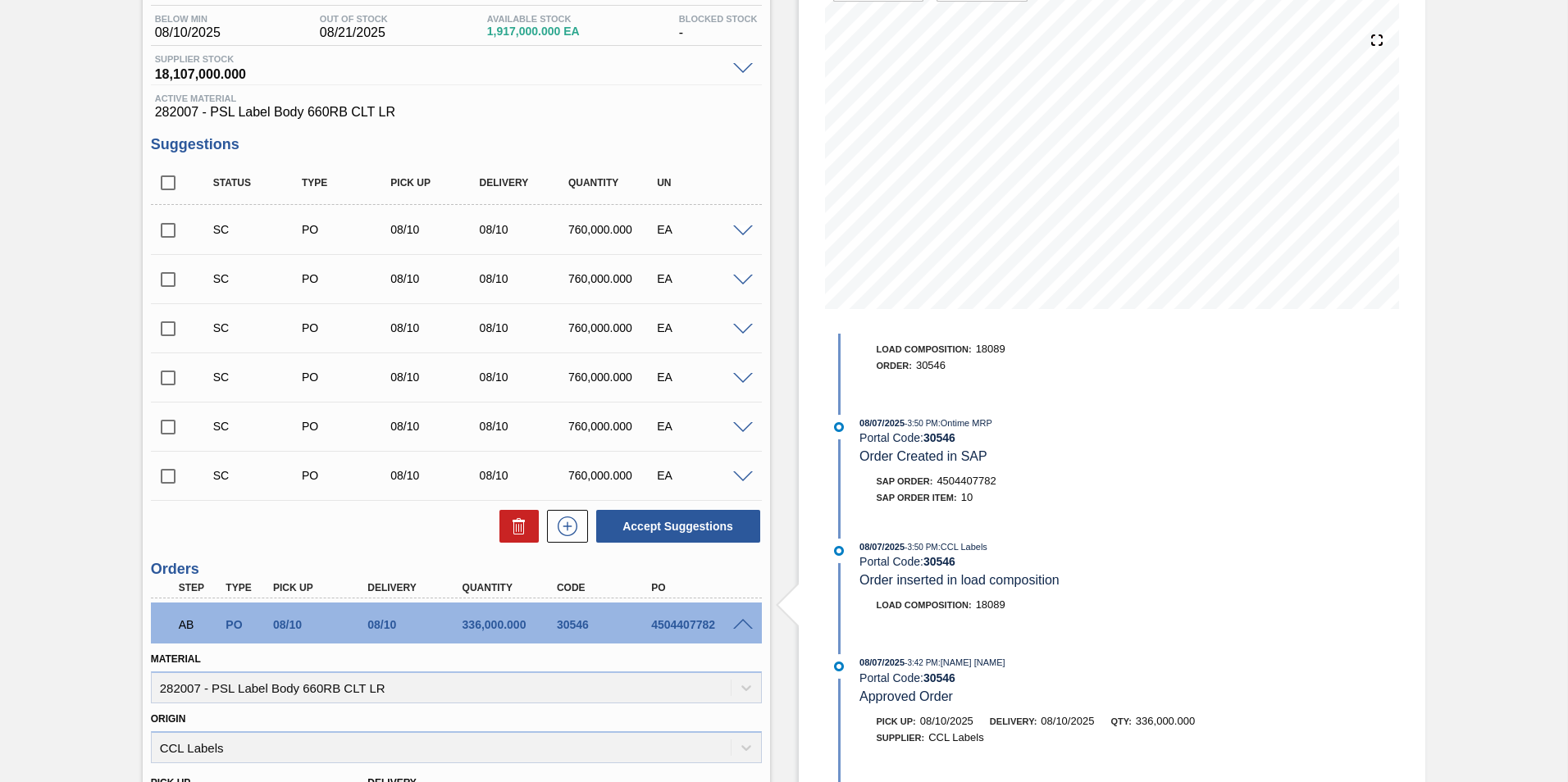 click on "4504407782" at bounding box center (700, 625) 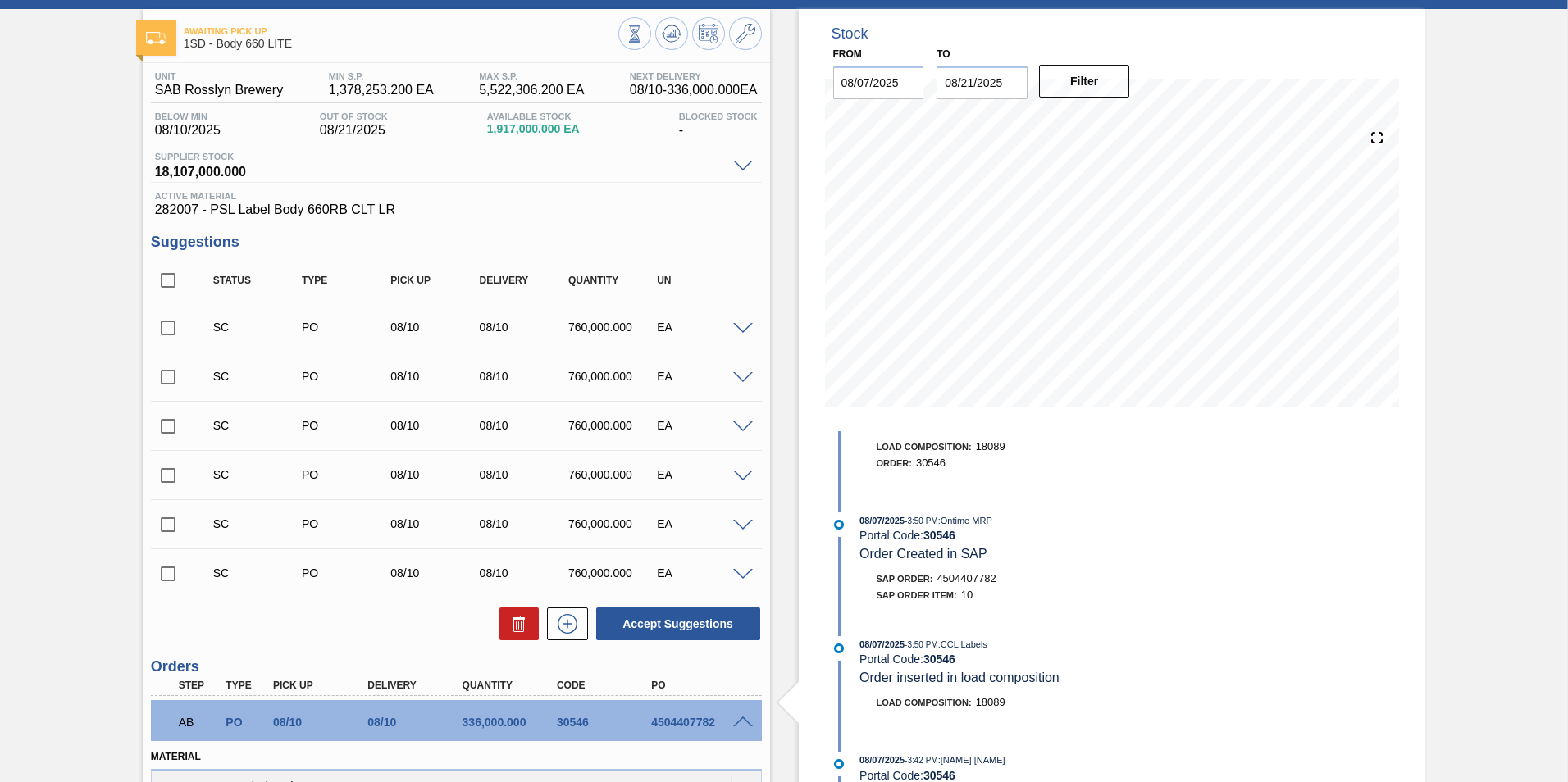 scroll, scrollTop: 0, scrollLeft: 0, axis: both 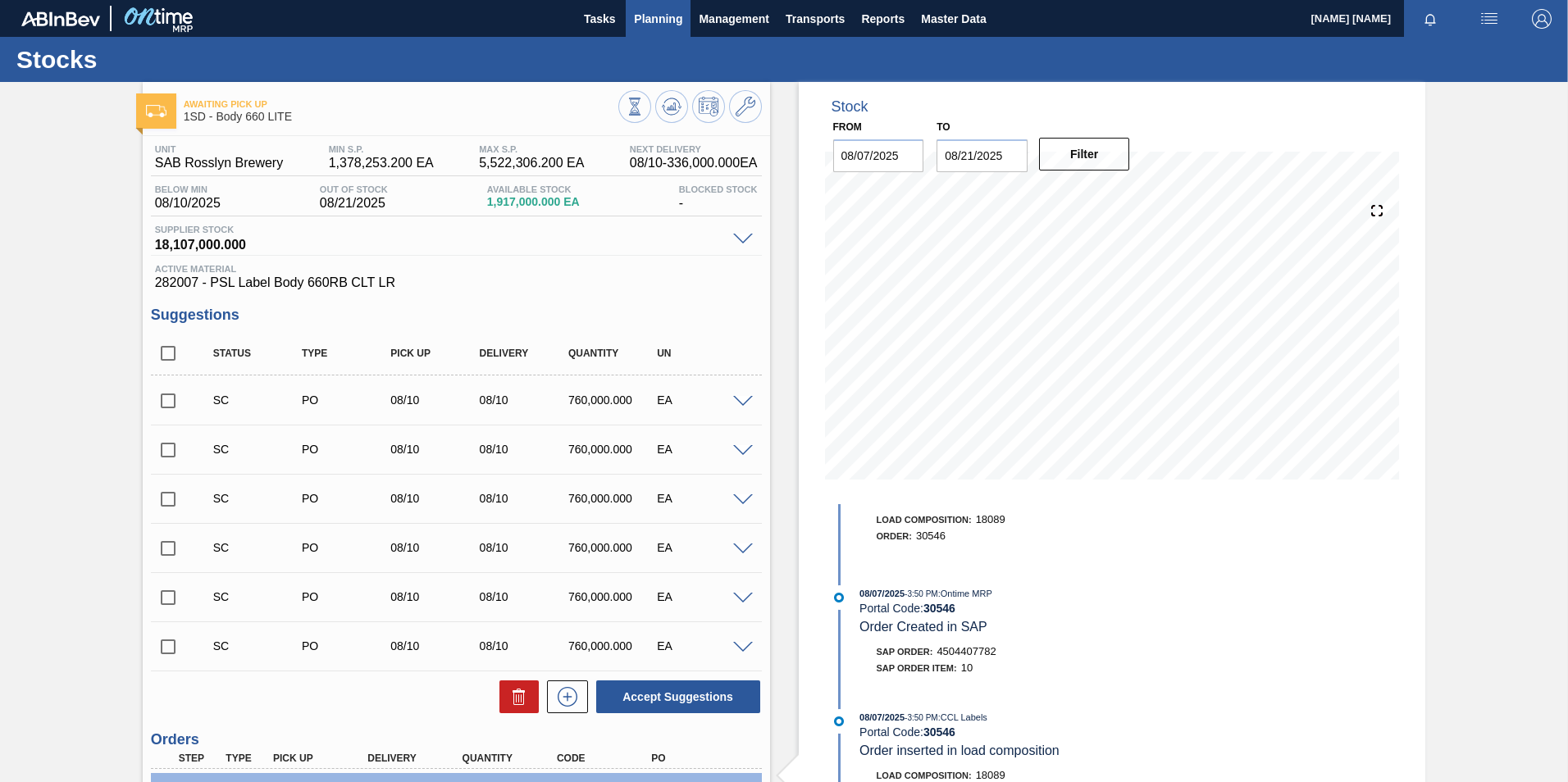 click on "Planning" at bounding box center (658, 18) 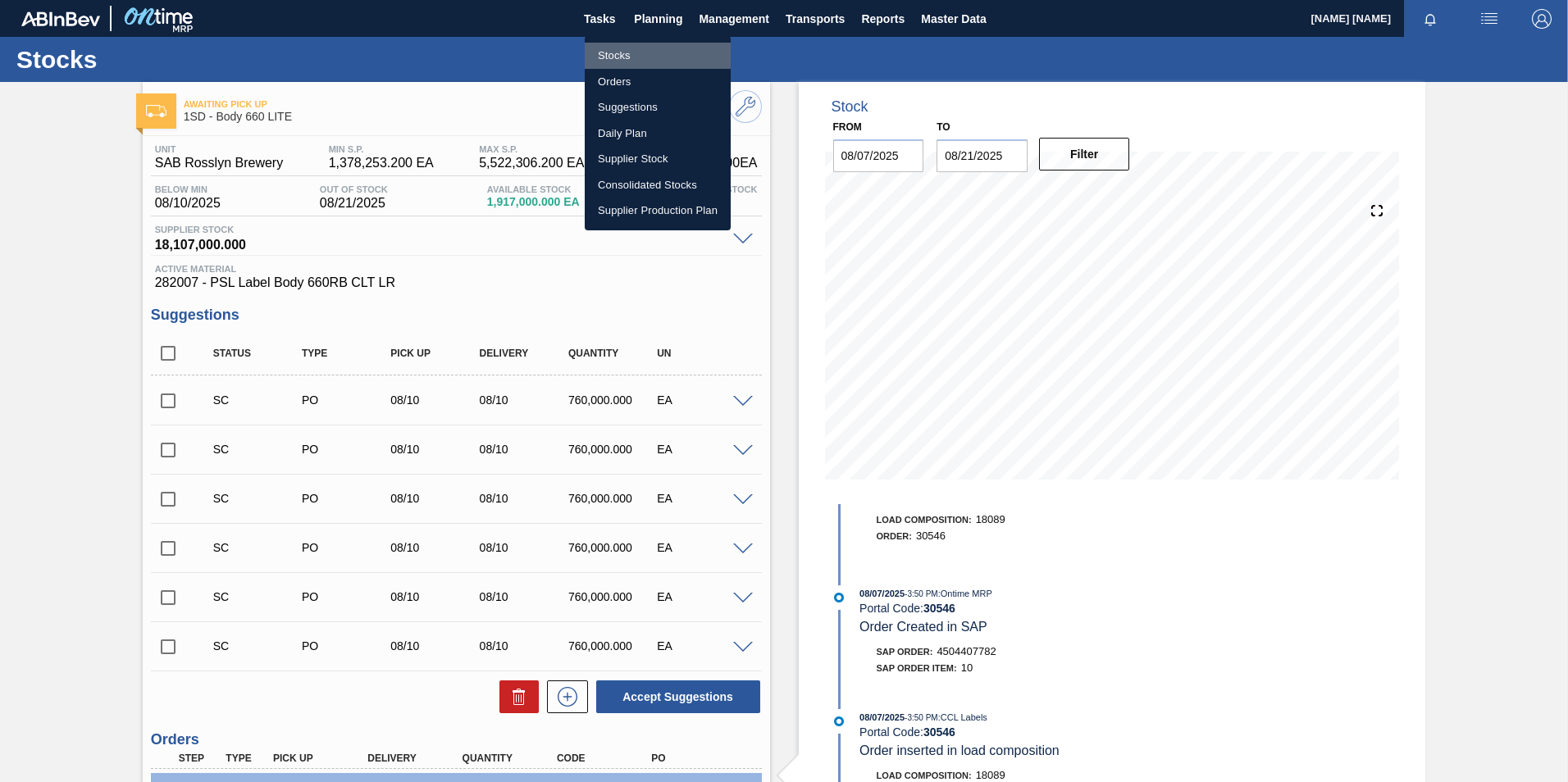 click on "Stocks" at bounding box center [658, 56] 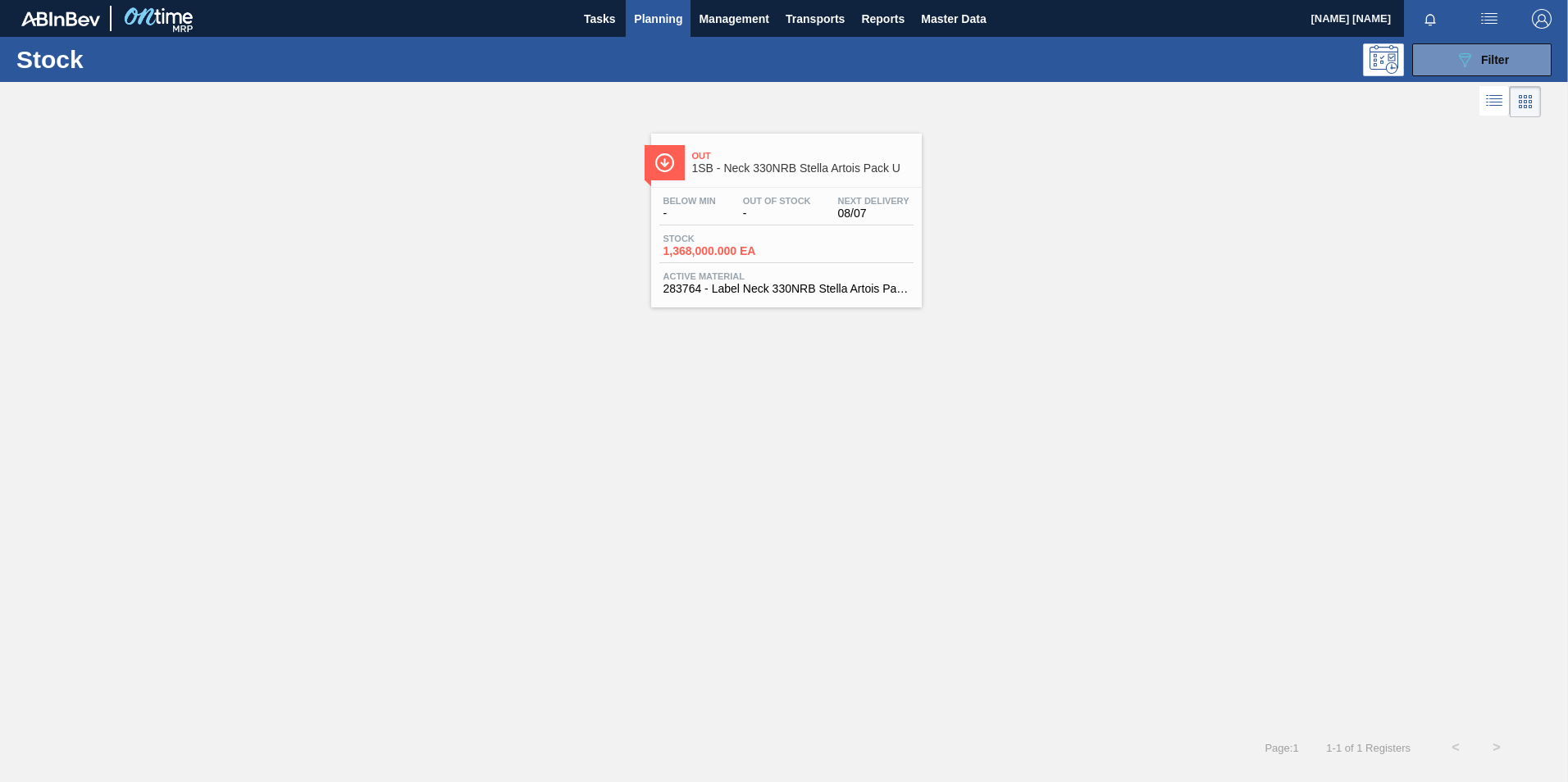 click on "Planning" at bounding box center [658, 19] 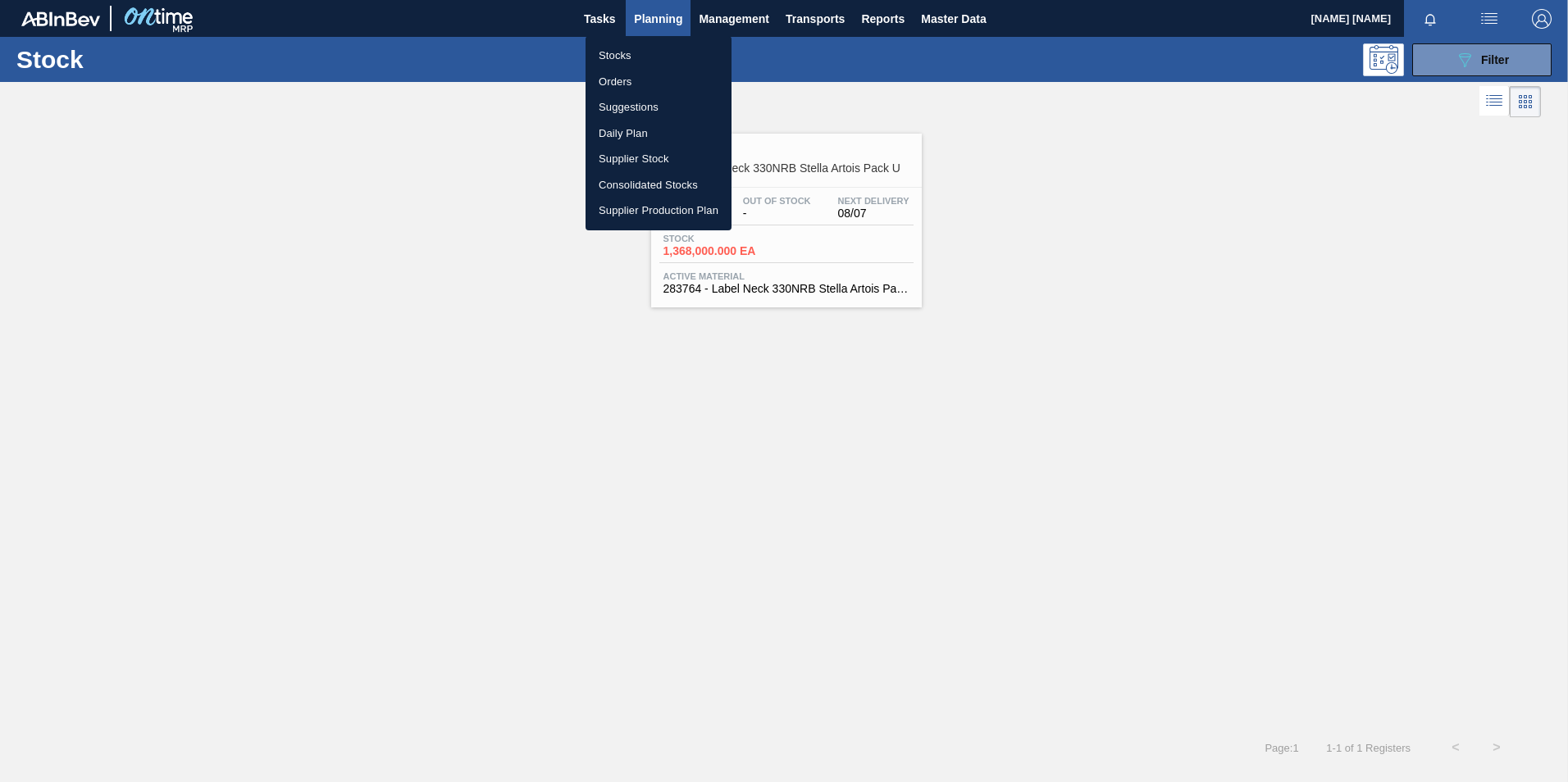 click on "Orders" at bounding box center (659, 82) 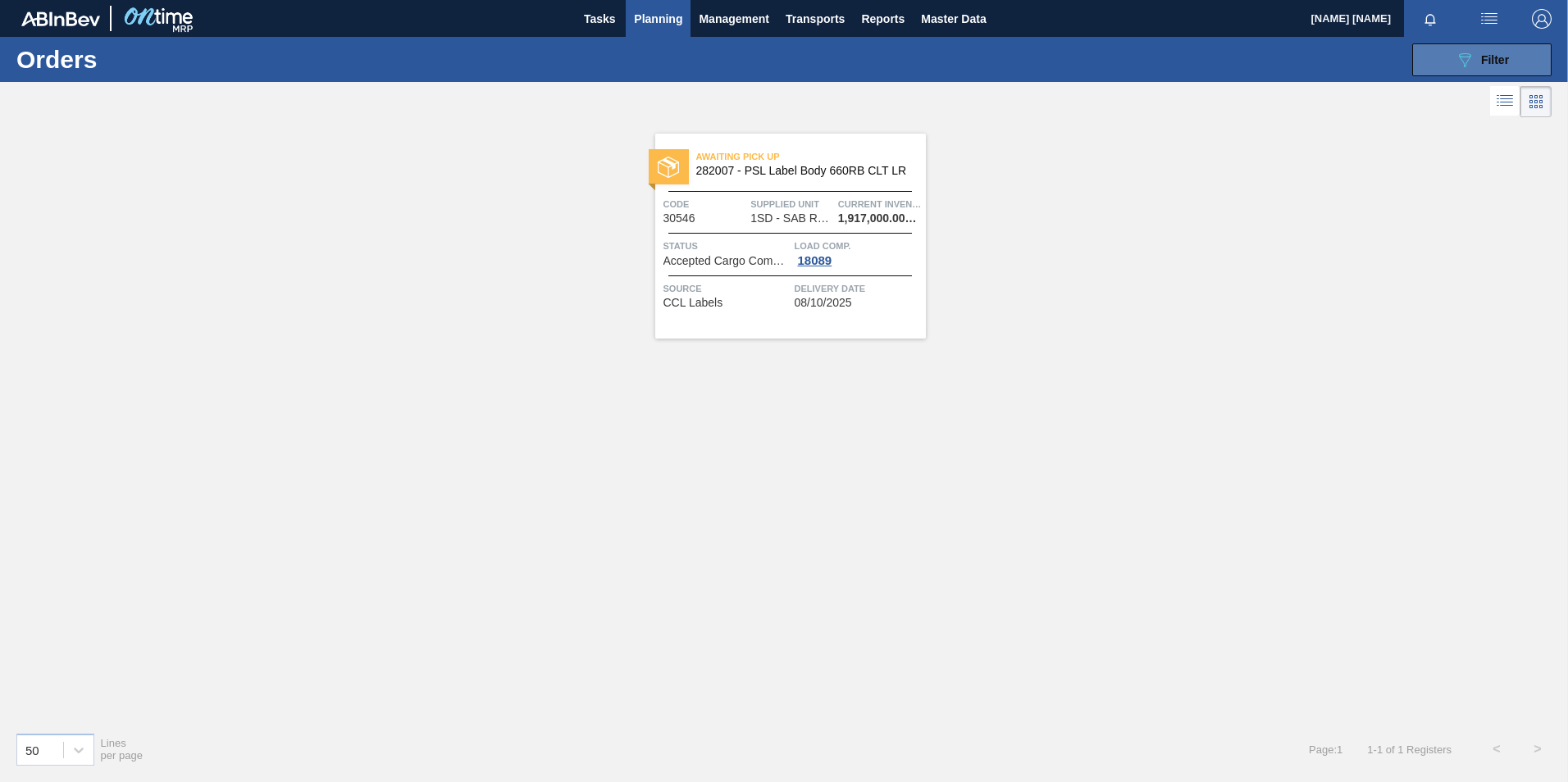 click on "089F7B8B-B2A5-4AFE-B5C0-19BA573D28AC" 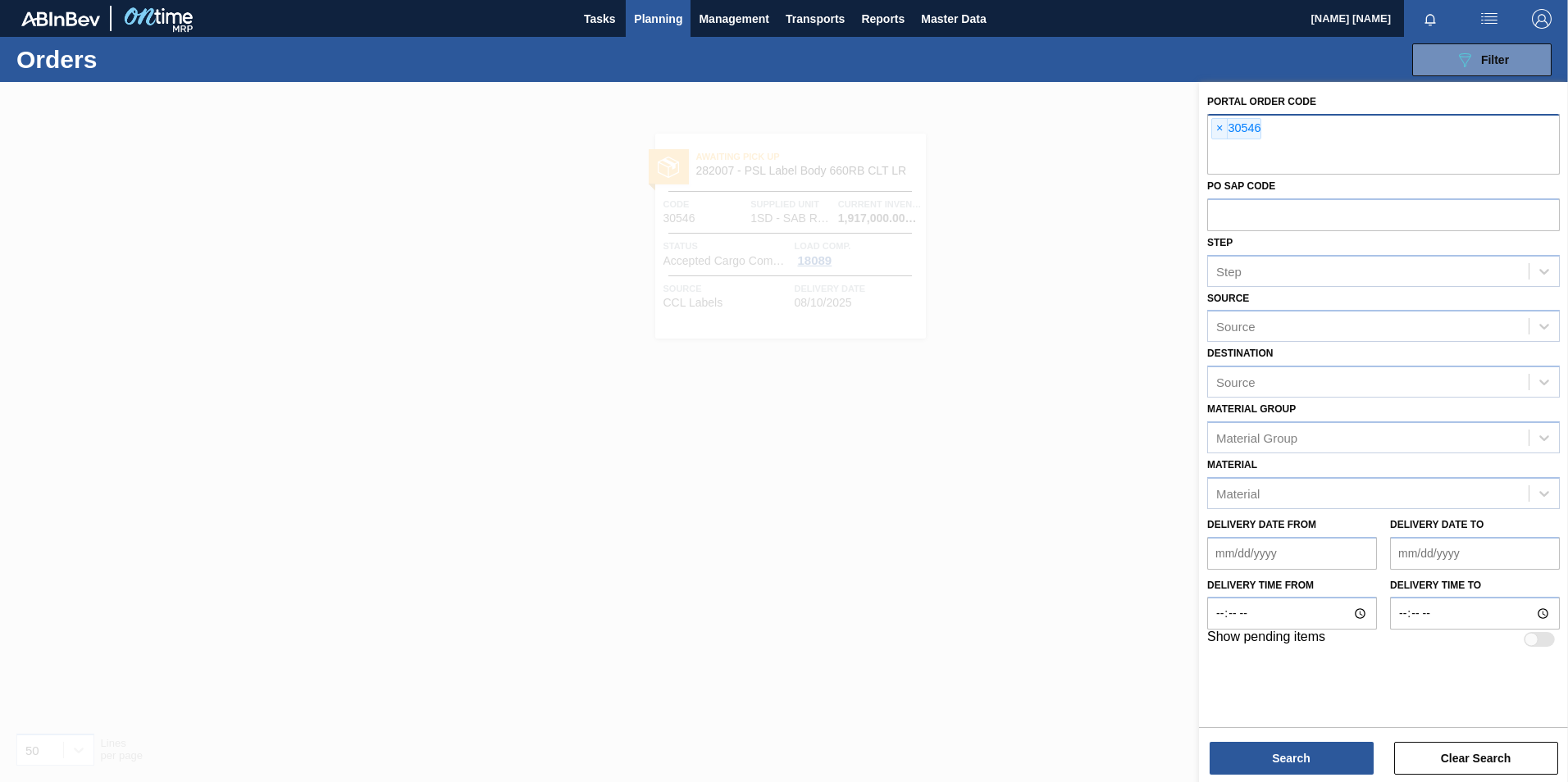 click on "×  30546" at bounding box center (1383, 144) 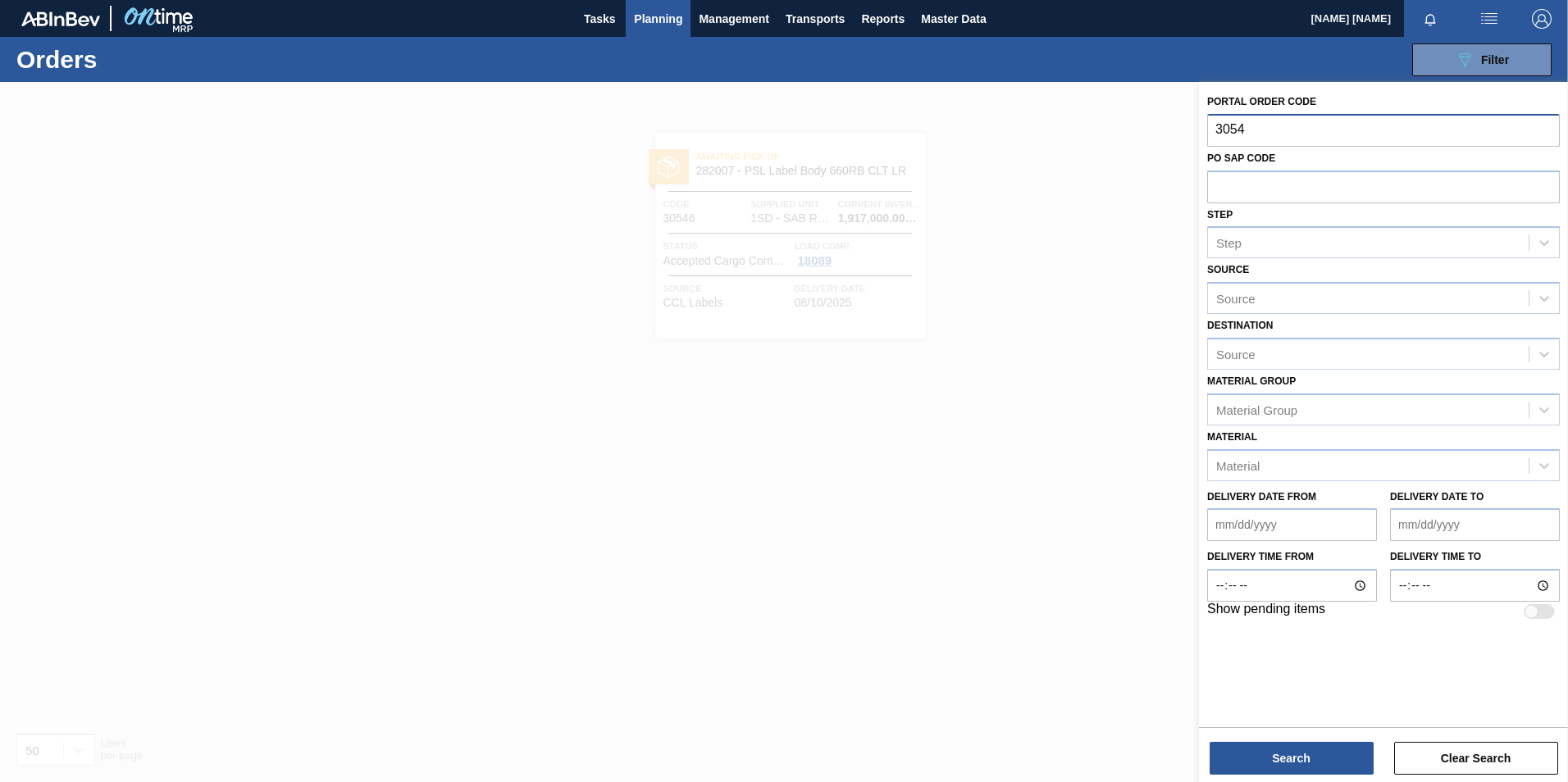 type on "30542" 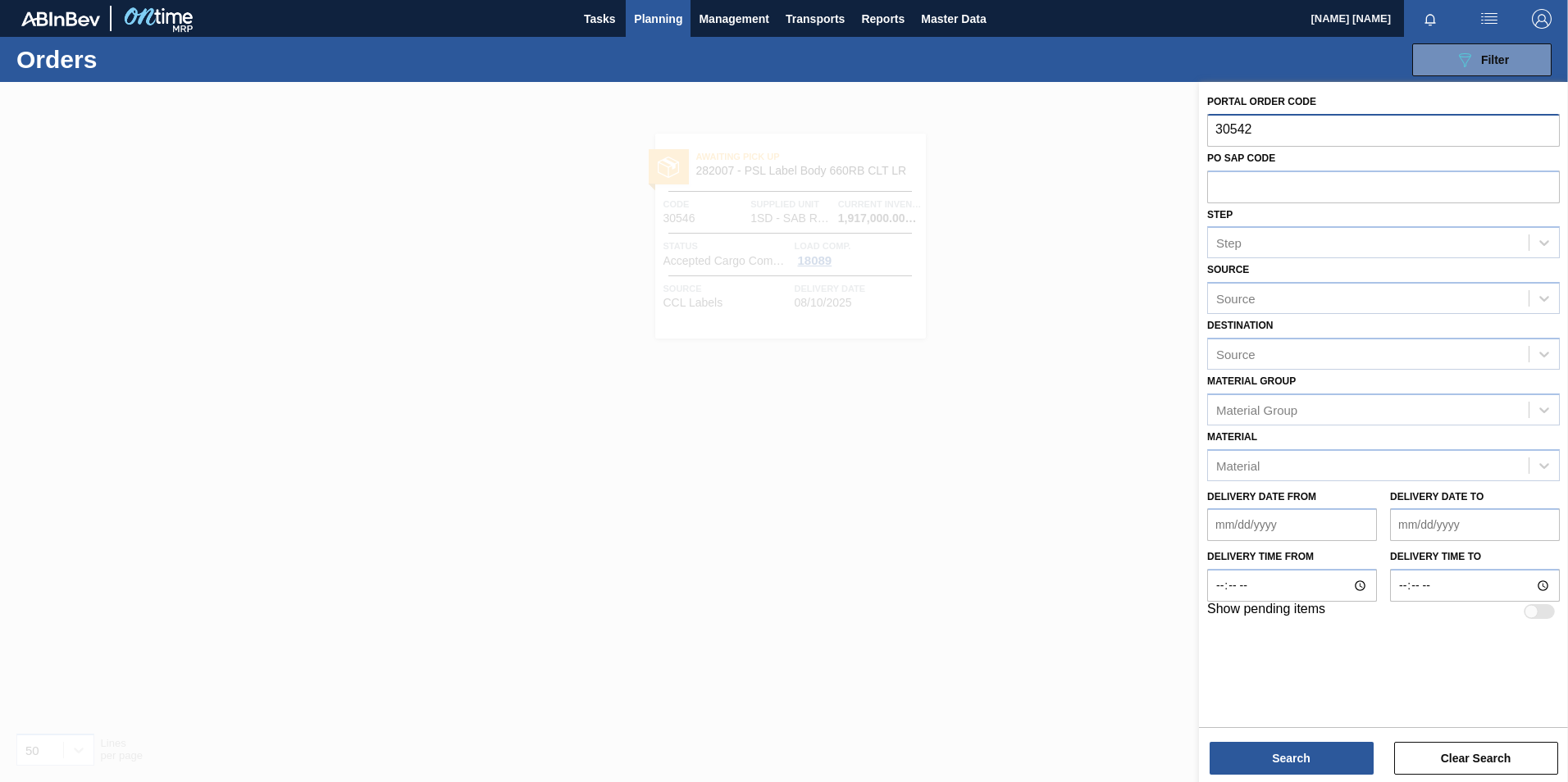 type 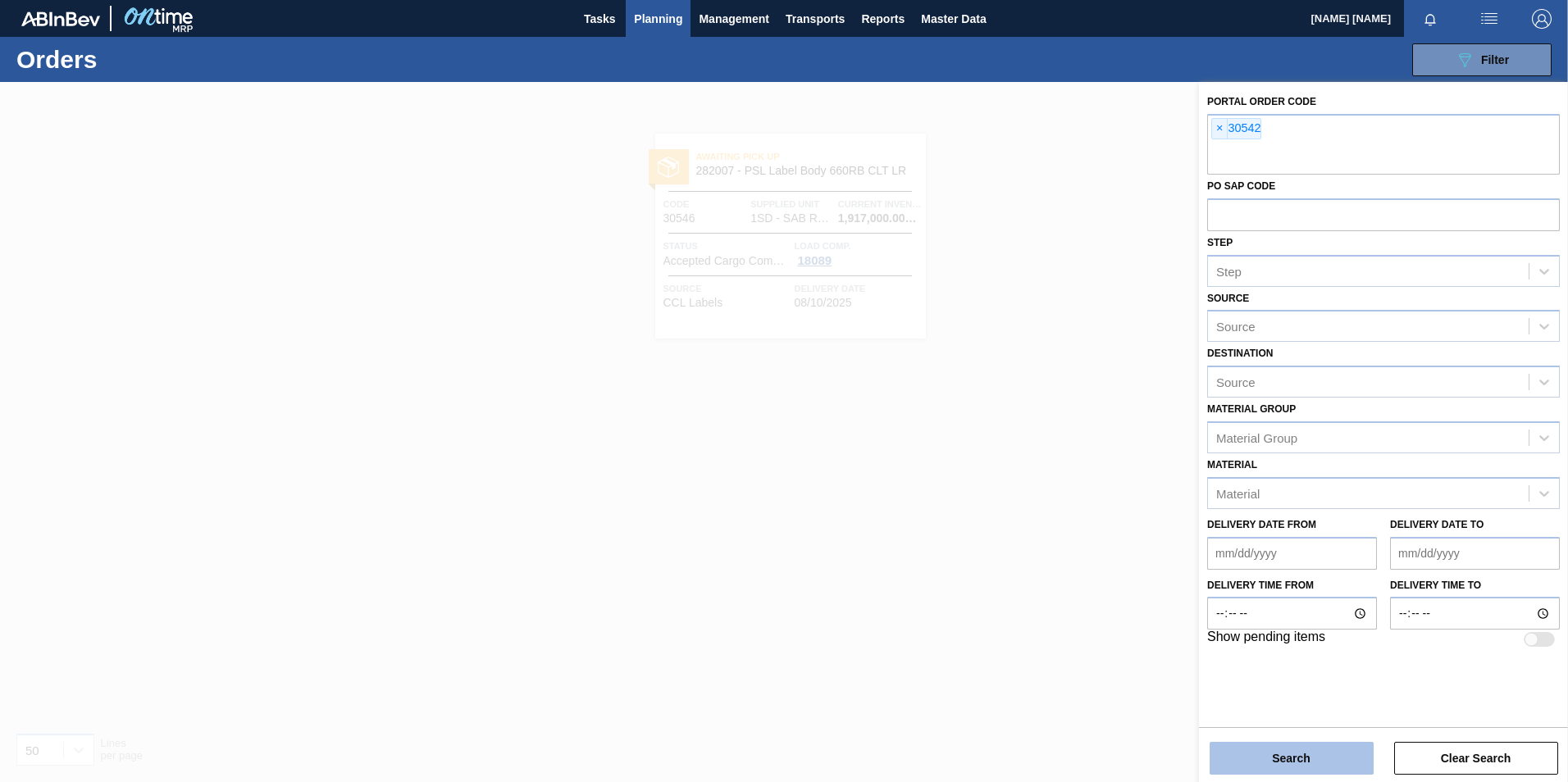 click on "Search" at bounding box center (1292, 758) 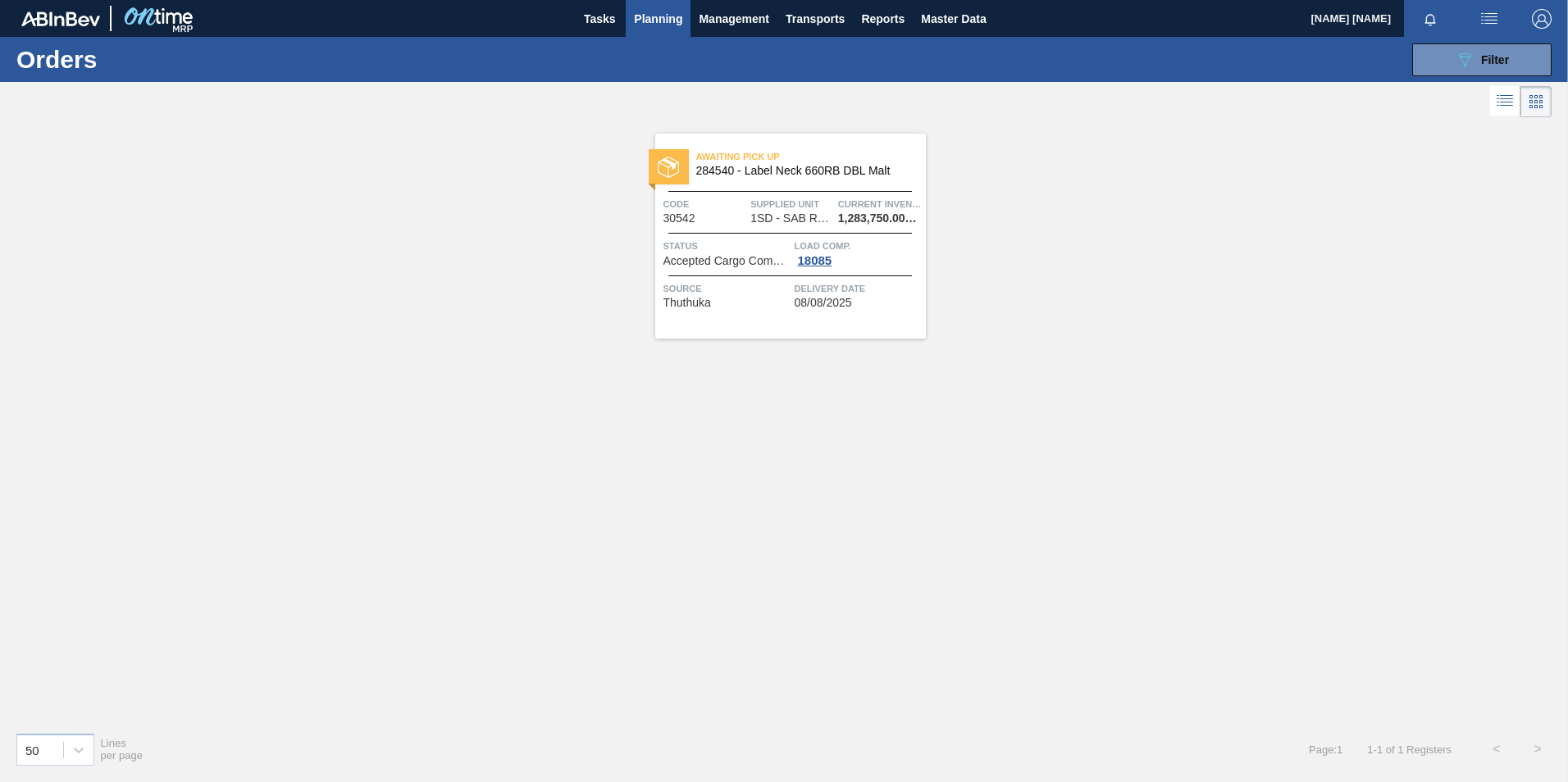 click on "Awaiting Pick Up 284540 - Label Neck 660RB DBL Malt Code 30542 Supplied Unit 1SD - SAB Rosslyn Brewery Current inventory 1,283,750.000 EA Status Accepted Cargo Composition Load Comp. 18085 Source Thuthuka Delivery Date 08/08/2025" at bounding box center [791, 236] 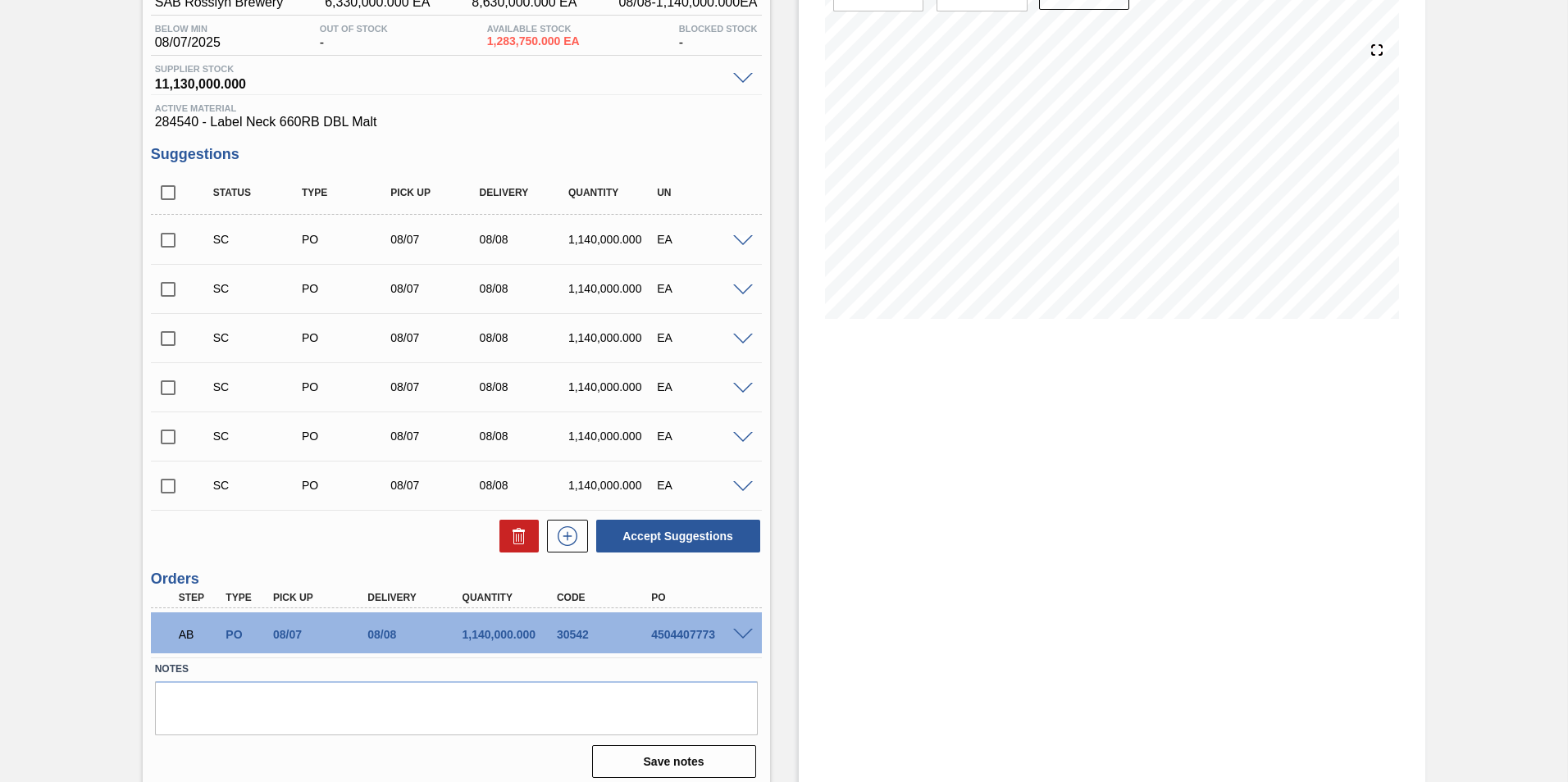 scroll, scrollTop: 170, scrollLeft: 0, axis: vertical 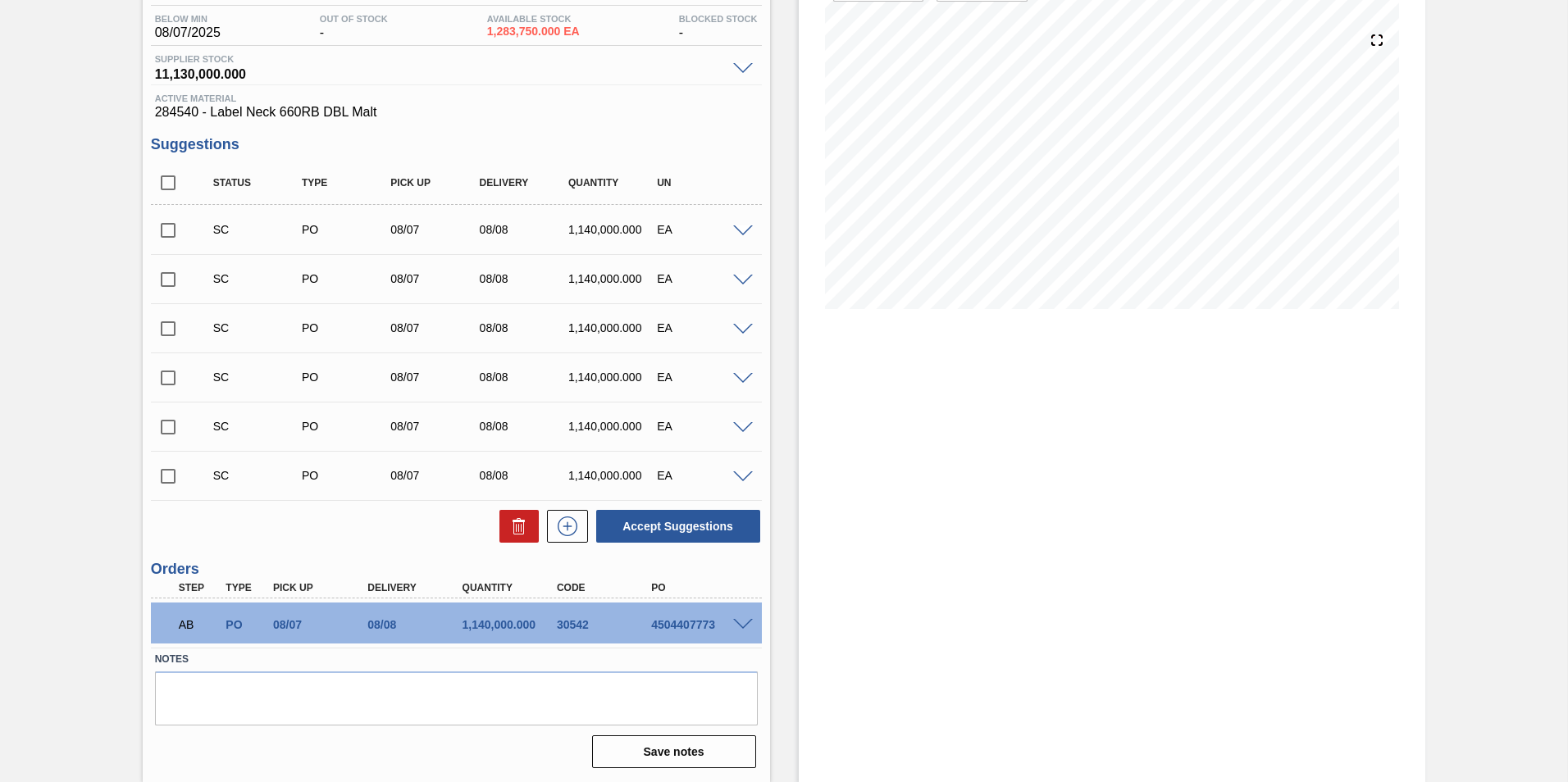 drag, startPoint x: 713, startPoint y: 626, endPoint x: 645, endPoint y: 626, distance: 68 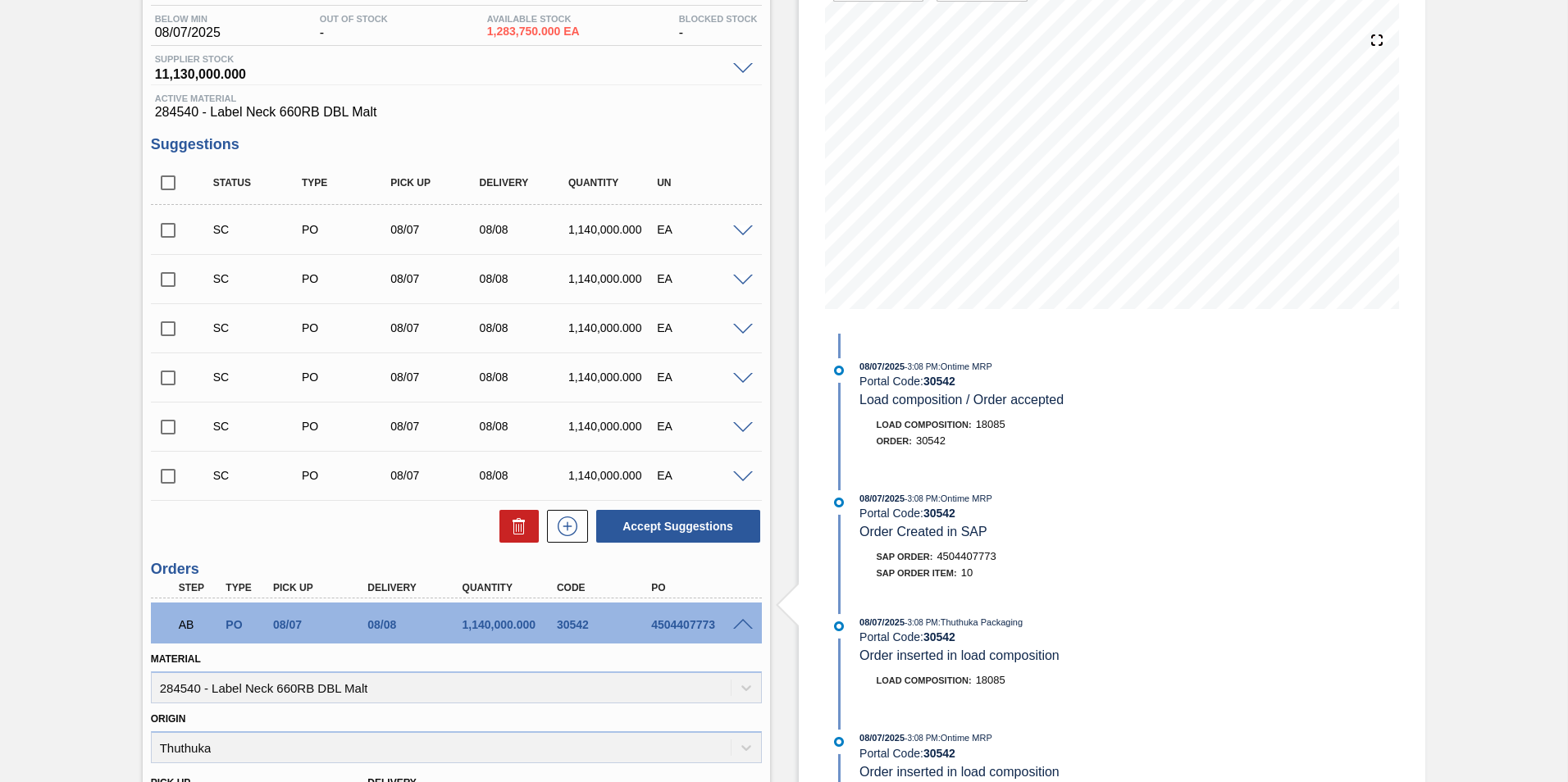 drag, startPoint x: 715, startPoint y: 625, endPoint x: 650, endPoint y: 632, distance: 65.376 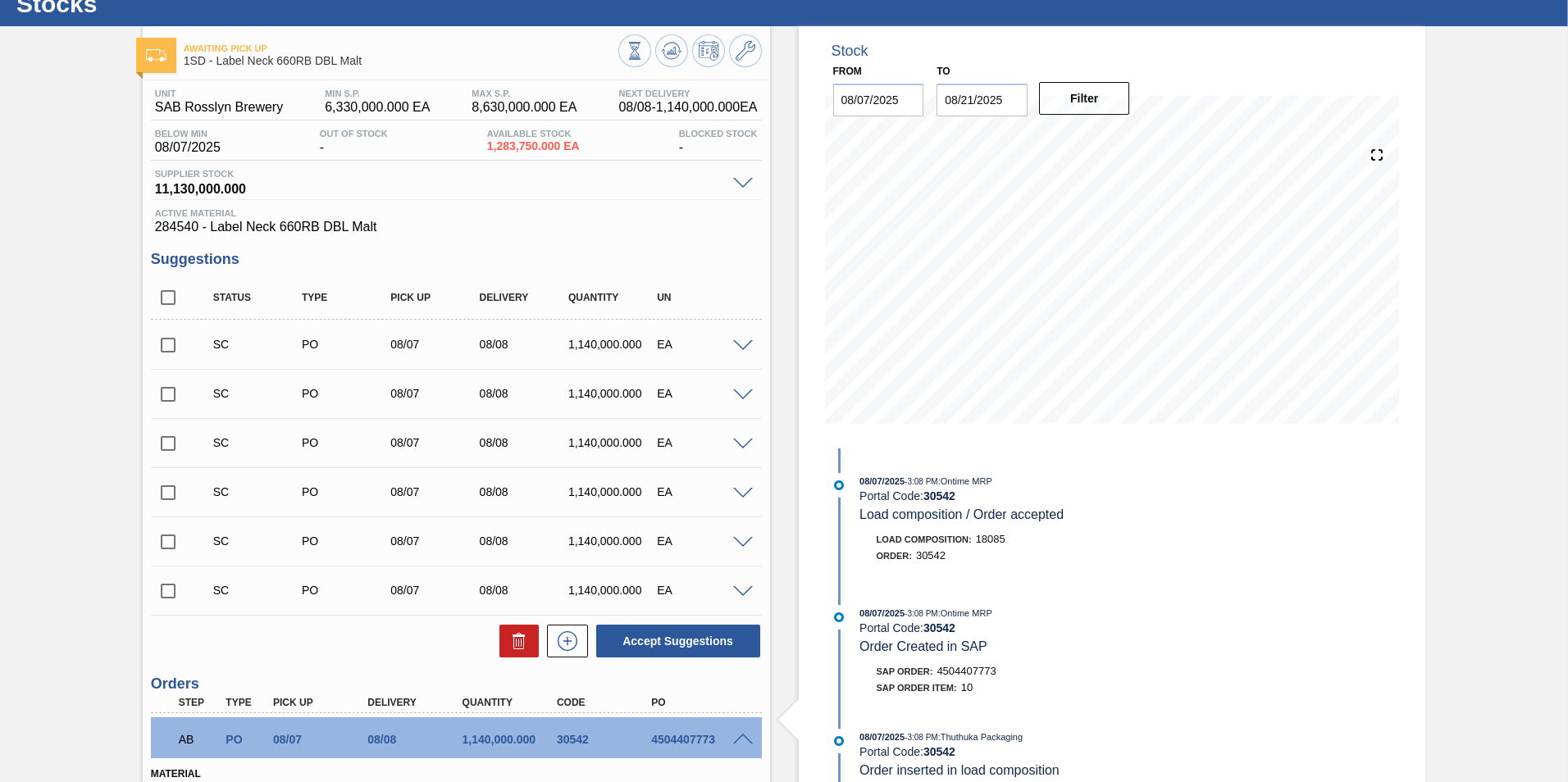 scroll, scrollTop: 0, scrollLeft: 0, axis: both 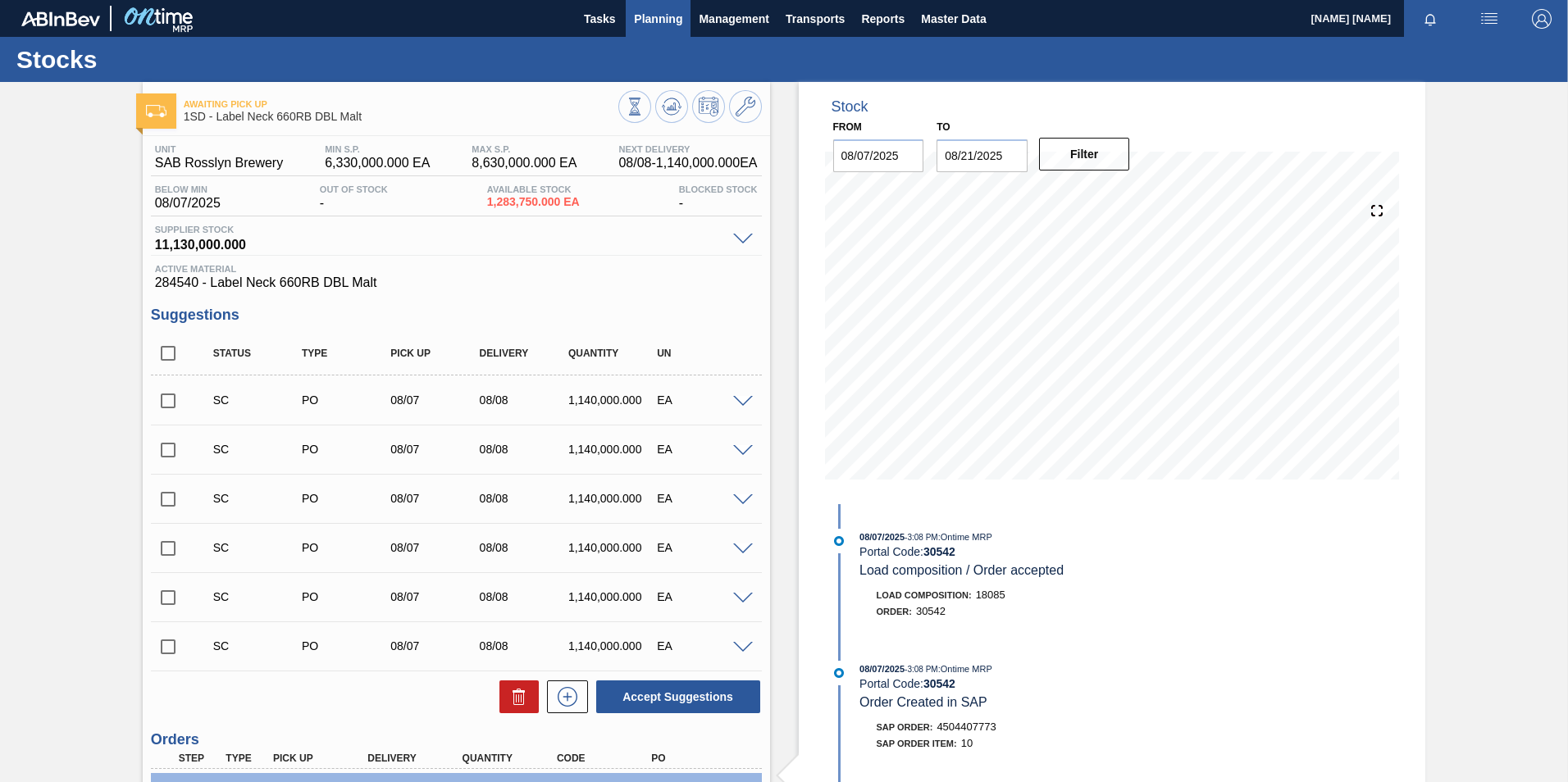 click on "Planning" at bounding box center [658, 19] 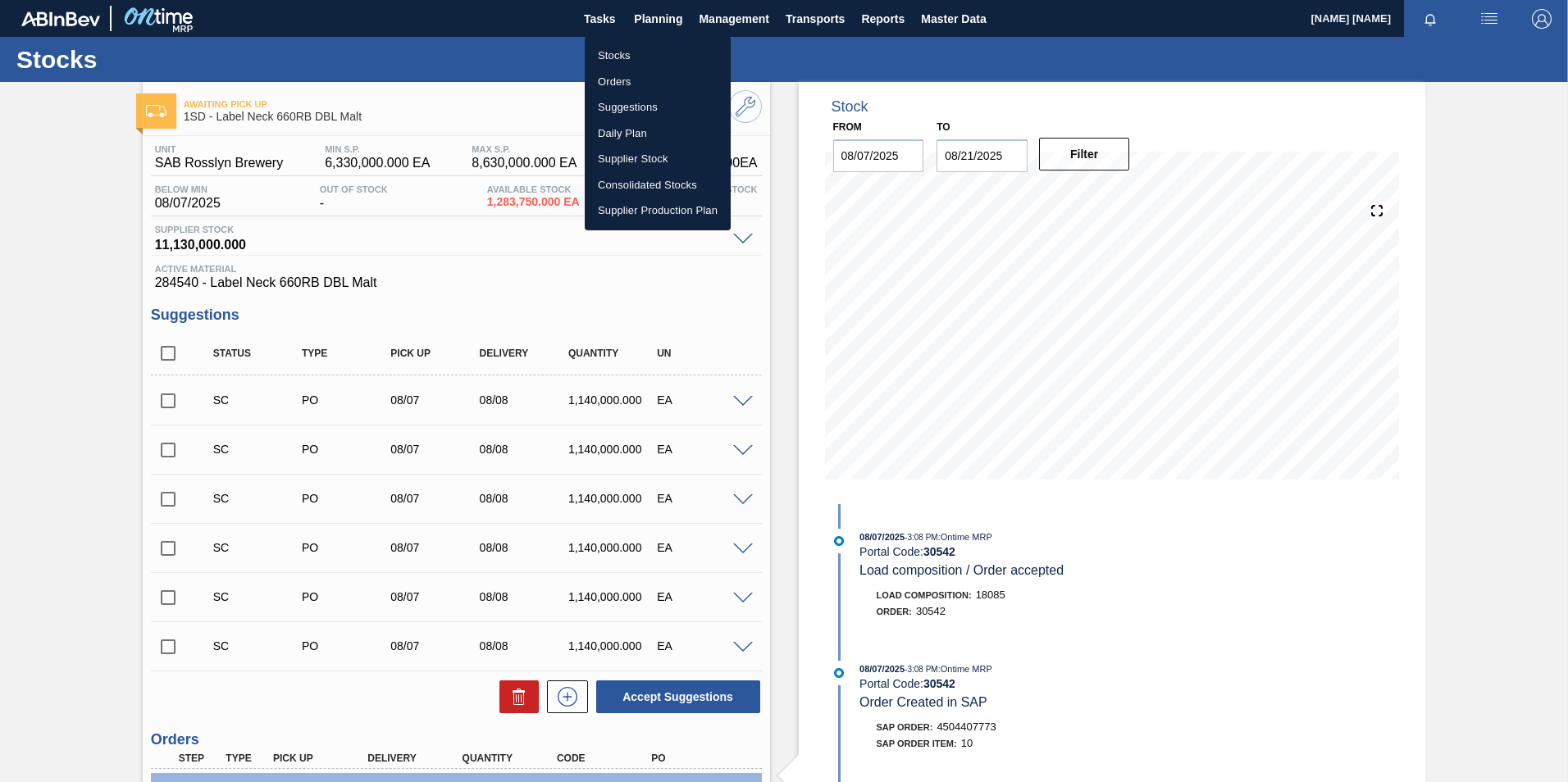 click at bounding box center [784, 391] 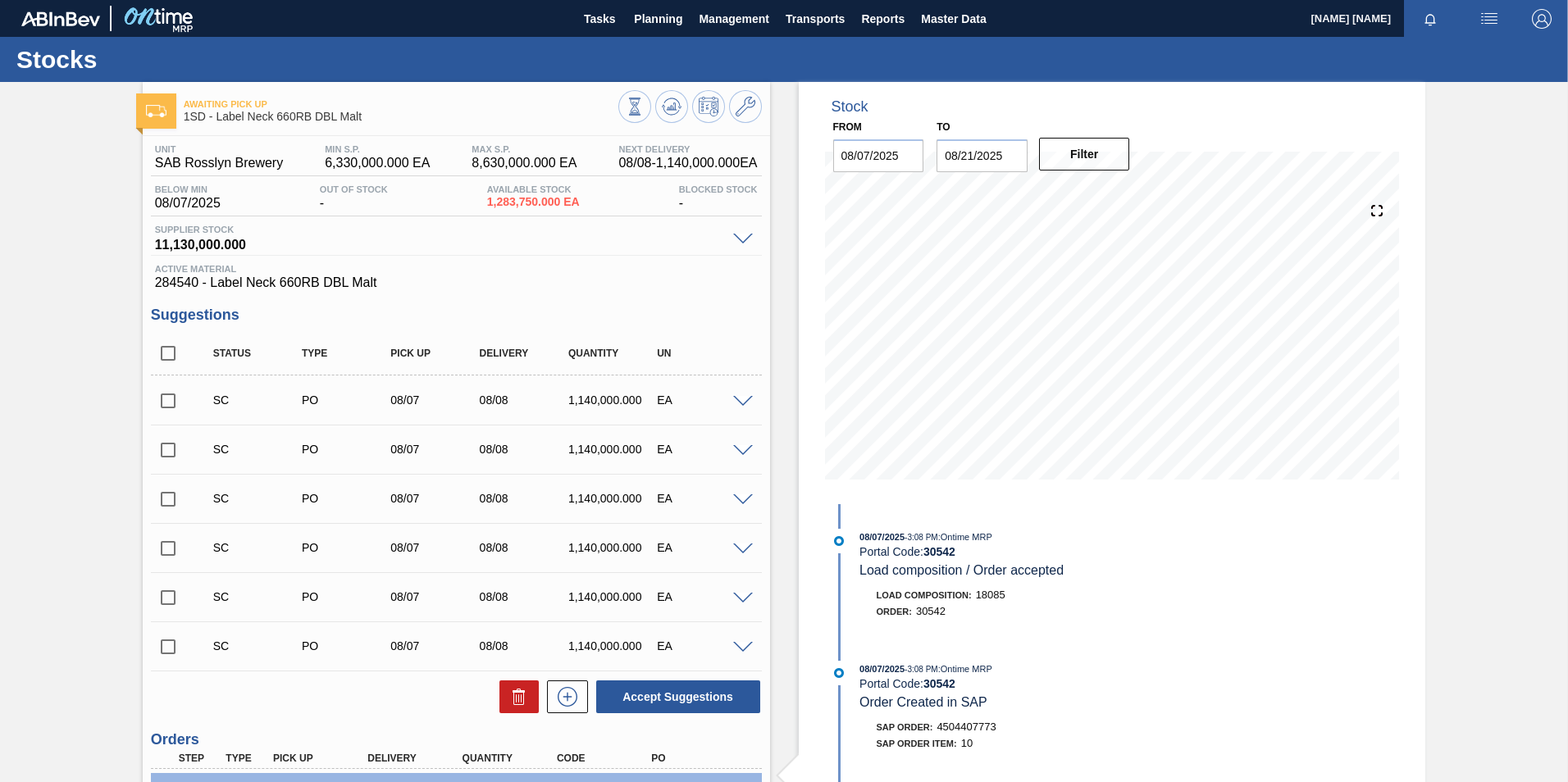 click on "Tasks Planning Management Transports Reports Master Data [NAME] Mark all as read Stocks Awaiting Pick Up 1SD - Label Neck 660RB DBL Malt   Unit SAB Rosslyn Brewery MIN S.P. 6,330,000.000   EA MAX S.P. 8,630,000.000   EA Next Delivery 08/08  -  1,140,000.000 EA Below Min 08/07/2025 Out Of Stock - Available Stock 1,283,750.000 EA Blocked Stock - Supplier Stock 11,130,000.000 Thuthuka Last update :  08/05  at  11:21 Stock 11,130,000.000   EA Active Material 284540 - Label Neck 660RB DBL Malt   Suggestions   Status Type Pick up Delivery Quantity UN SC PO 08/07 08/08 1,140,000.000 EA Material 284540 - Label Neck 660RB DBL Malt Origin Purchase Order Stock Transfer Order Supplier A - 2000002 - Thuthuka Pick up 08/07/2025 Delivery 08/08/2025 Delivery Time Incoterm FOB Lot size 30,000.000 Quantity 38 Trucks 1 Total 1,140,000 Door N/A Production Line Comments Observation SC PO 08/07 08/08 1,140,000.000 EA Material 284540 - Label Neck 660RB DBL Malt Origin Purchase Order Stock Transfer Order Supplier Pick up FOB" at bounding box center [784, 0] 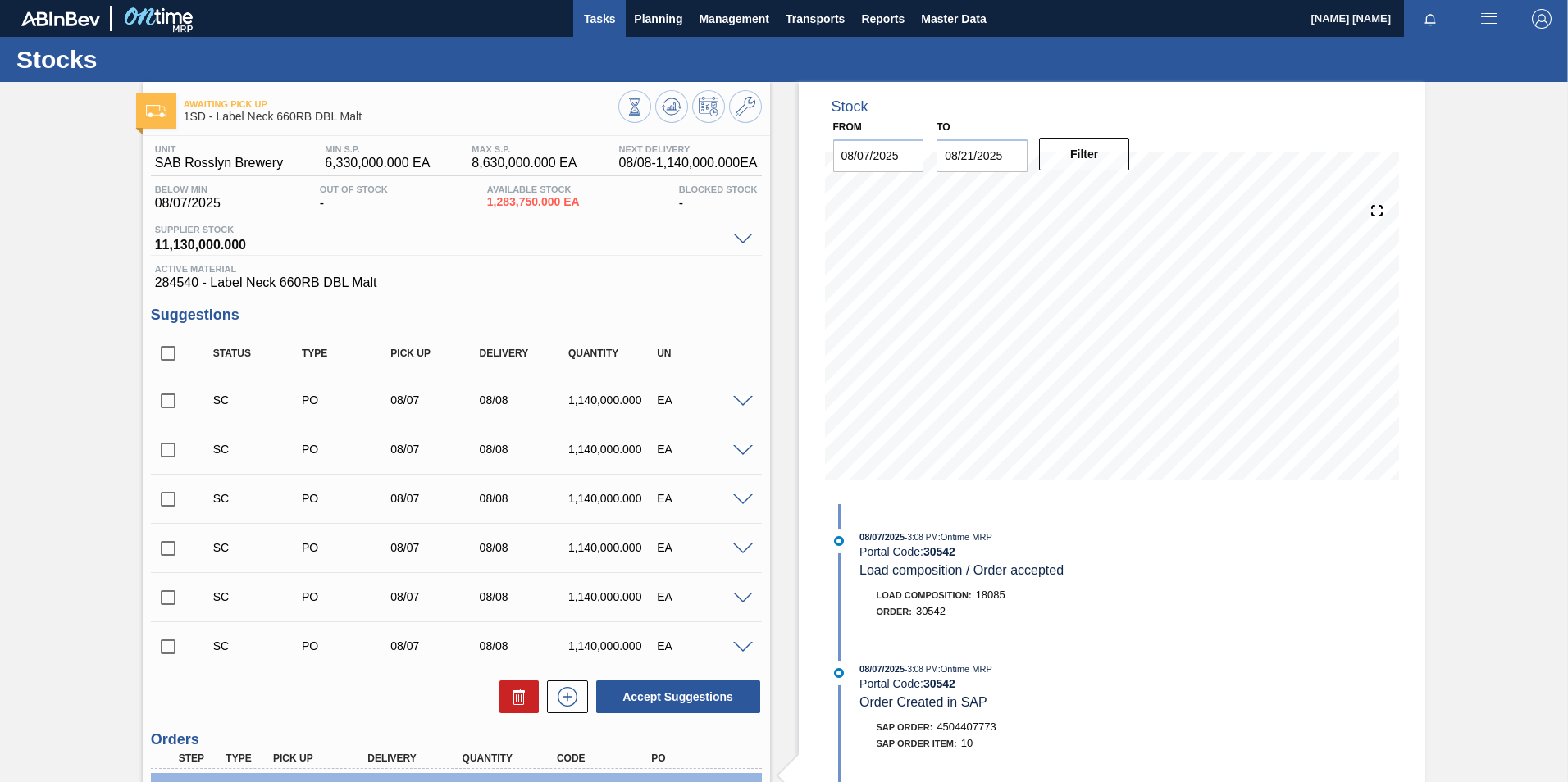 click on "Tasks" at bounding box center [599, 19] 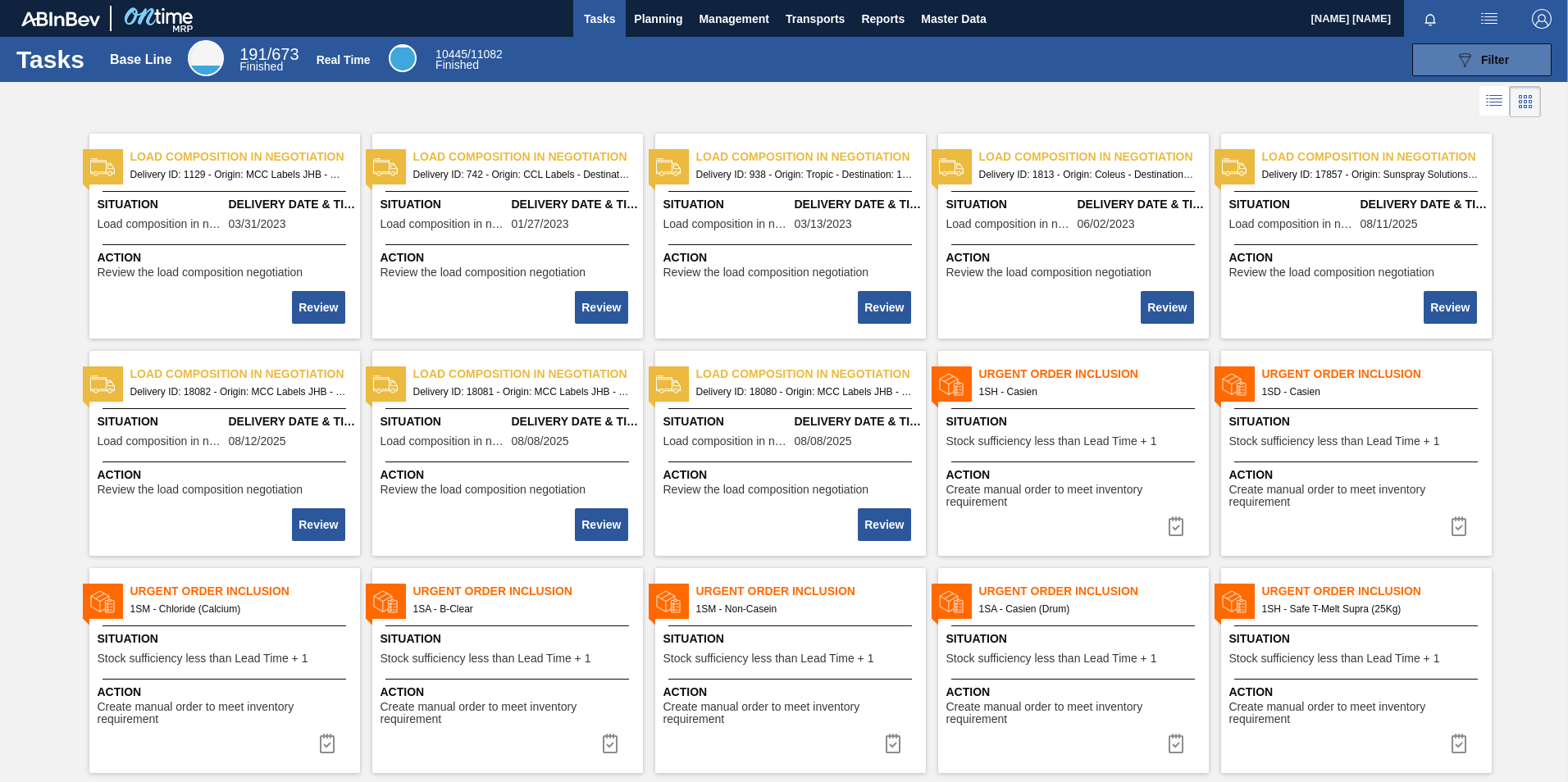 click on "089F7B8B-B2A5-4AFE-B5C0-19BA573D28AC Filter" at bounding box center (1482, 60) 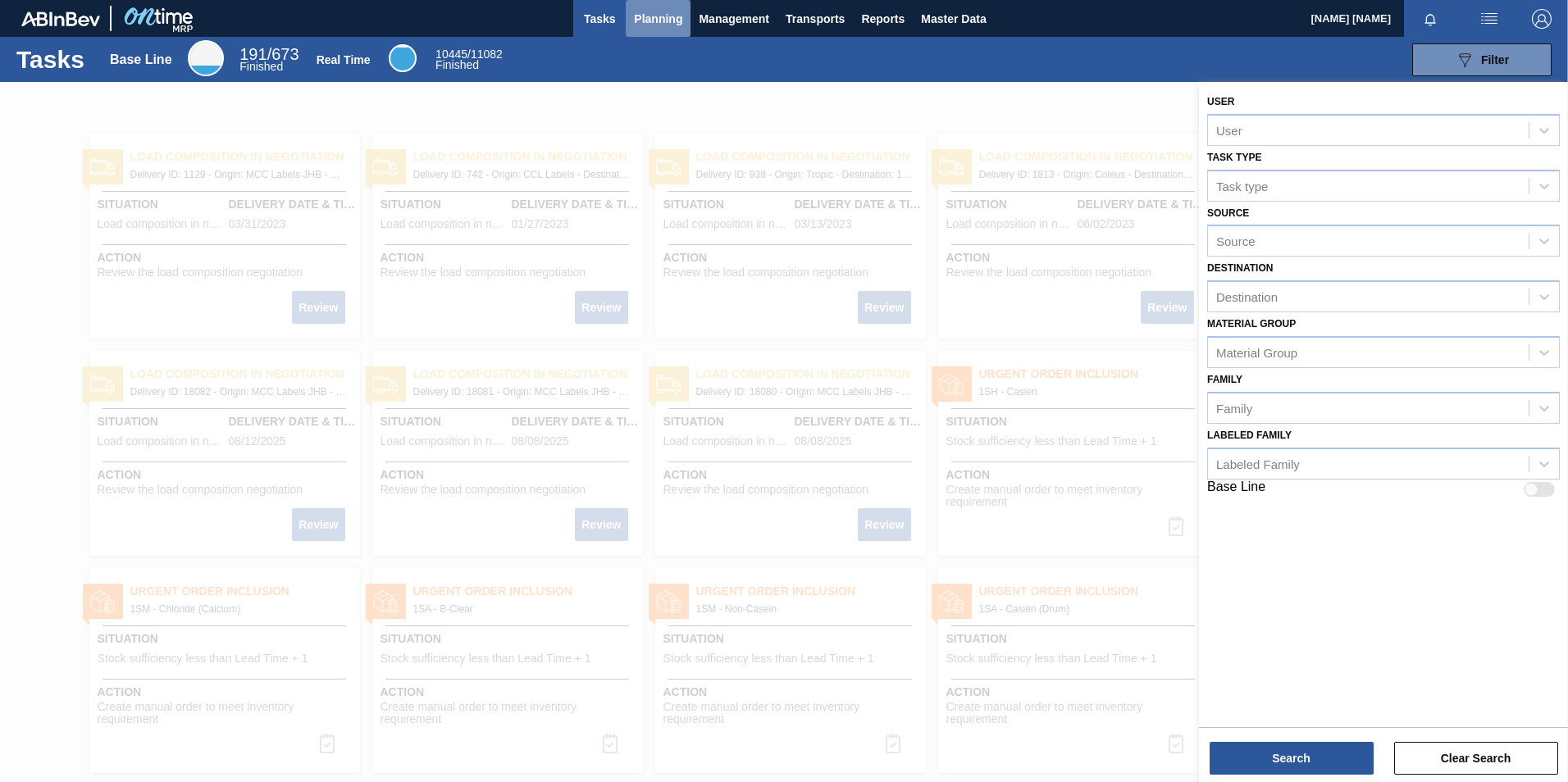 click on "Planning" at bounding box center (658, 19) 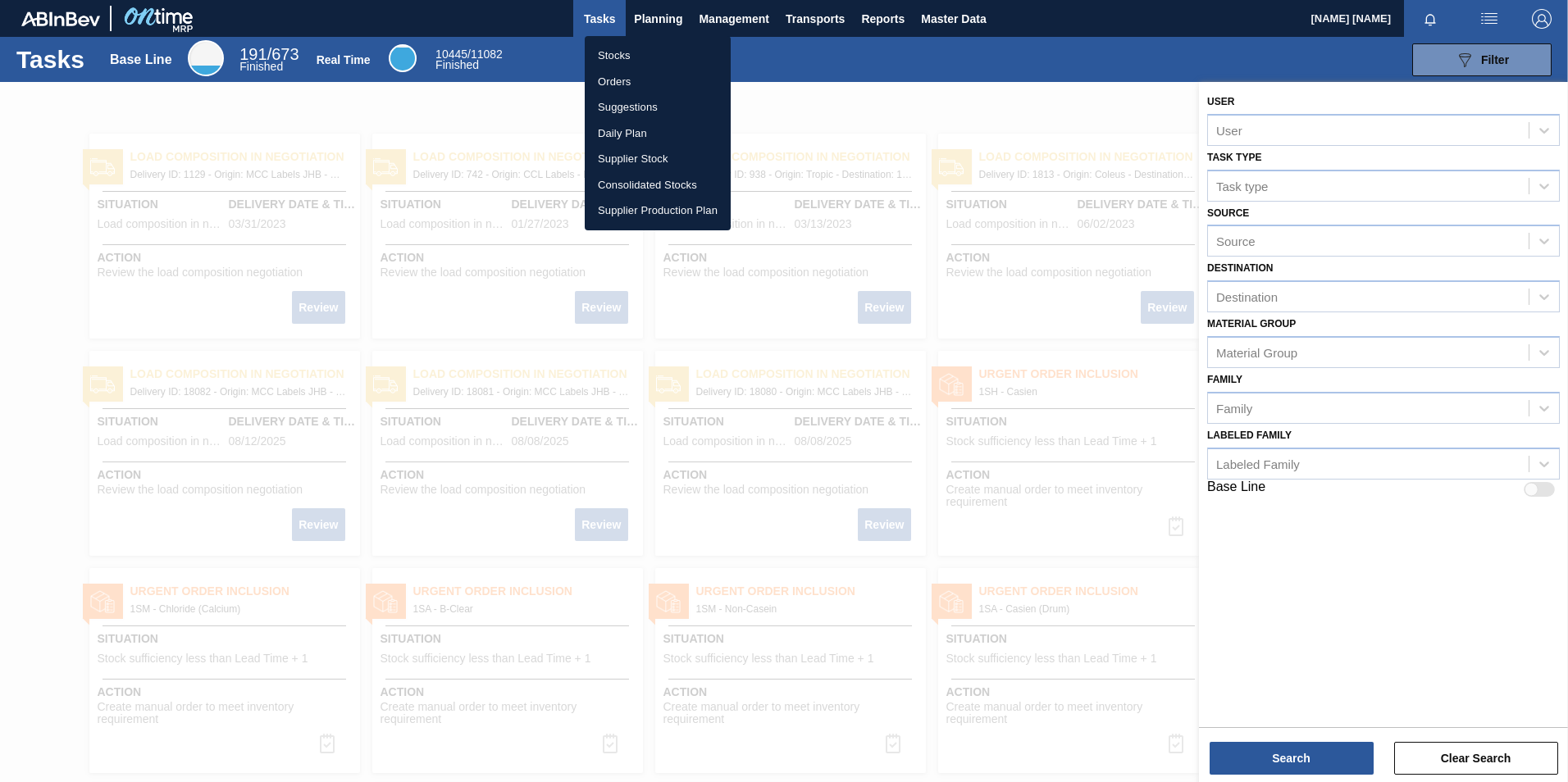 click on "Stocks" at bounding box center (658, 56) 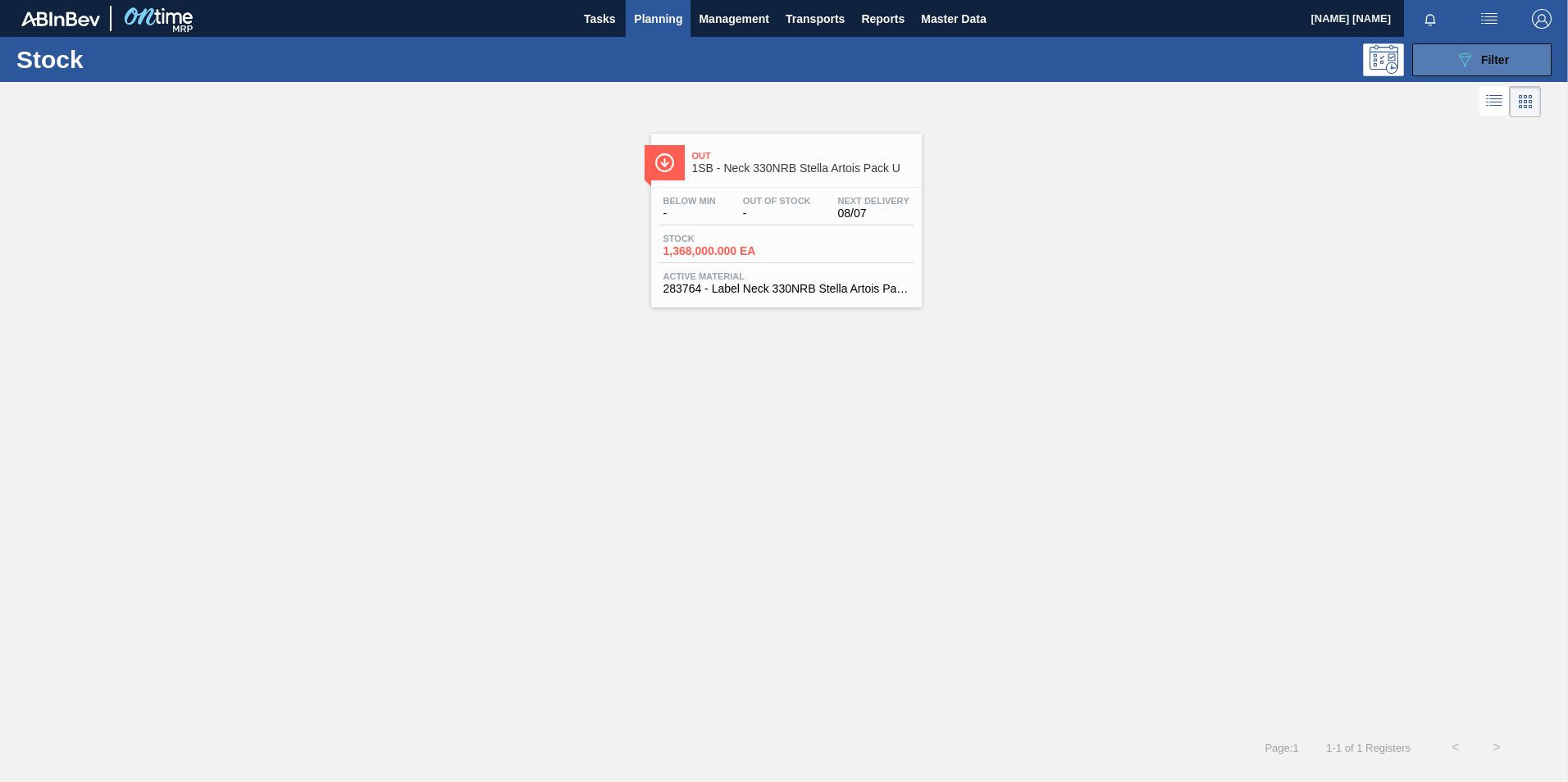 click on "Filter" at bounding box center [1495, 60] 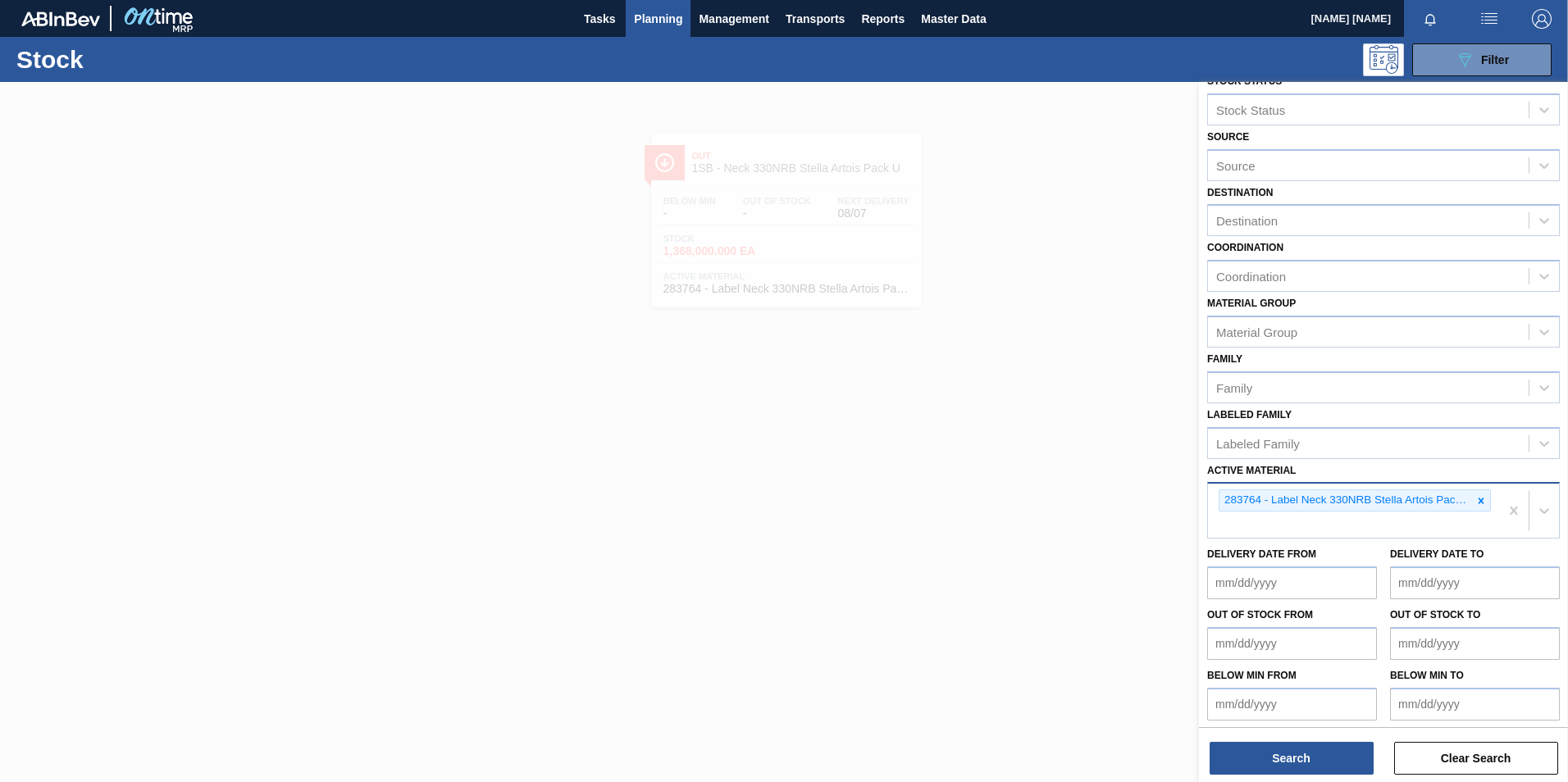 scroll, scrollTop: 25, scrollLeft: 0, axis: vertical 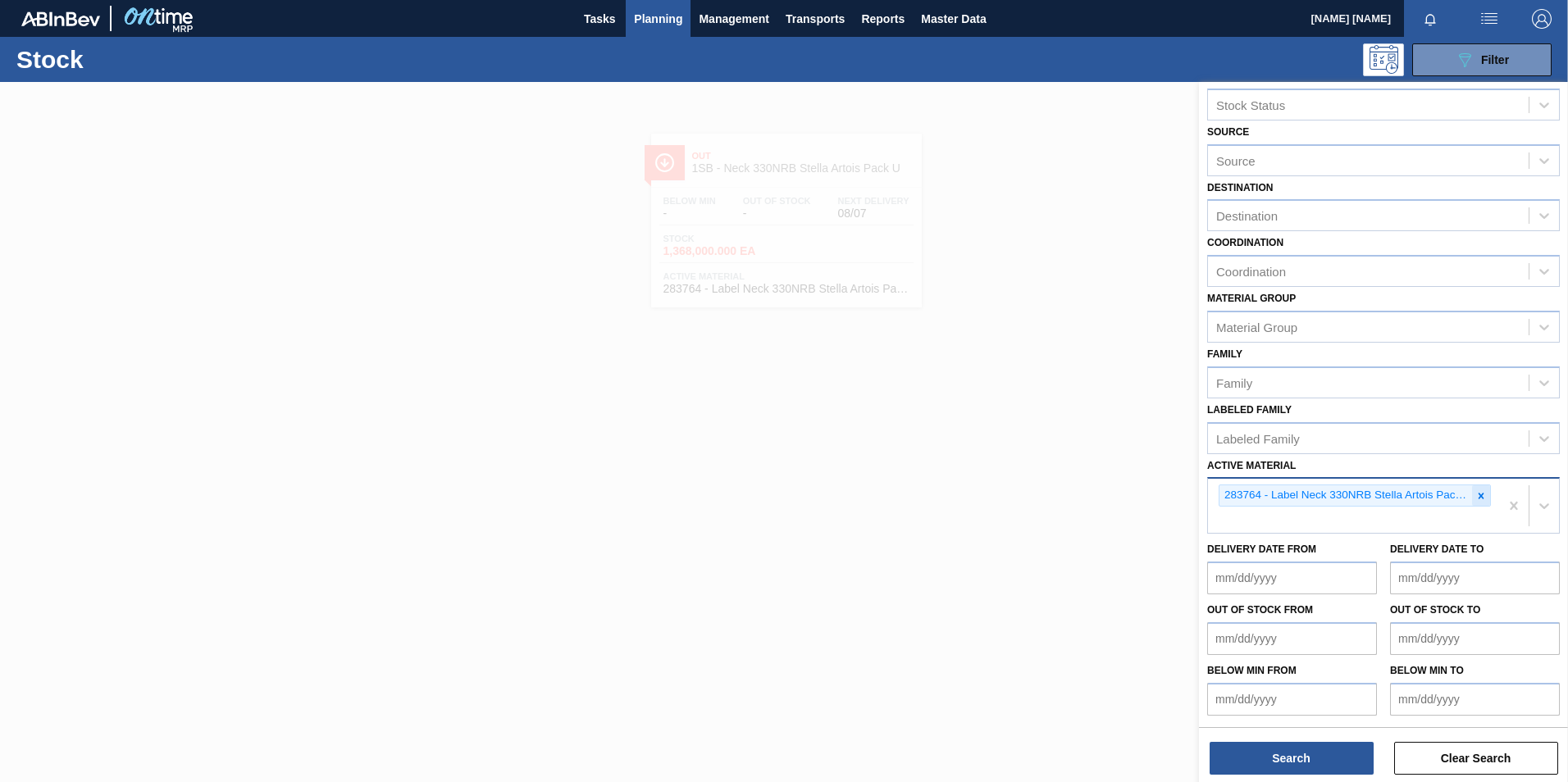 click 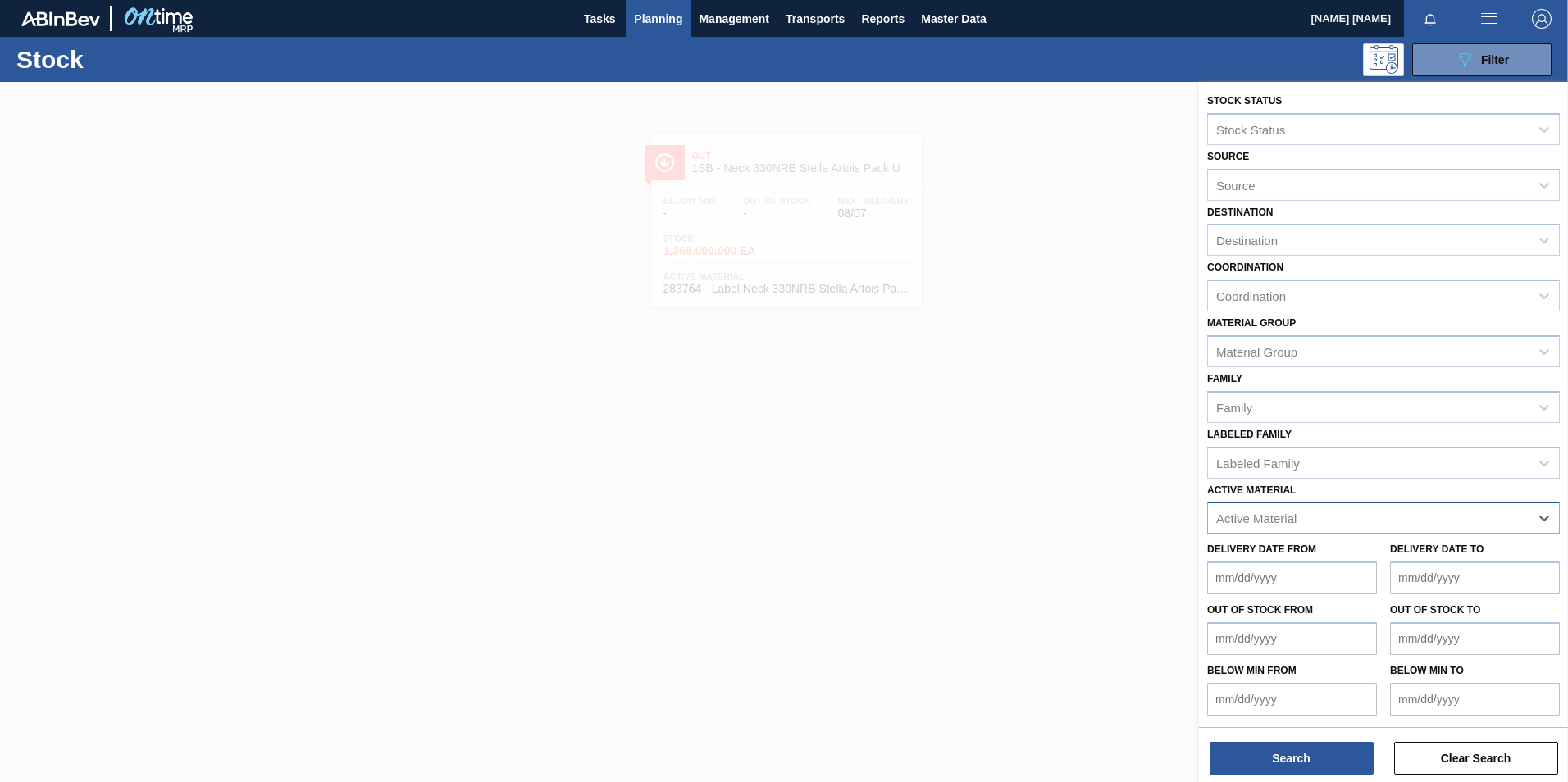 click at bounding box center [784, 473] 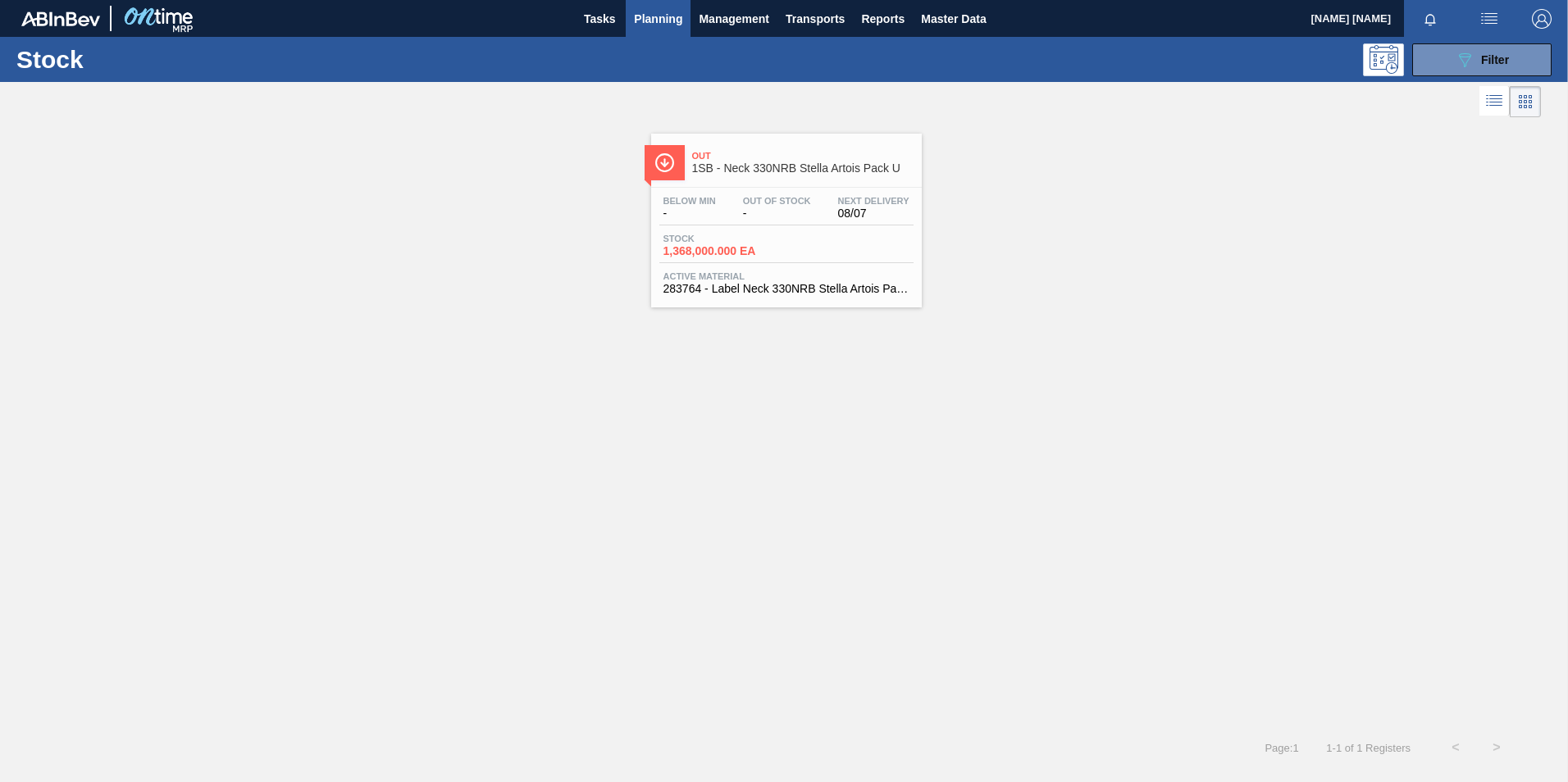 click on "Stock 1,368,000.000 EA" at bounding box center [786, 248] 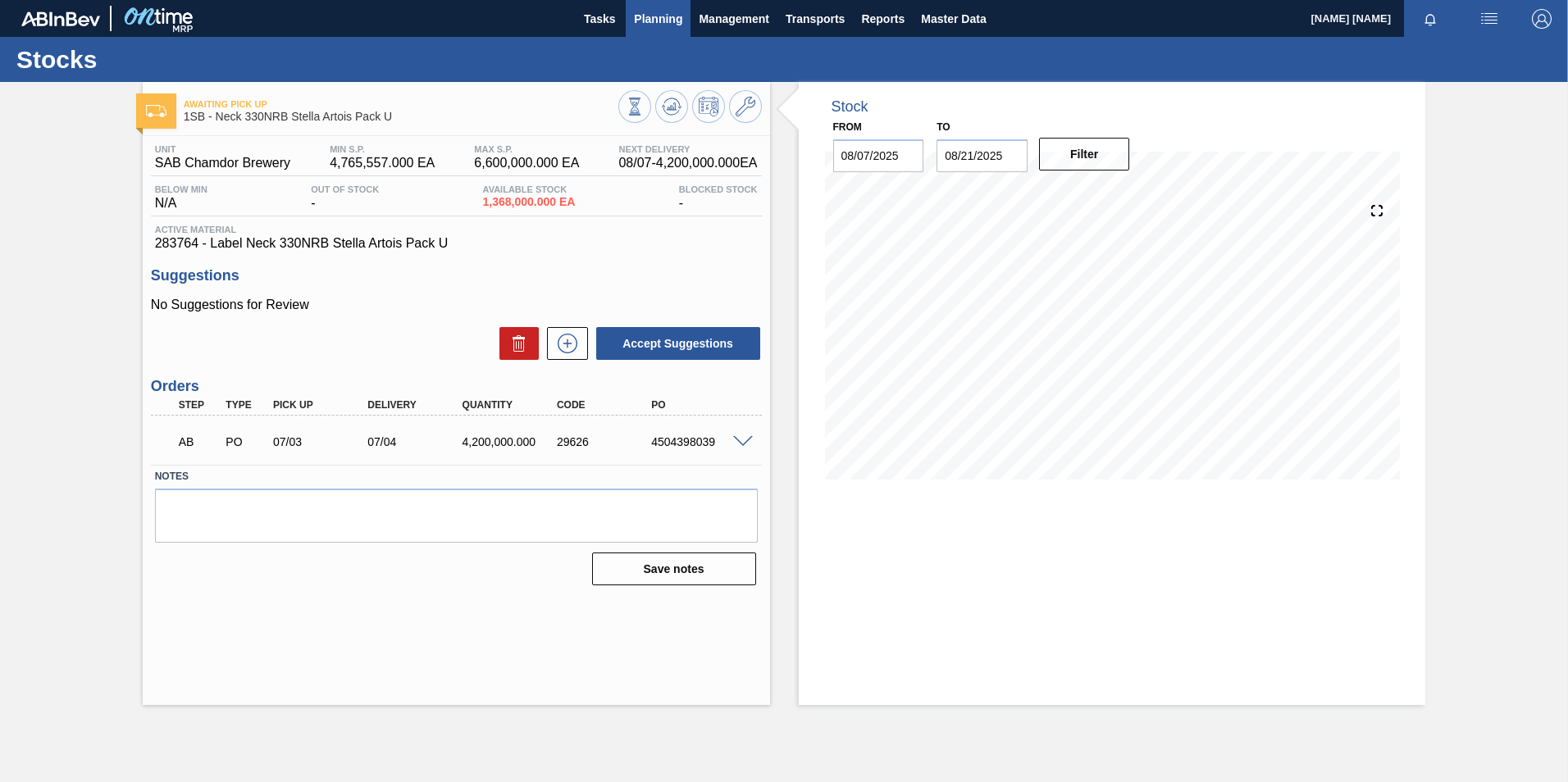 click on "Planning" at bounding box center [658, 19] 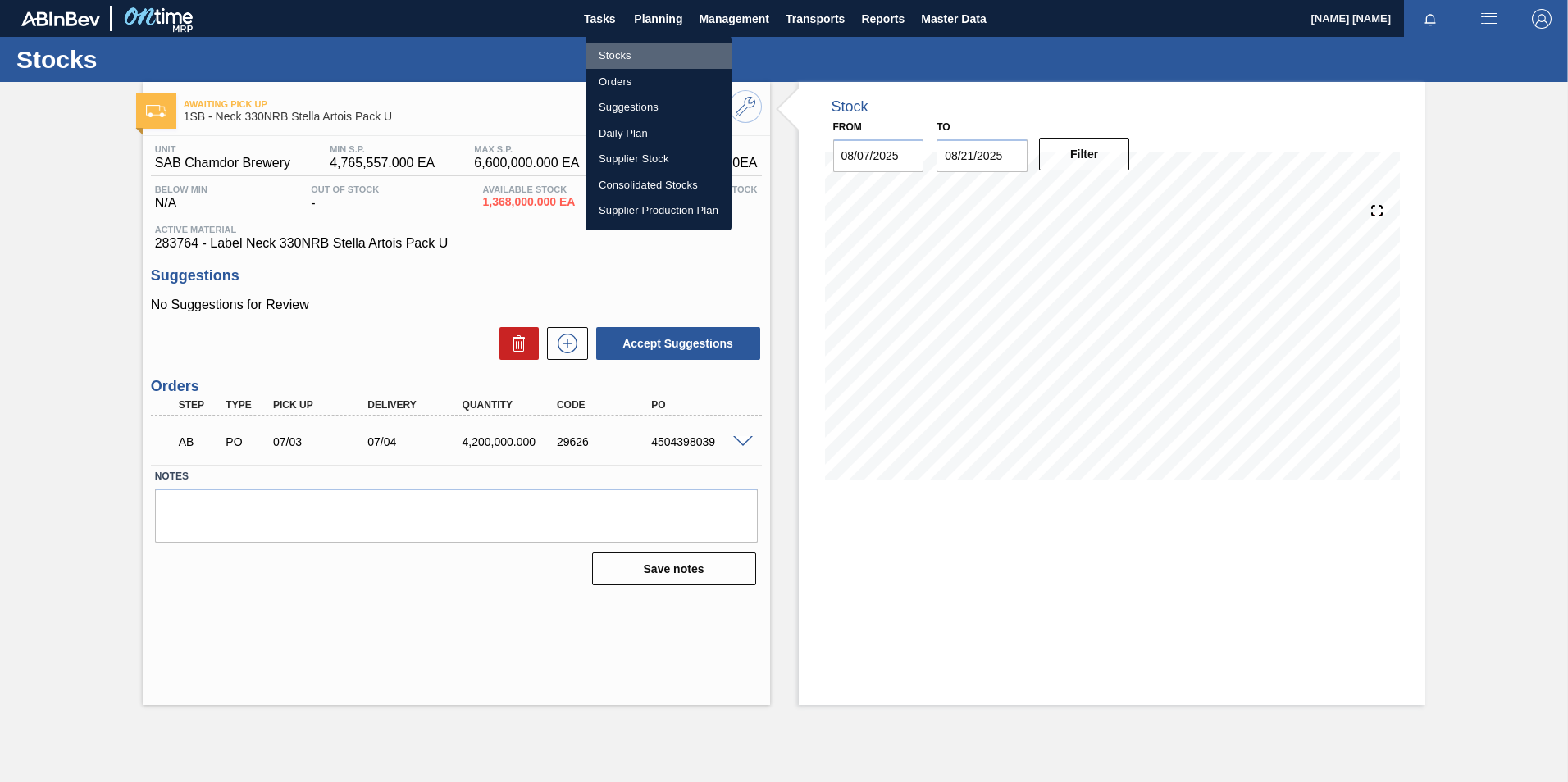 click on "Stocks" at bounding box center [659, 56] 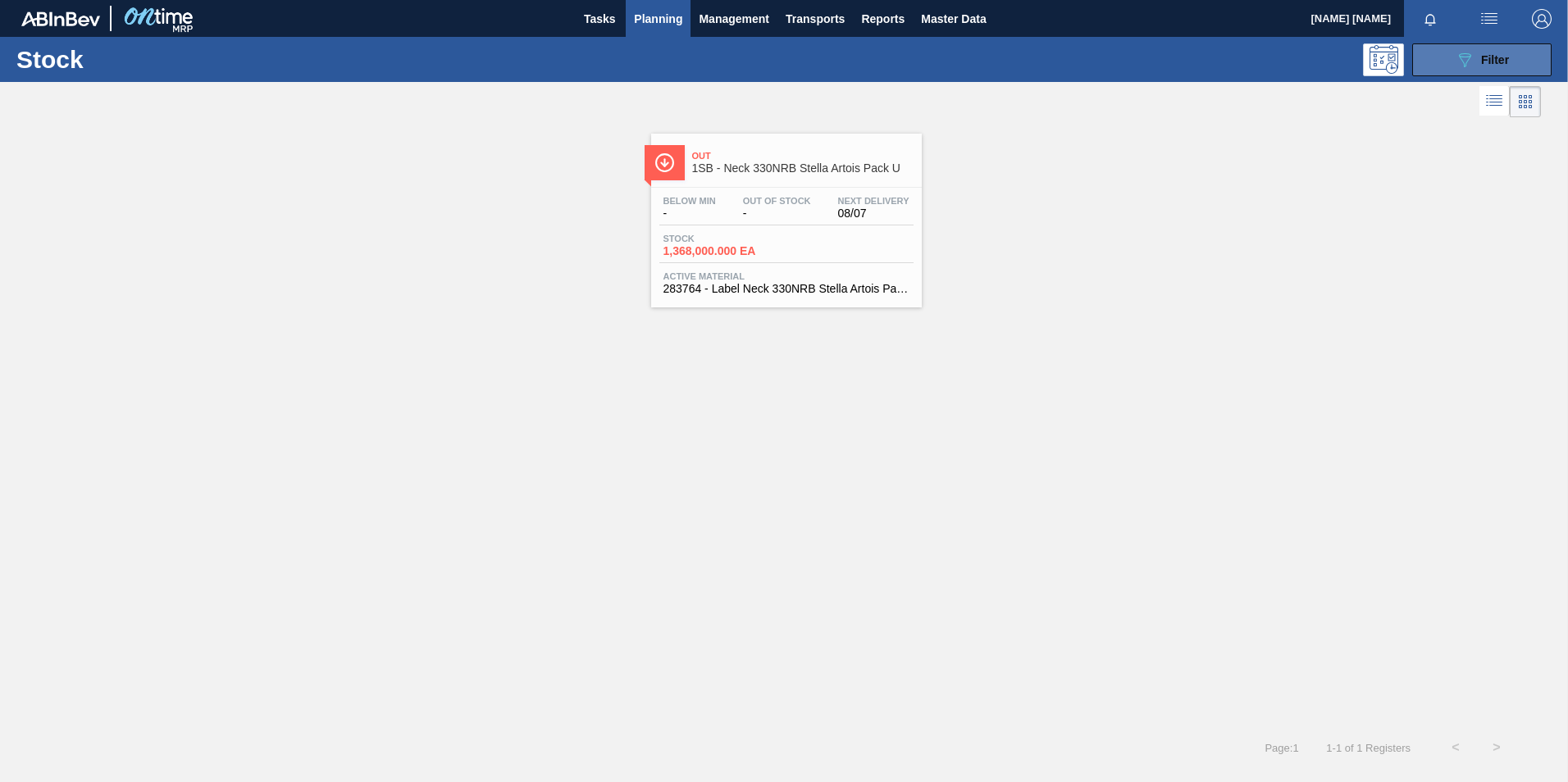 click on "089F7B8B-B2A5-4AFE-B5C0-19BA573D28AC" 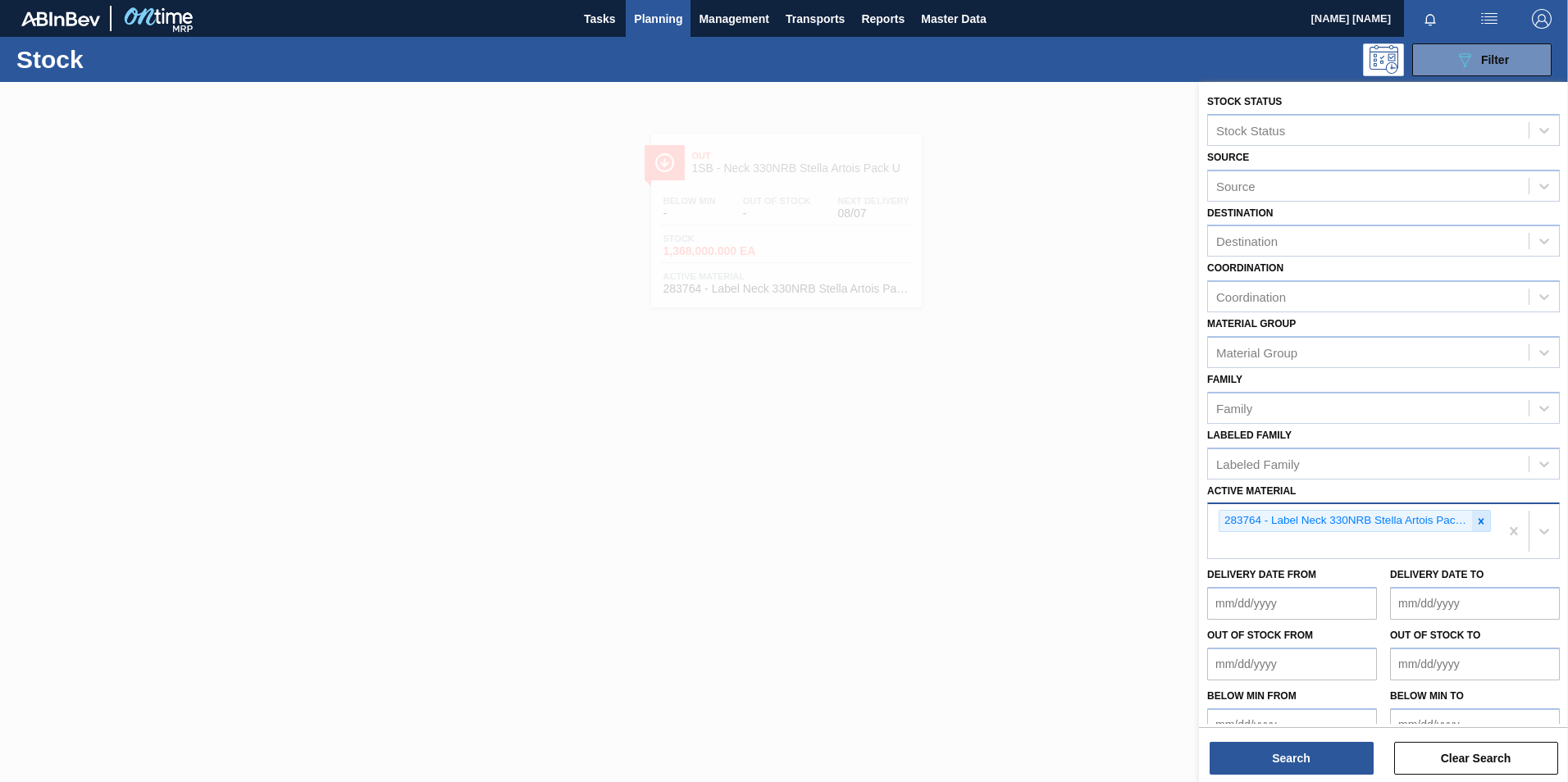 click 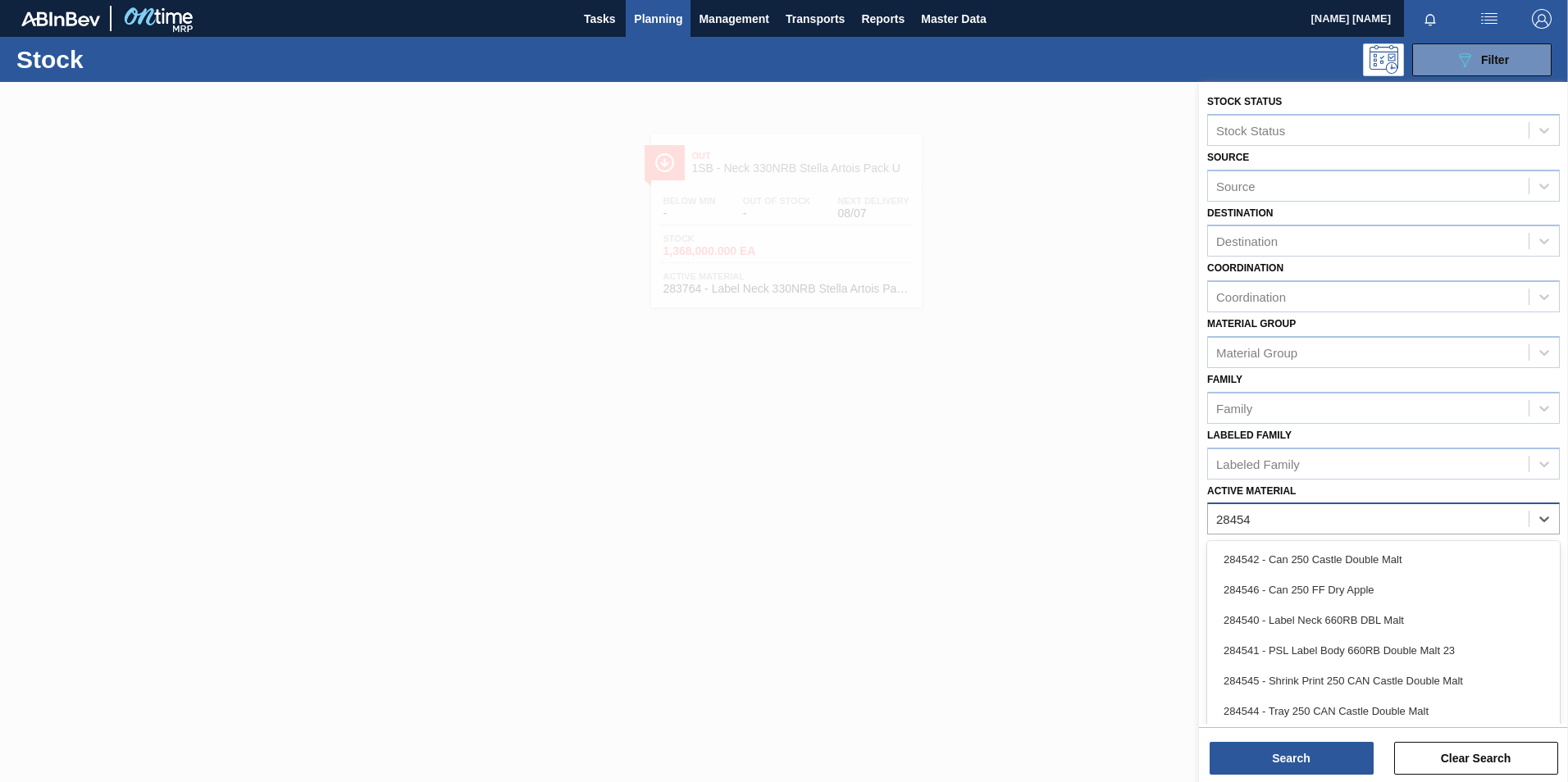 type on "284540" 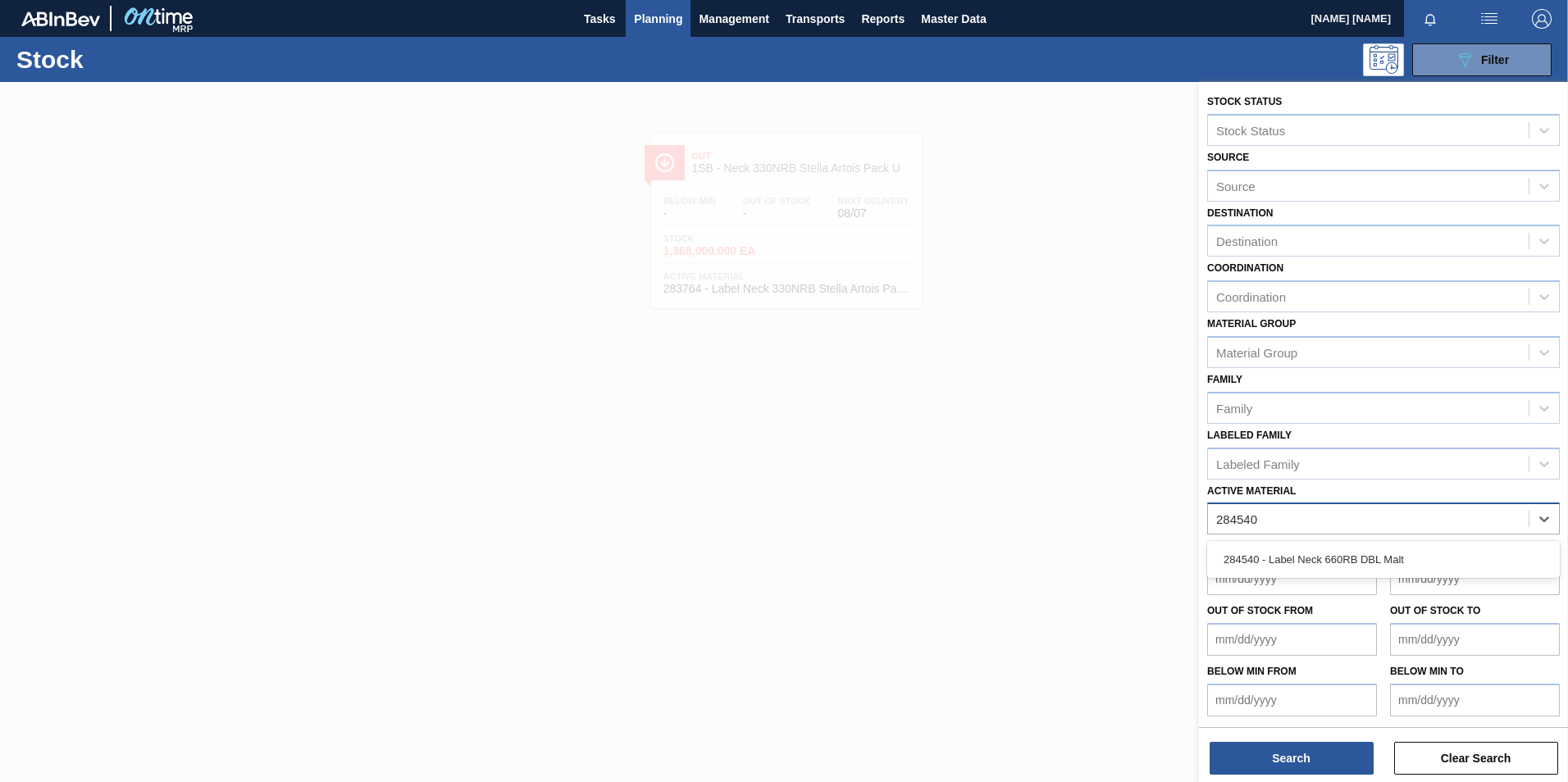 type 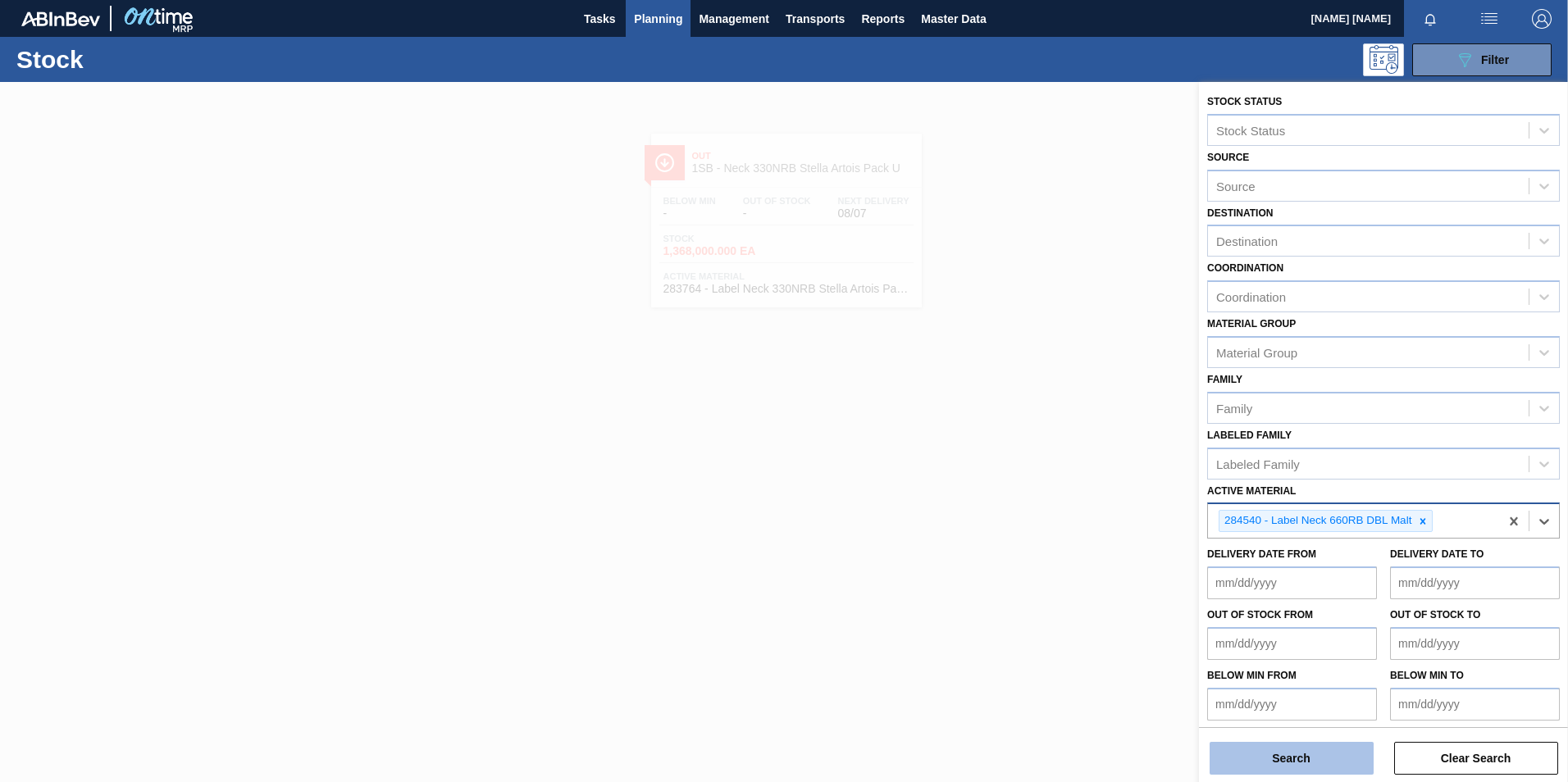 click on "Search" at bounding box center (1292, 758) 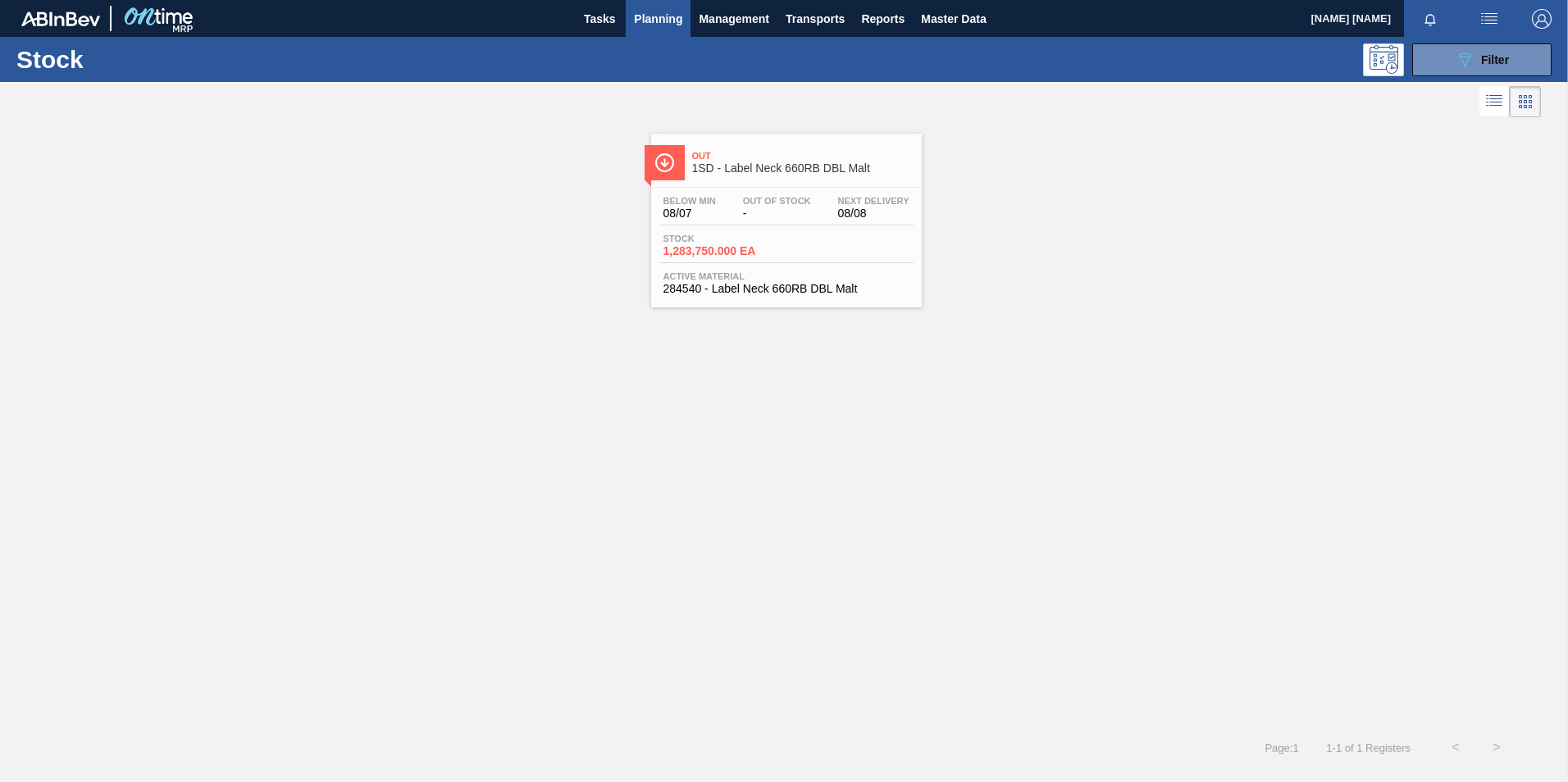 click on "Below Min 08/07 Out Of Stock - Next Delivery 08/08" at bounding box center (786, 211) 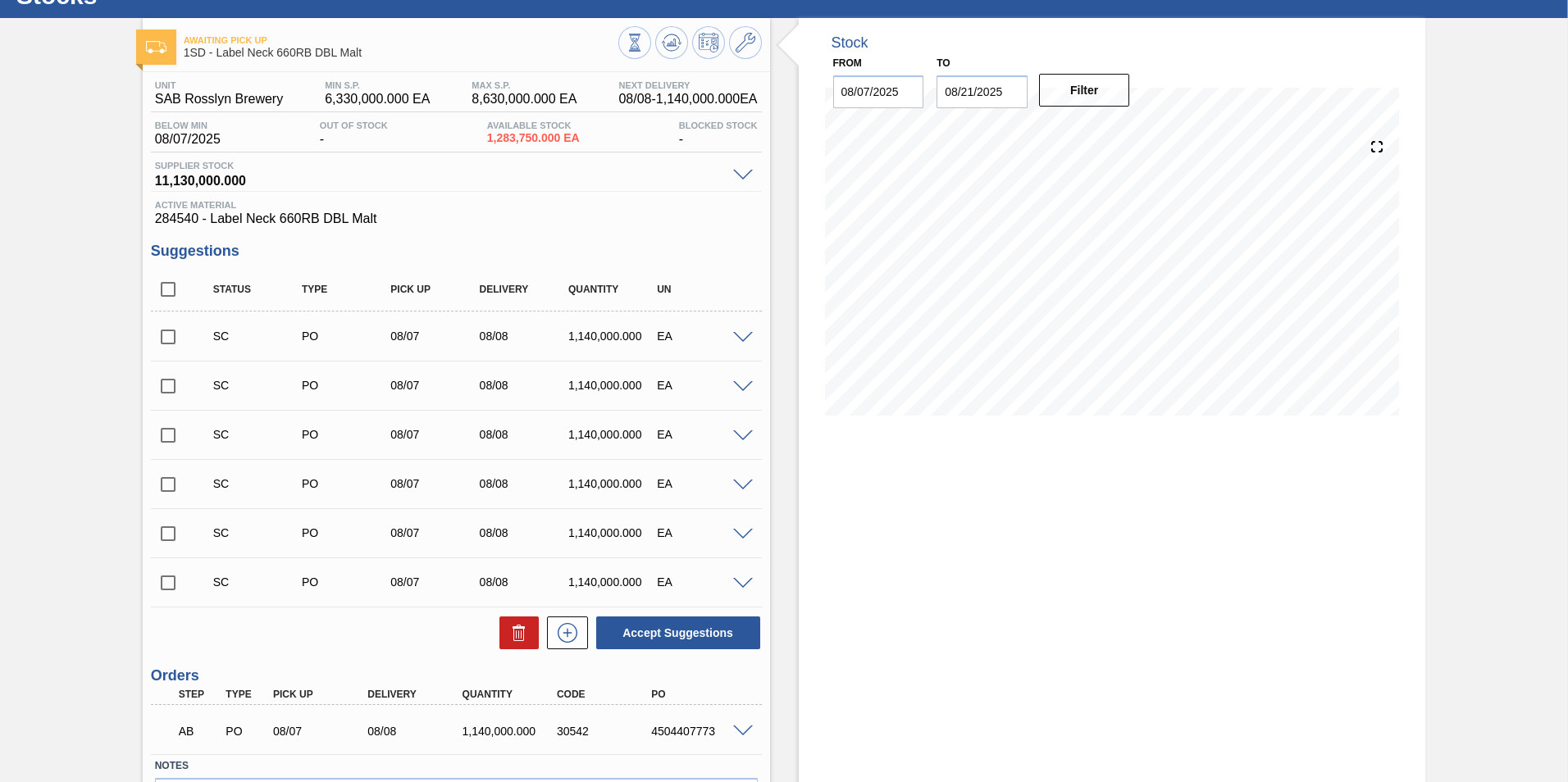 scroll, scrollTop: 170, scrollLeft: 0, axis: vertical 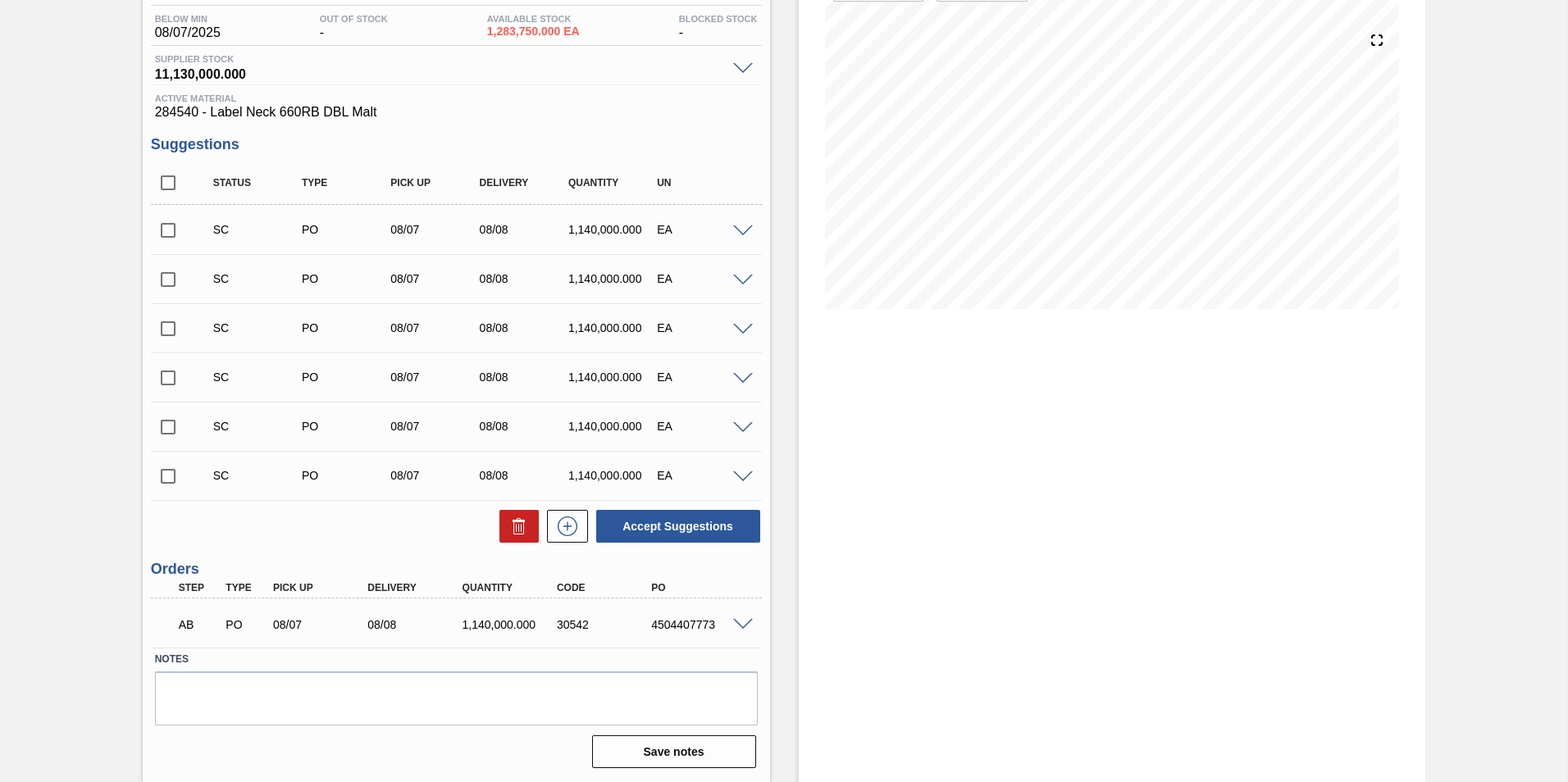 click at bounding box center [743, 625] 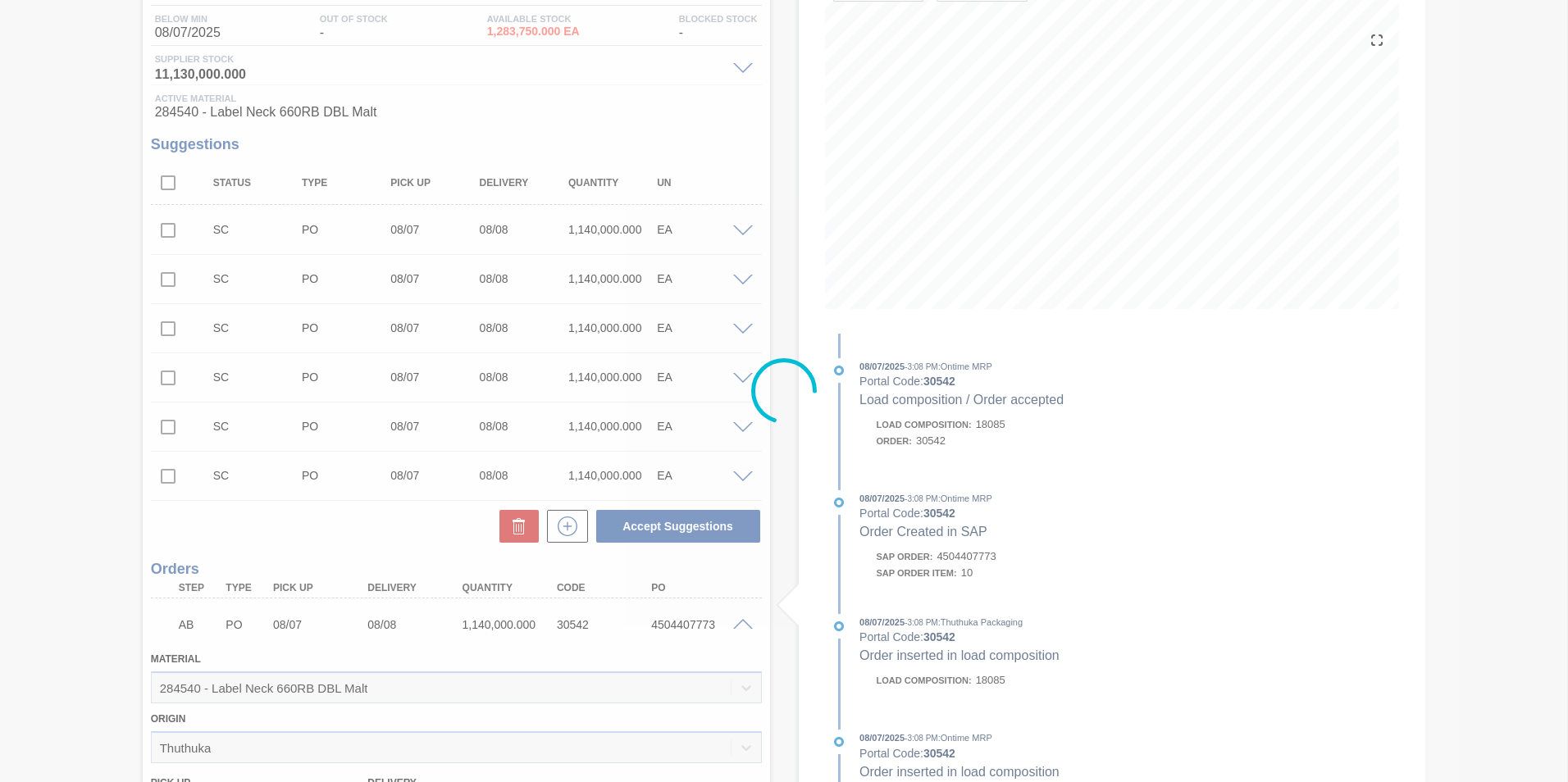 click at bounding box center (784, 391) 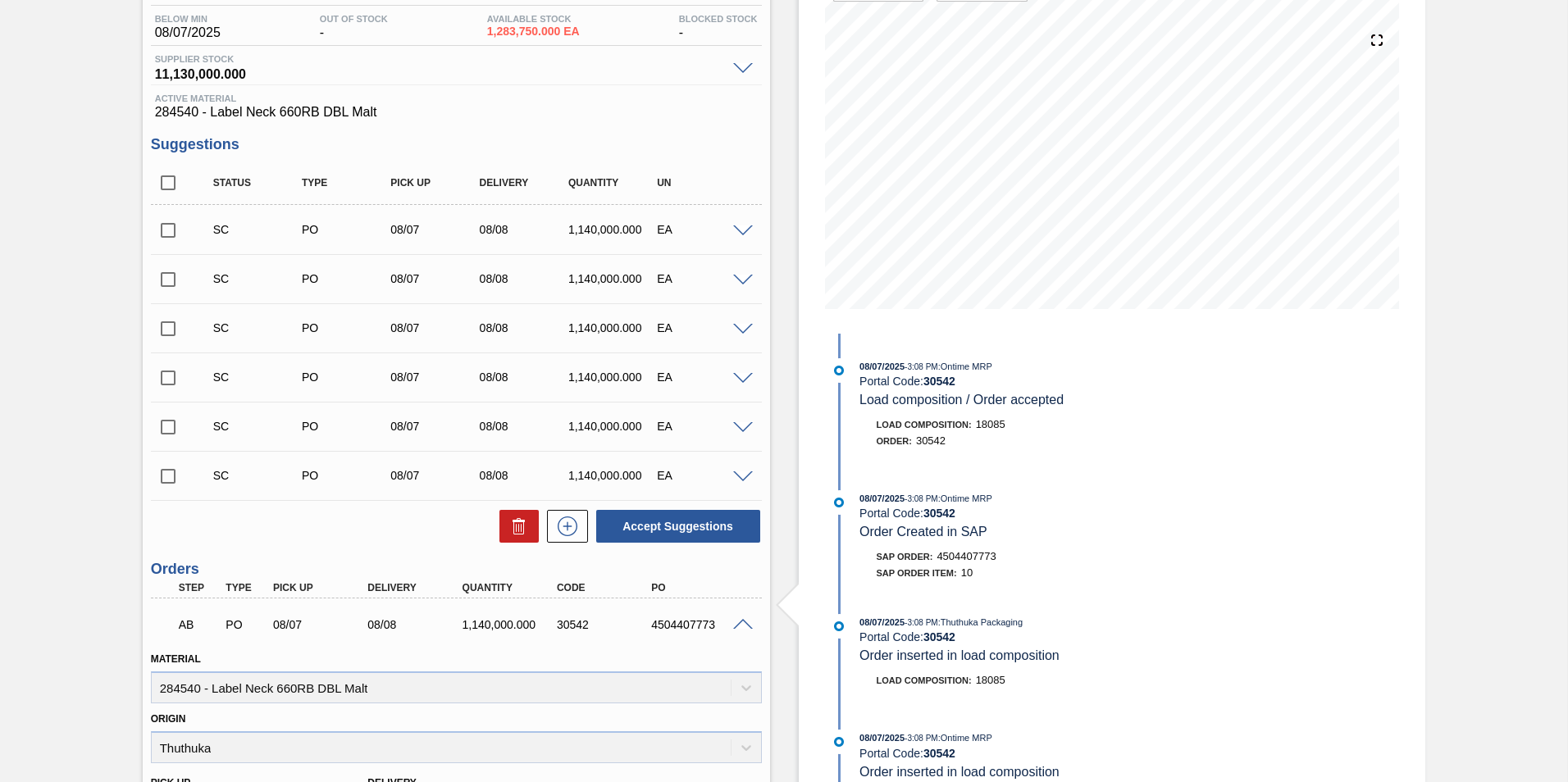 click at bounding box center (743, 625) 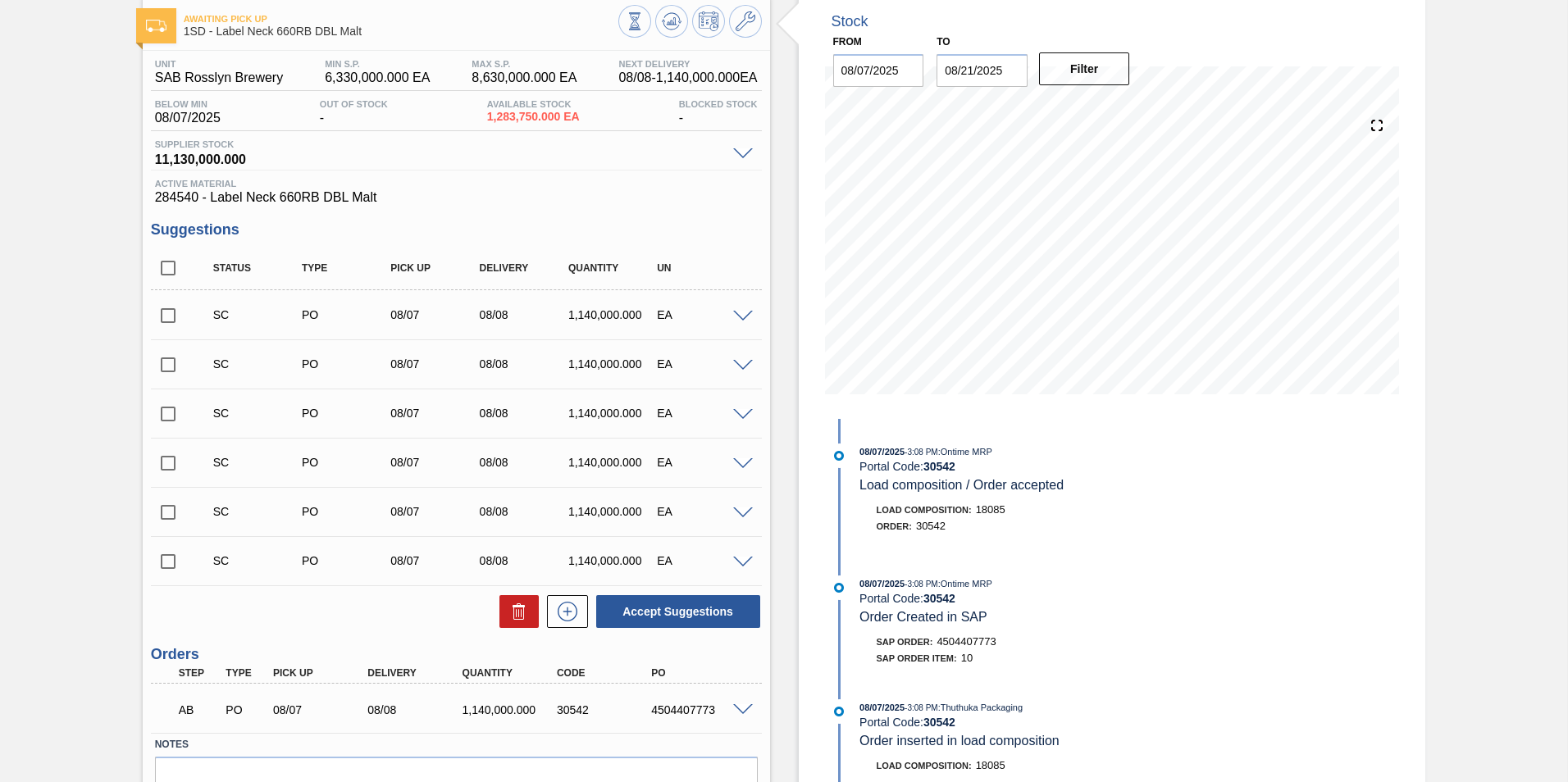 scroll, scrollTop: 0, scrollLeft: 0, axis: both 